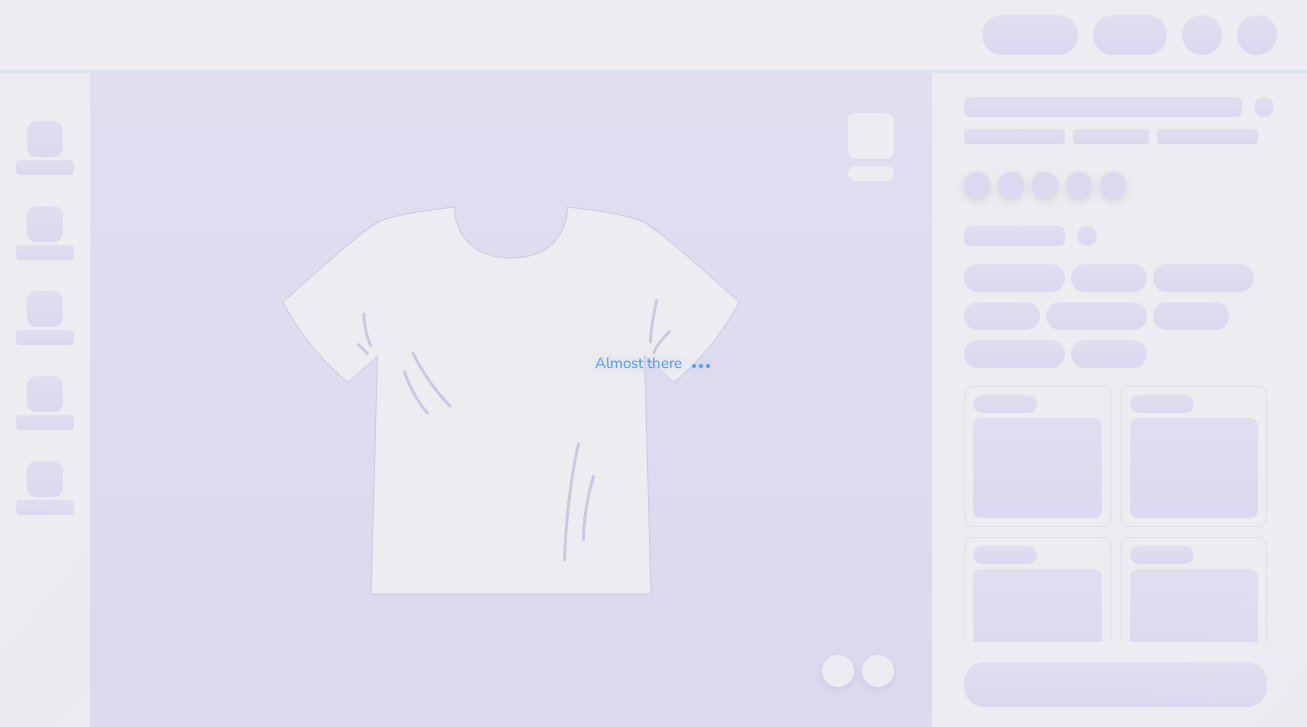 scroll, scrollTop: 0, scrollLeft: 0, axis: both 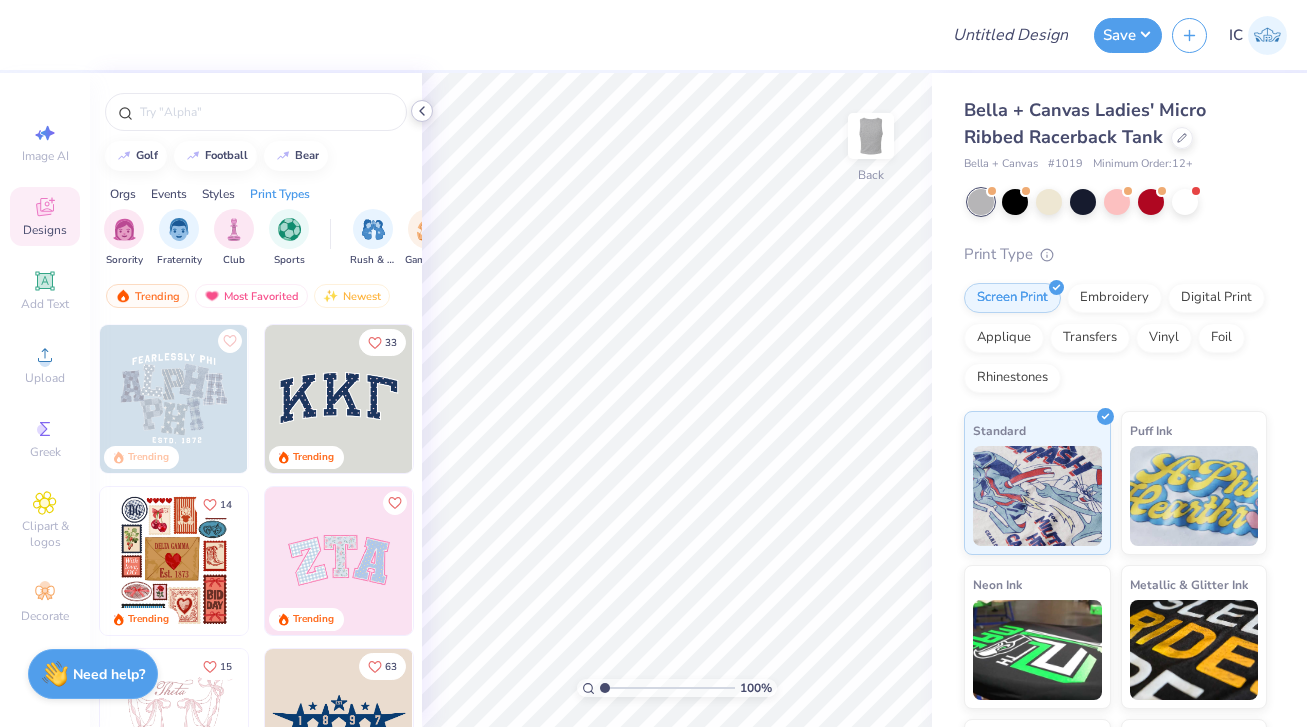 click 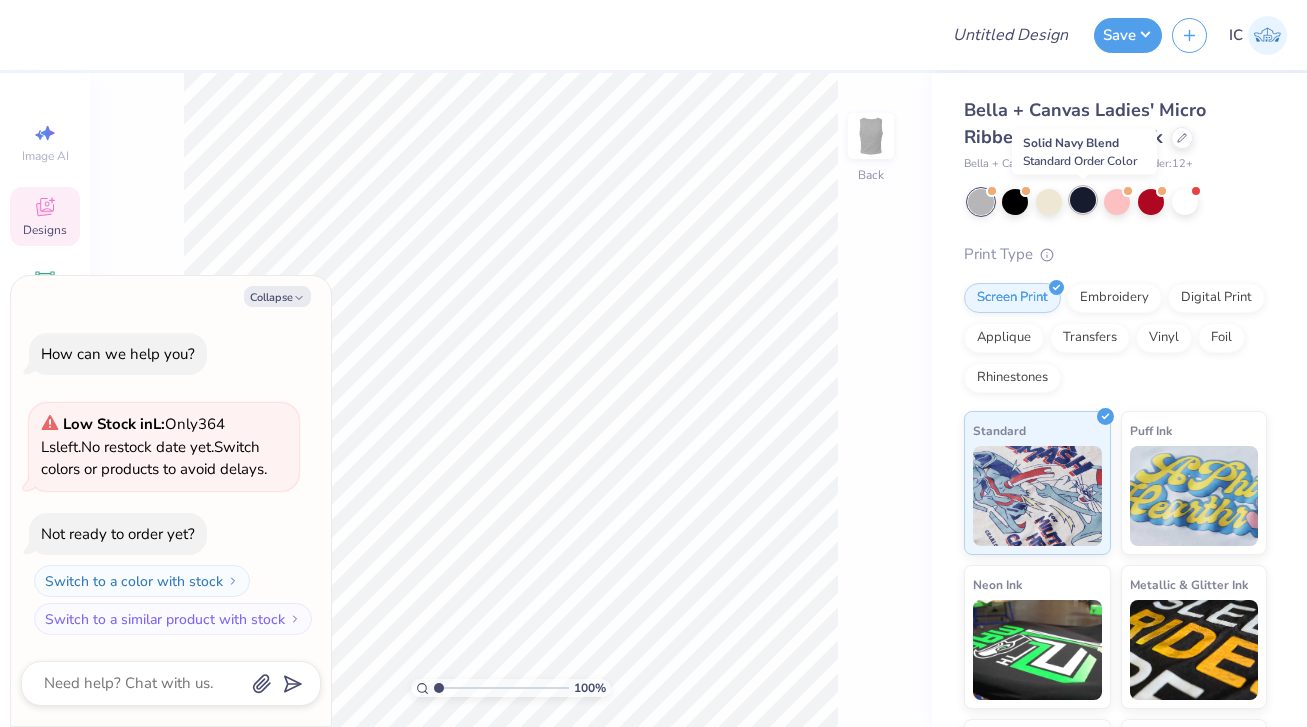 click at bounding box center [1083, 200] 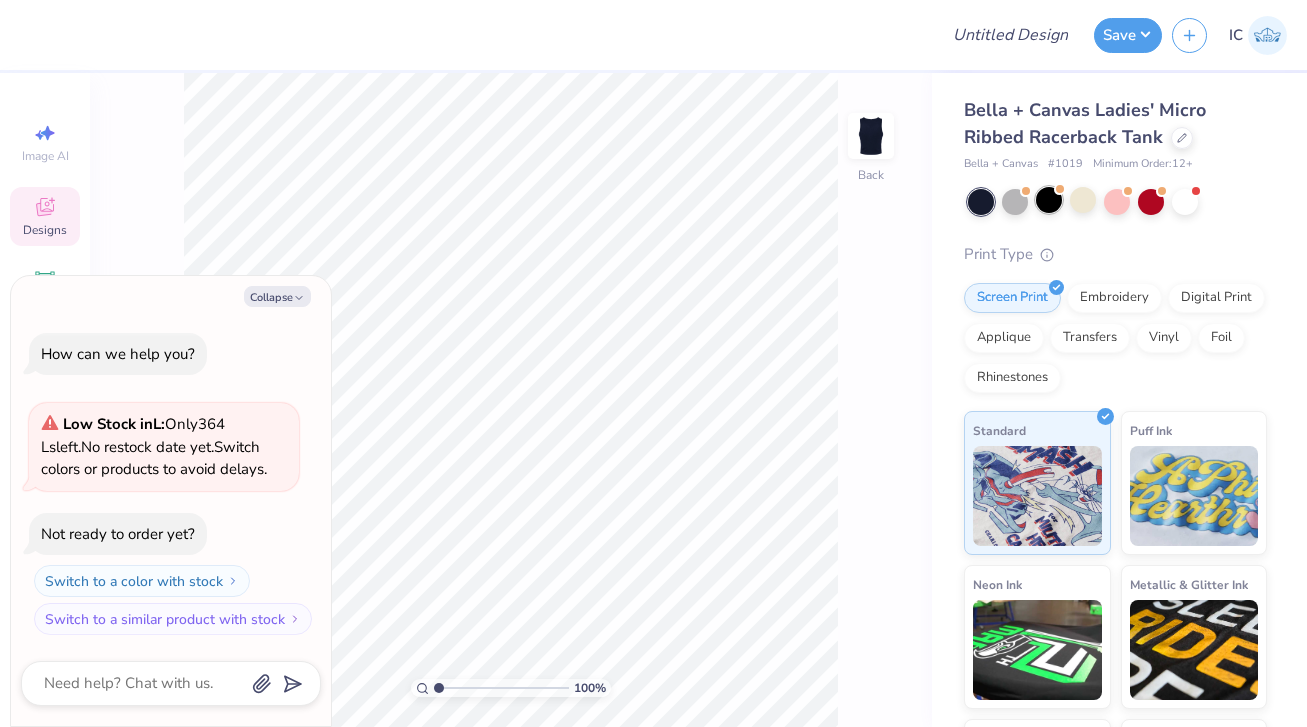 click at bounding box center (1049, 200) 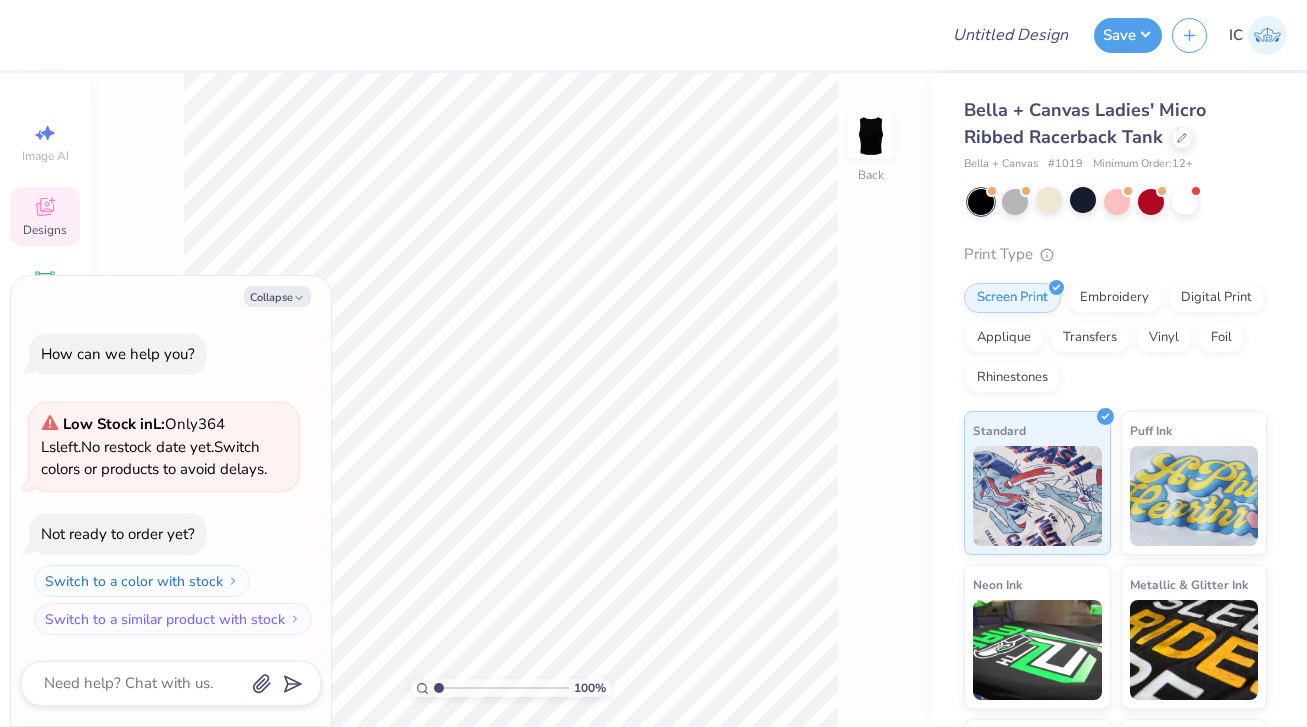 scroll, scrollTop: 110, scrollLeft: 0, axis: vertical 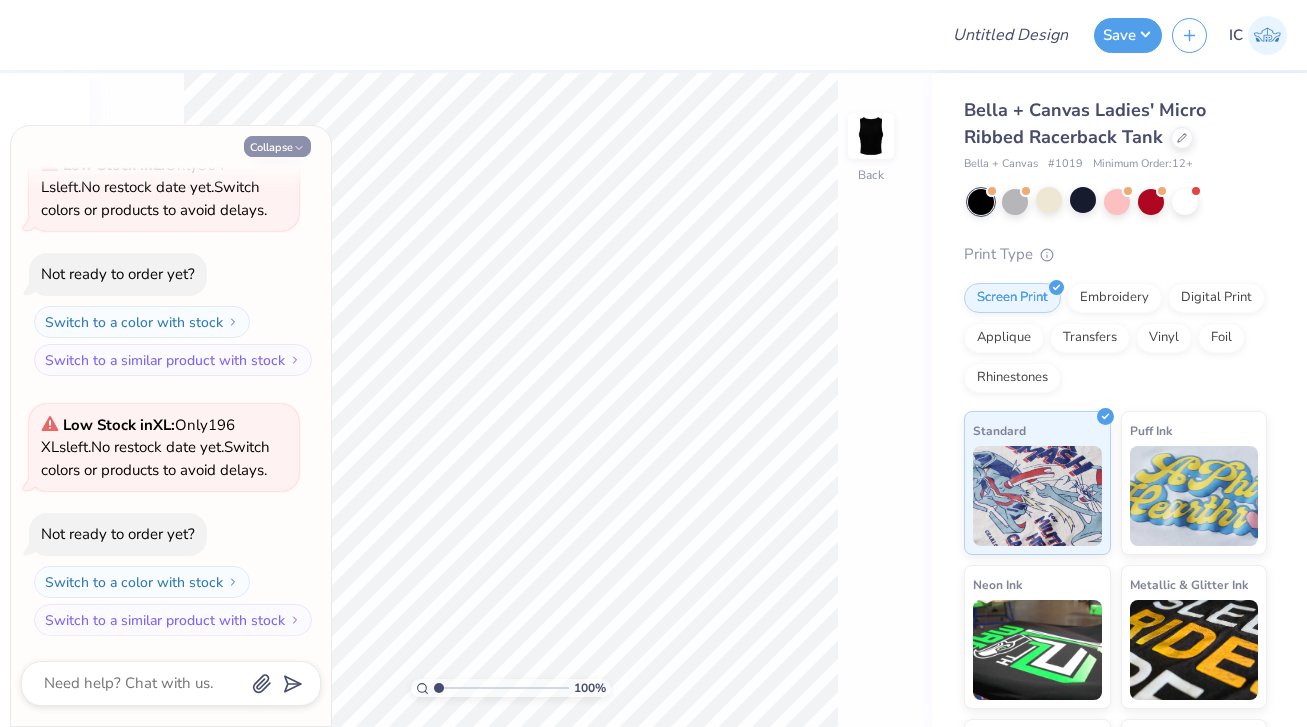 click 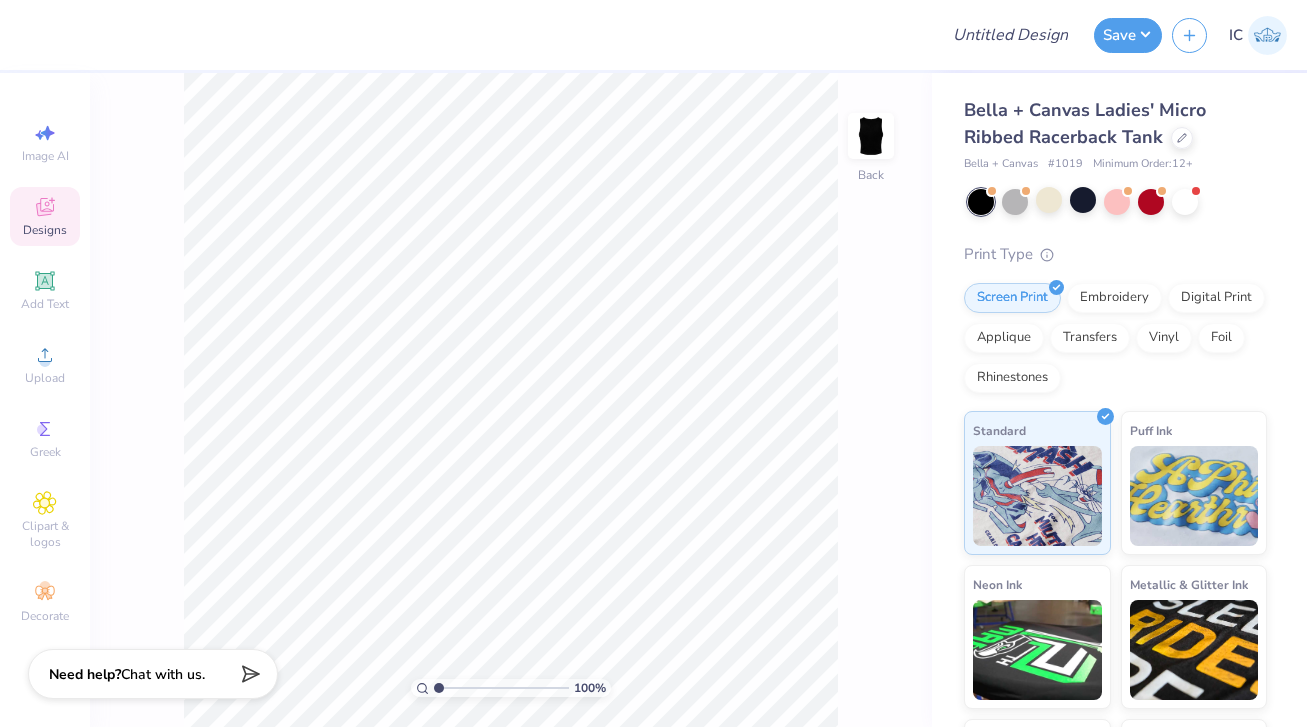 click on "Designs" at bounding box center (45, 230) 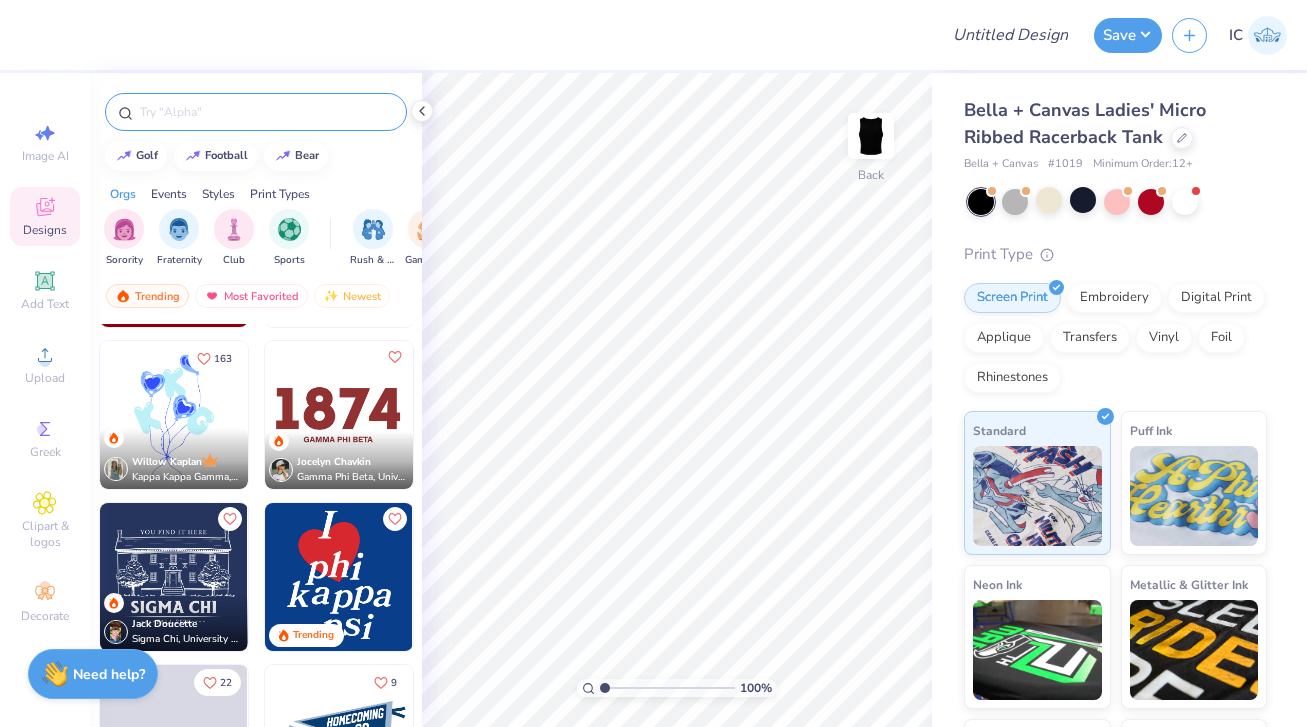 scroll, scrollTop: 2461, scrollLeft: 0, axis: vertical 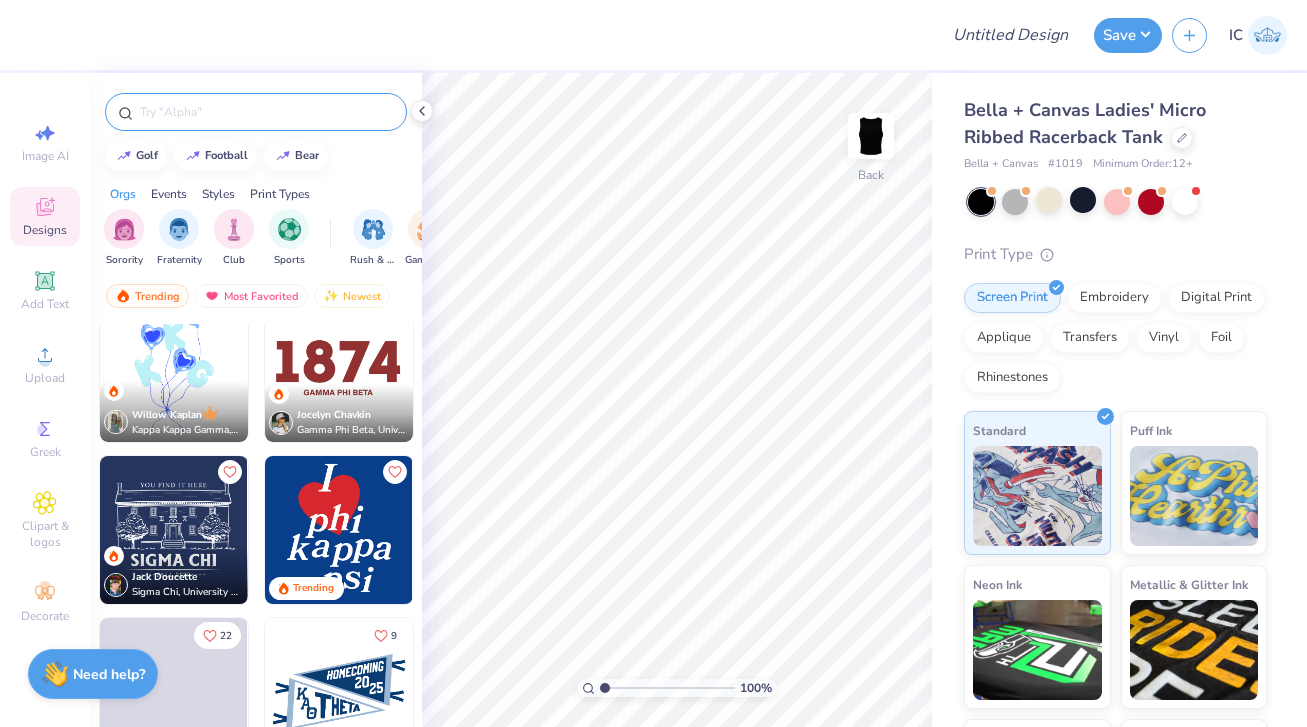 click at bounding box center (266, 112) 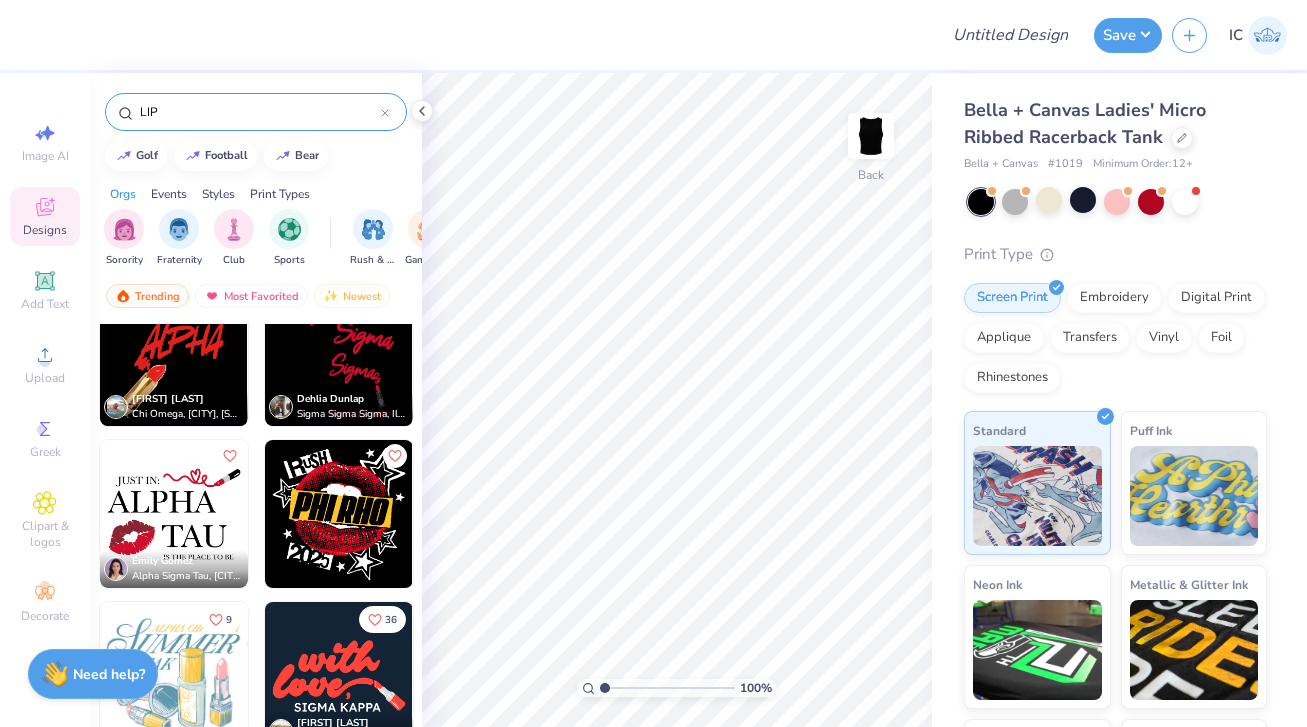 scroll, scrollTop: 0, scrollLeft: 0, axis: both 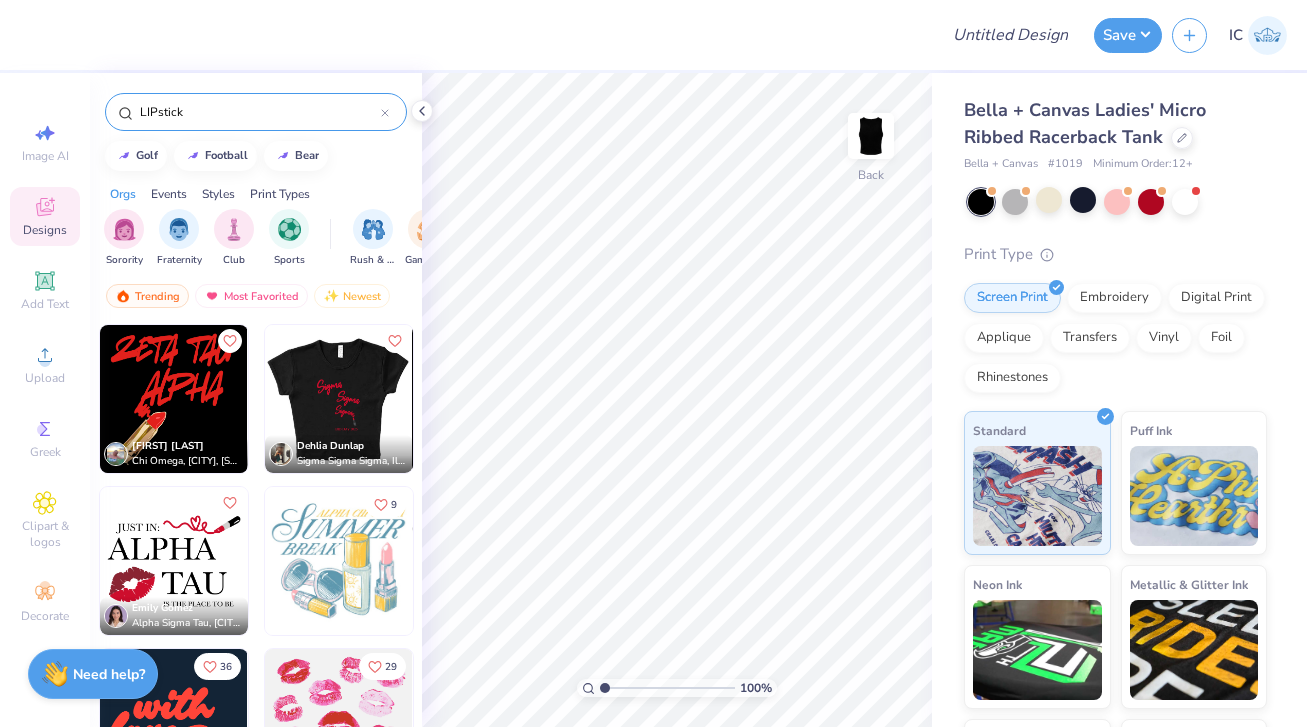 type on "LIPstick" 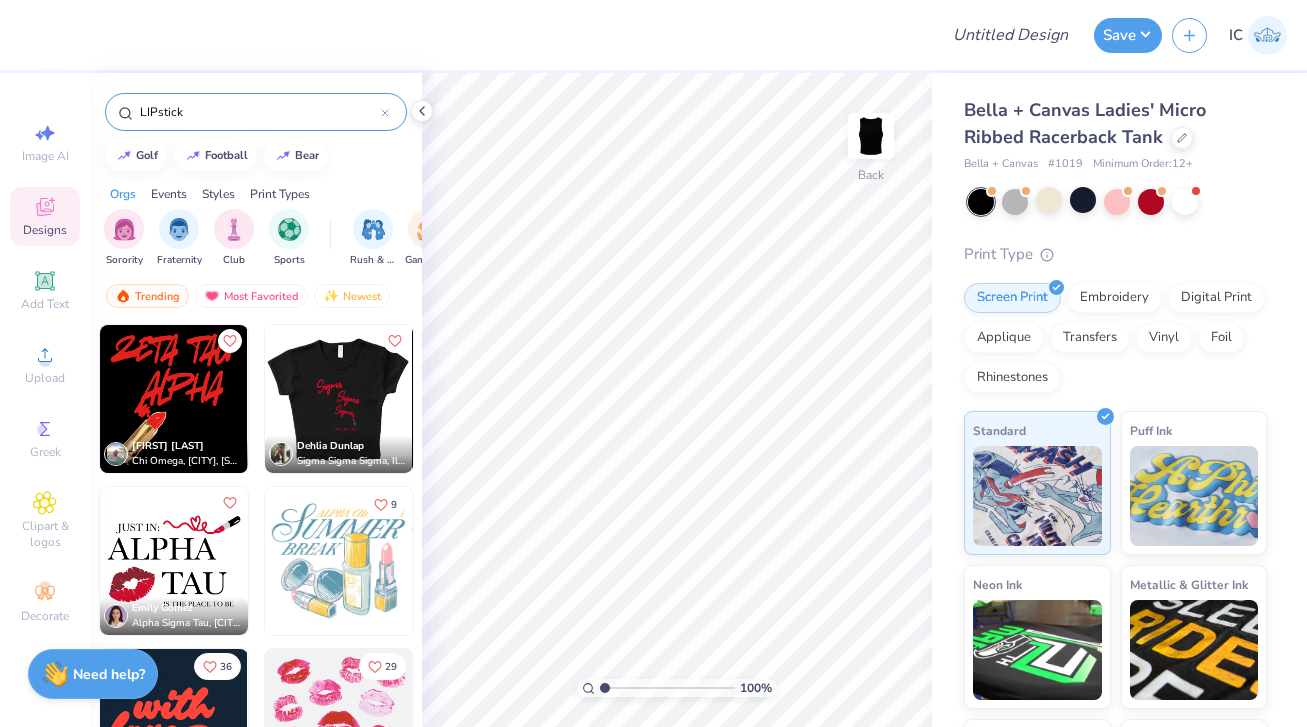 click at bounding box center (338, 399) 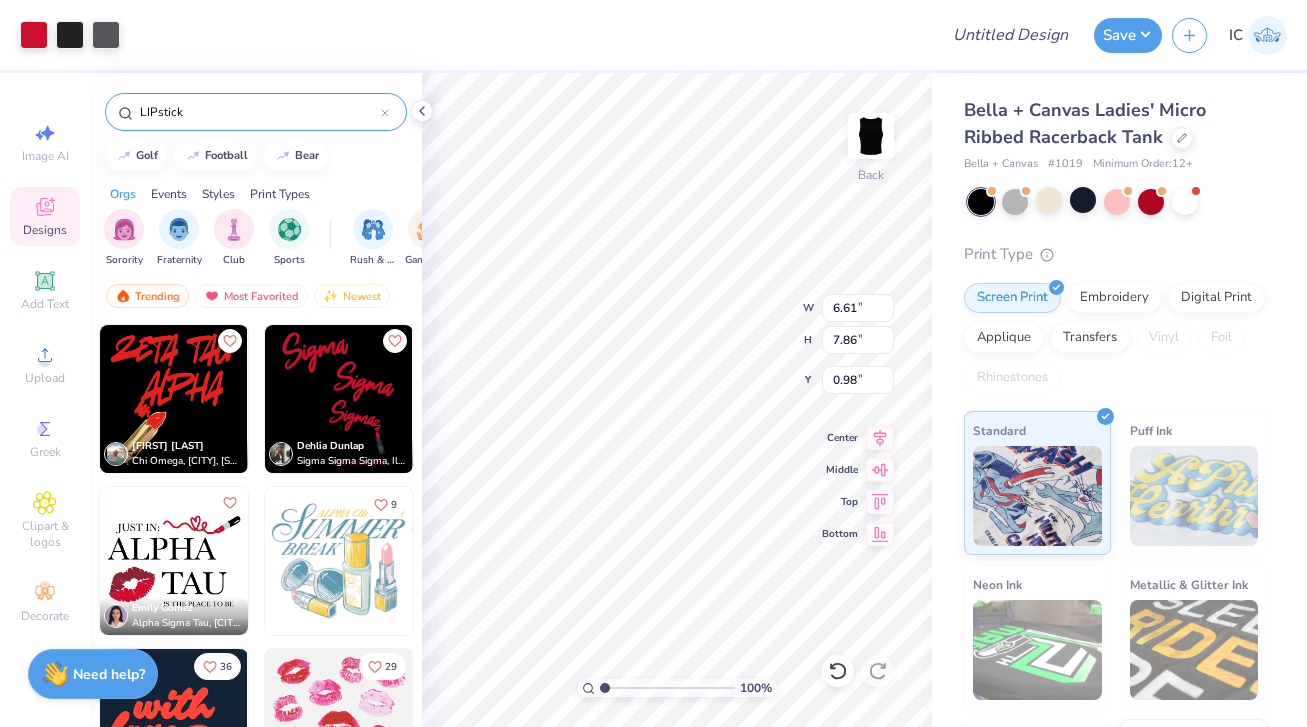 type on "0.98" 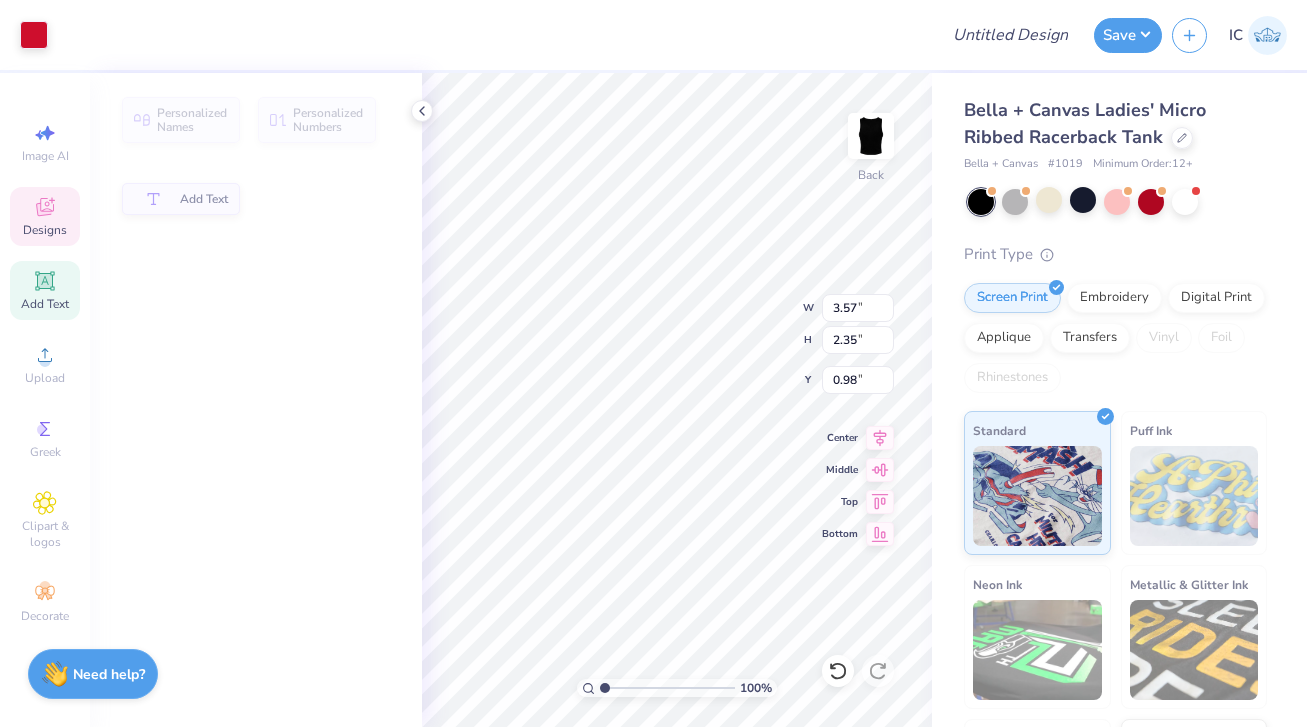 type on "3.57" 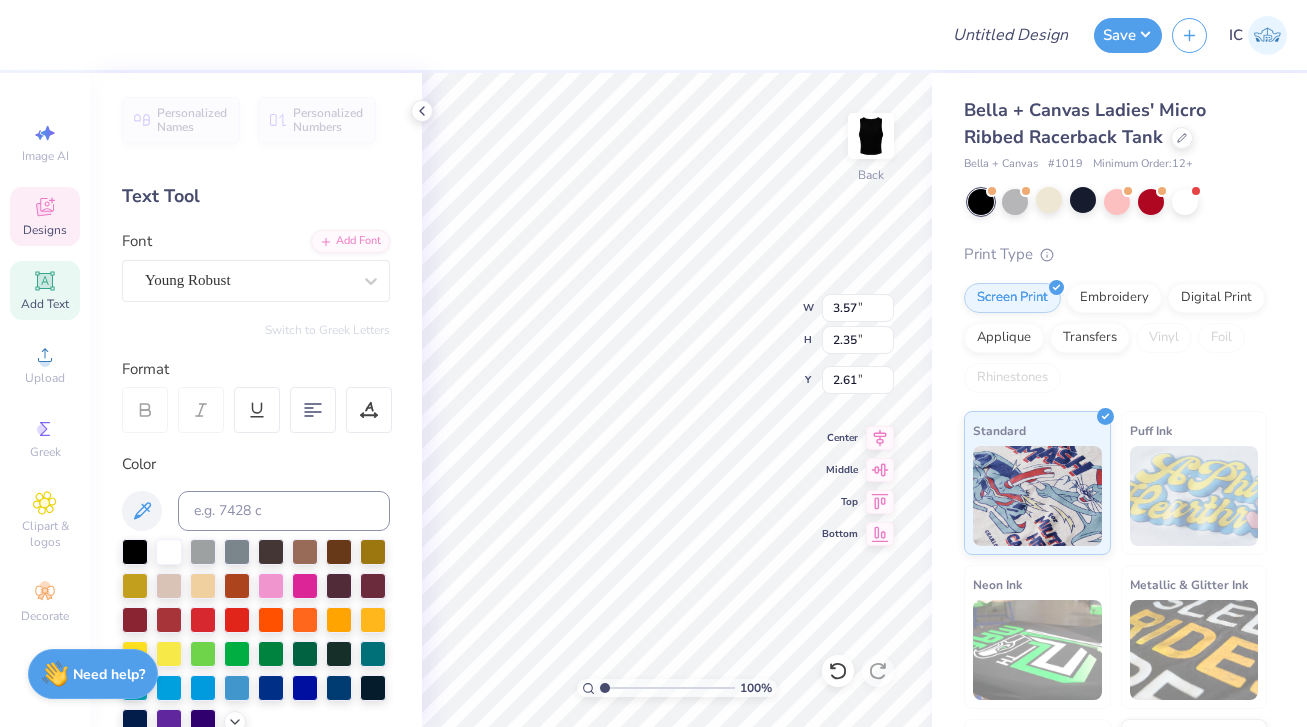 type on "S" 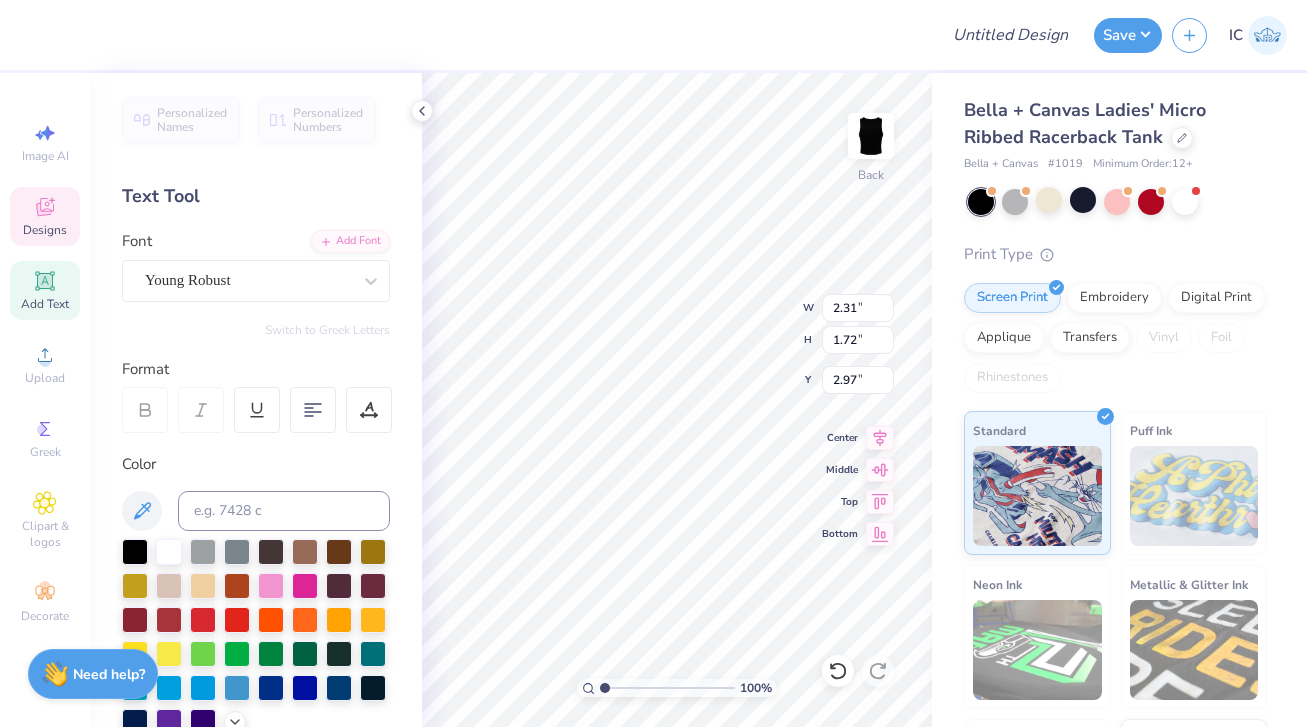 type on "3.27" 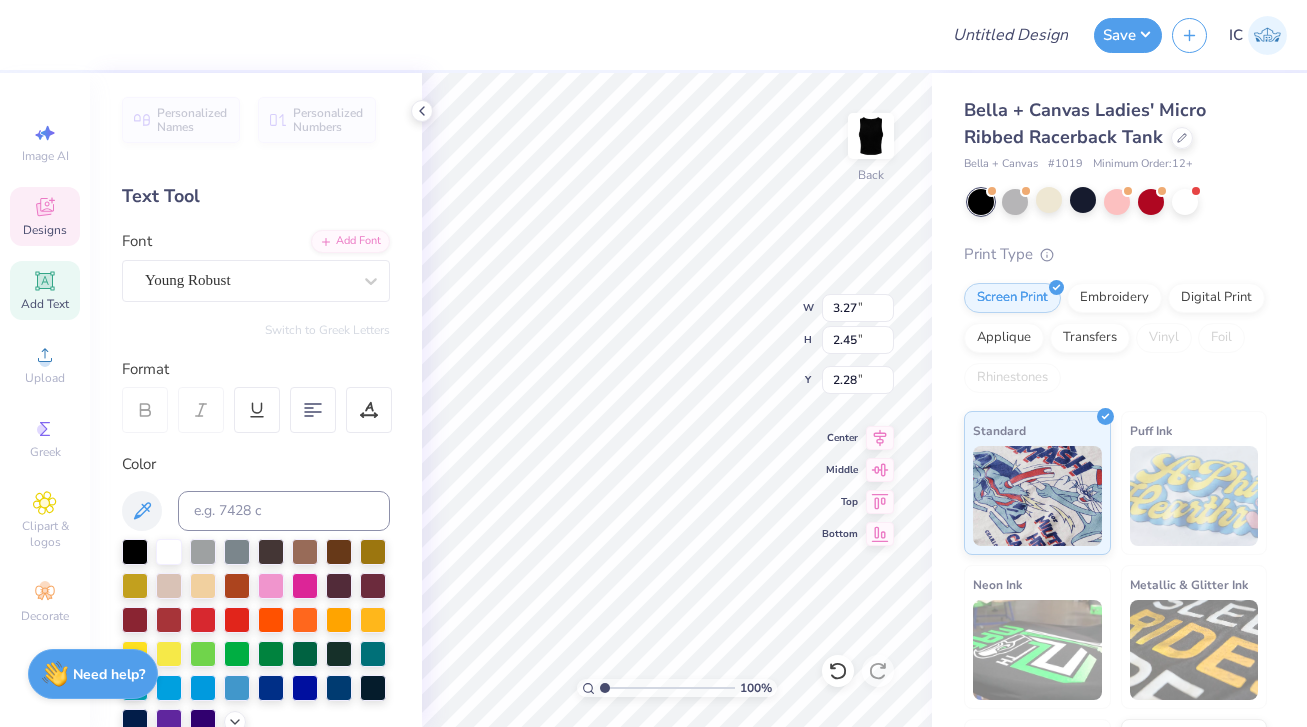 type on "3.90" 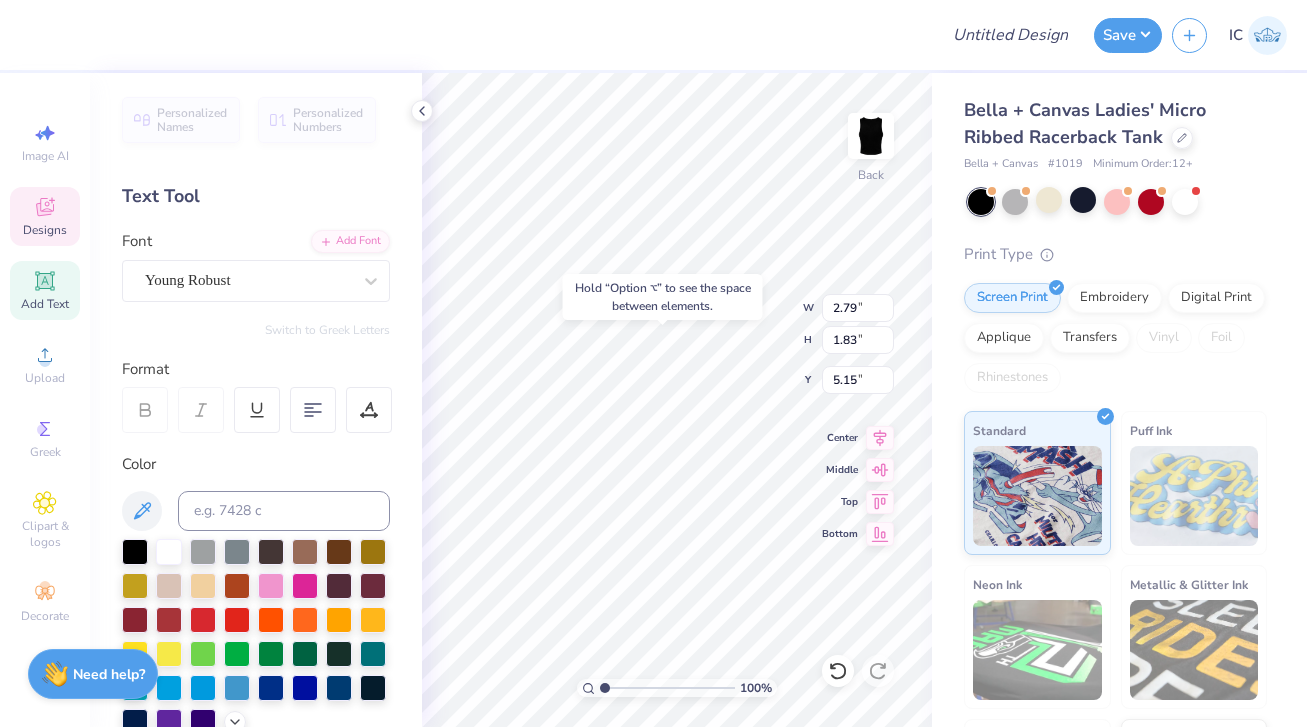 type on "5.15" 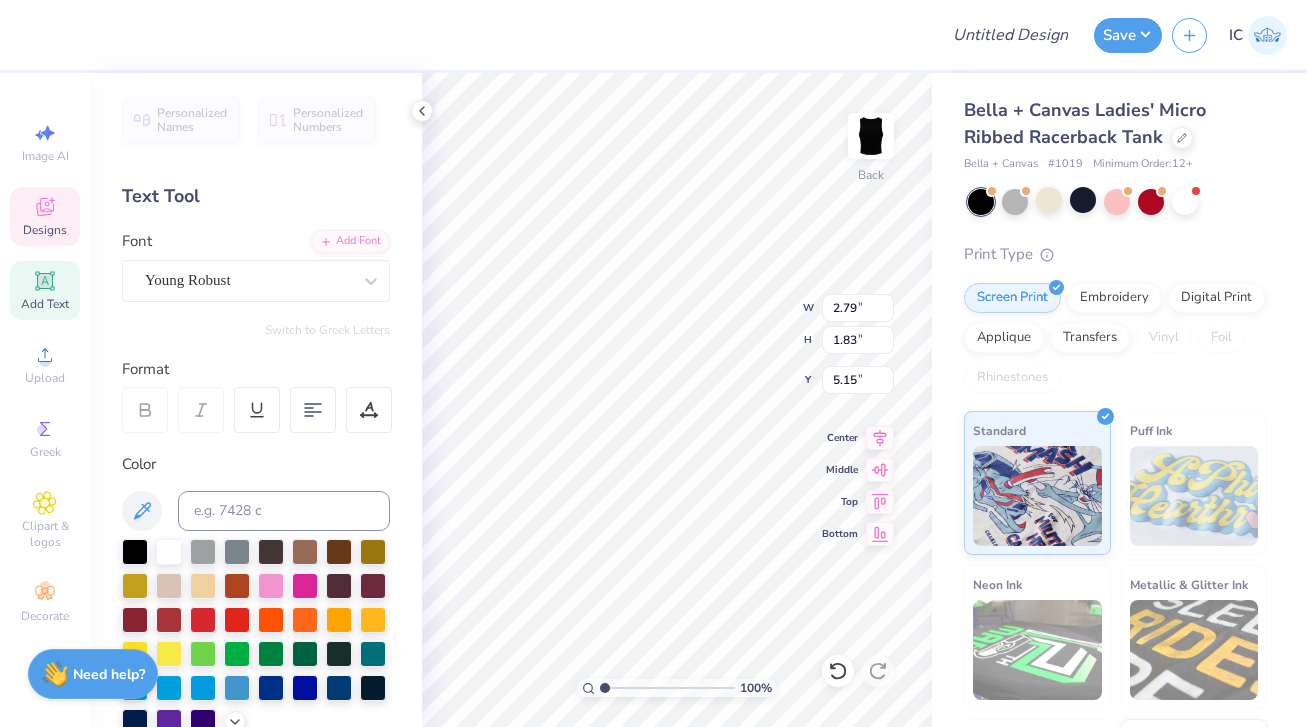 type on "Sig" 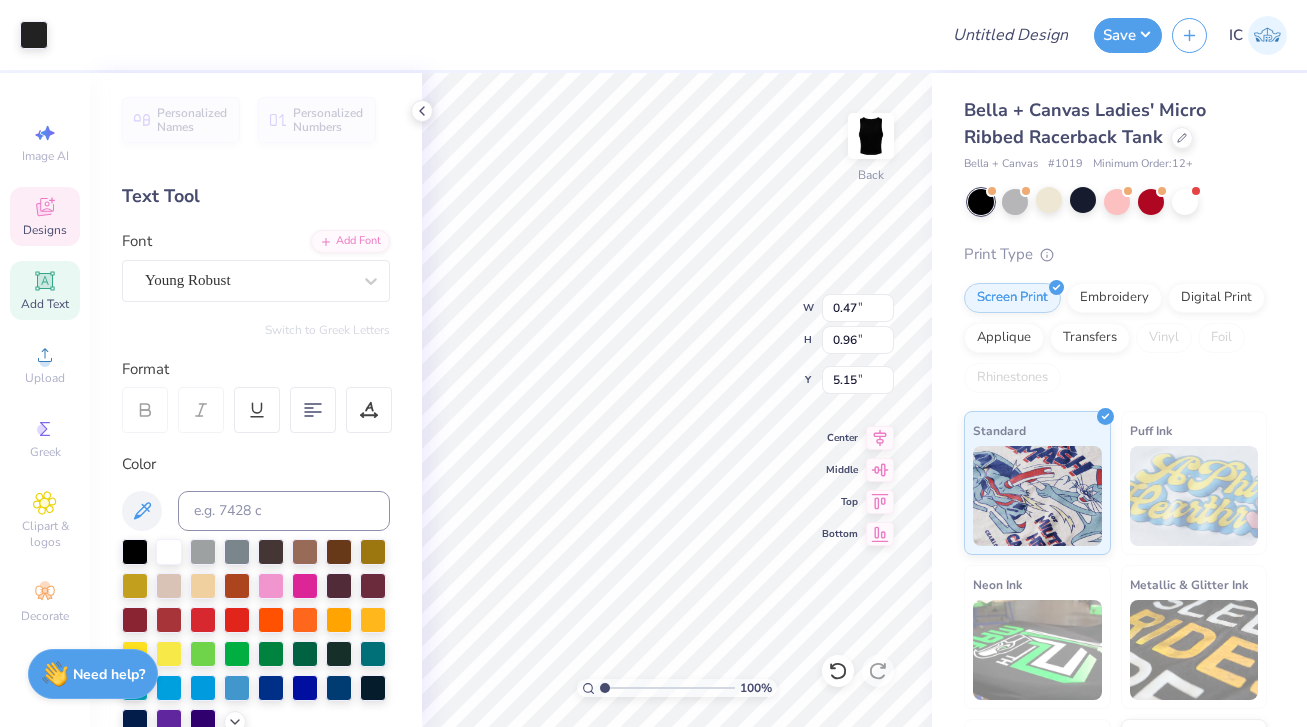 type on "0.47" 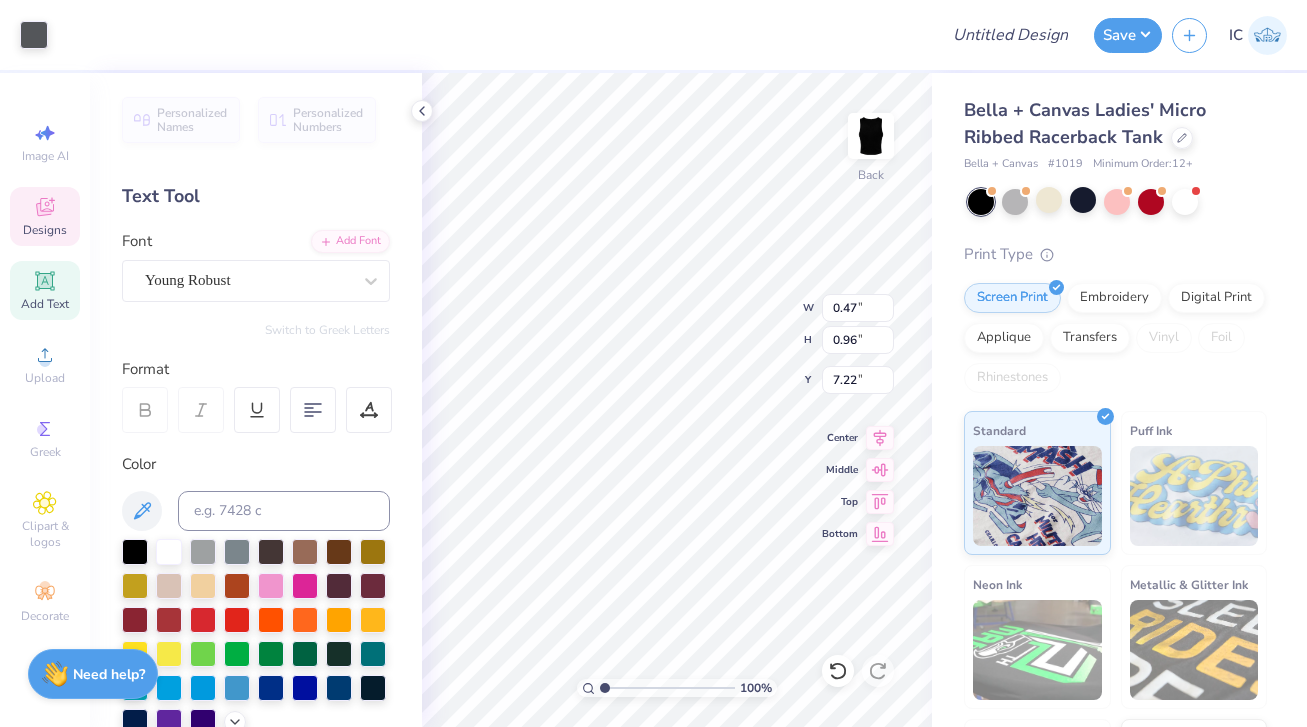 type on "0.50" 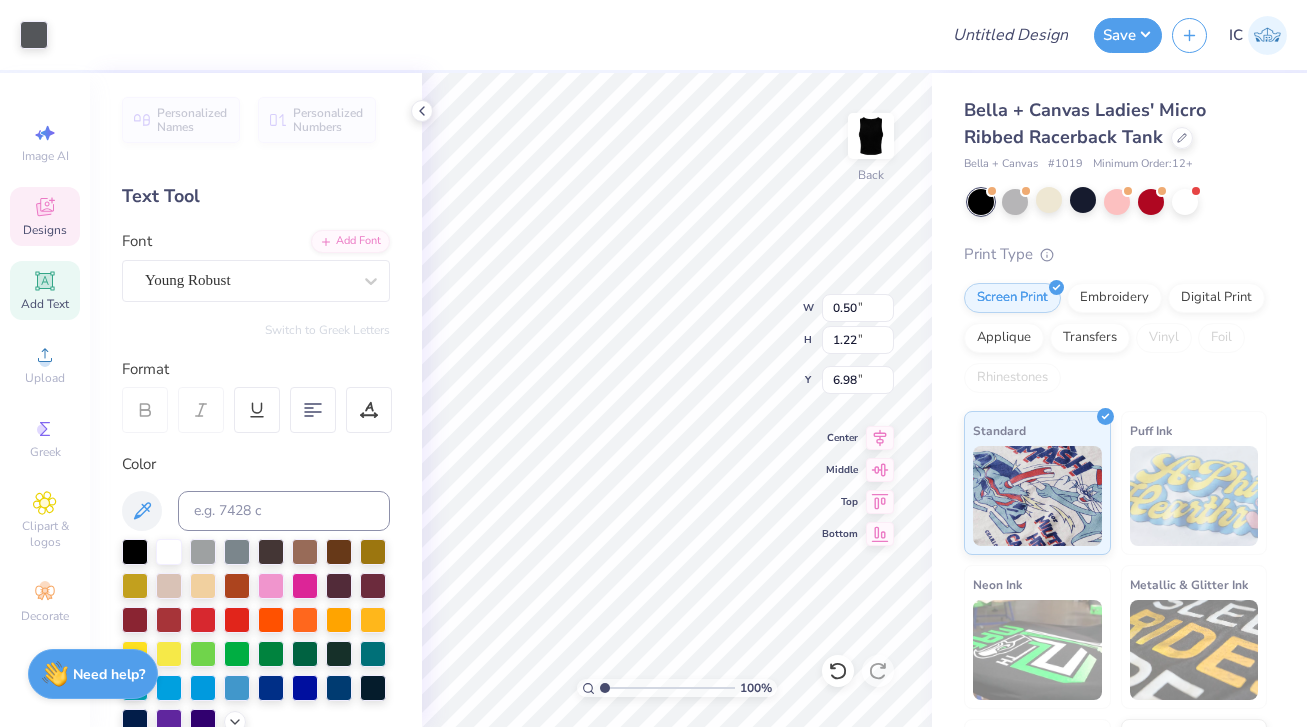 type on "7.39" 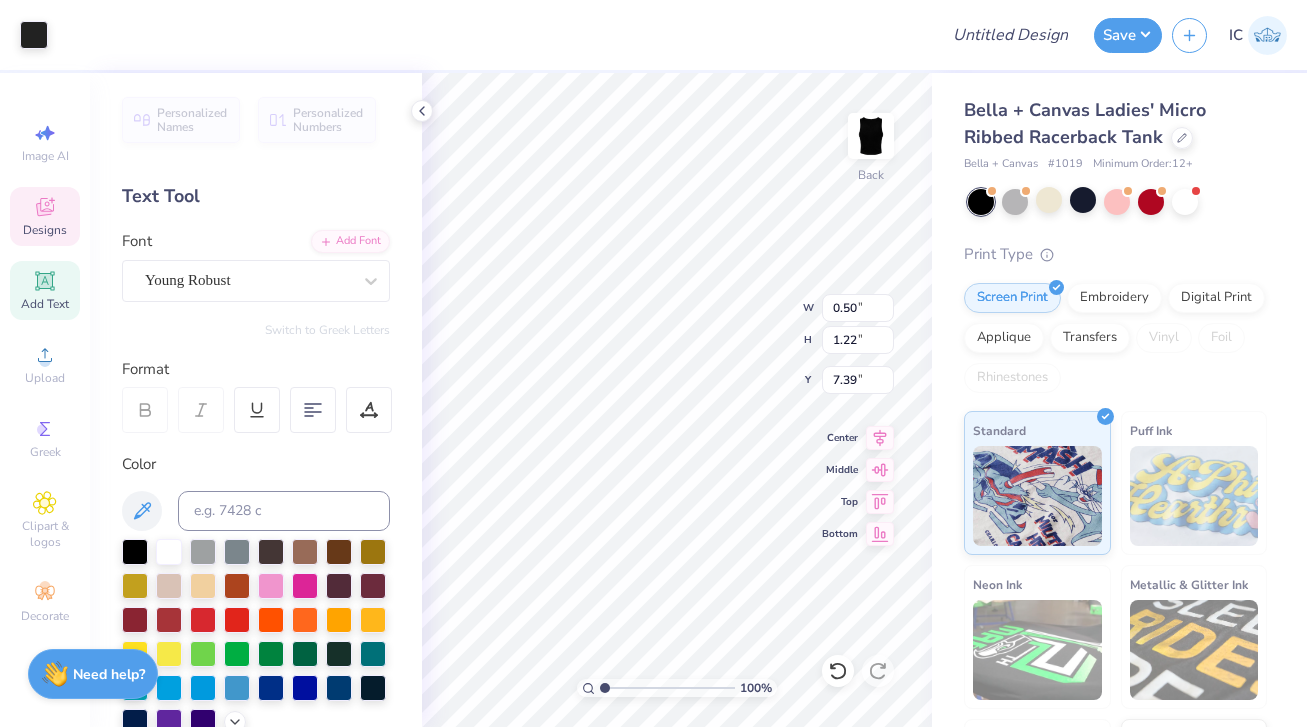 type on "0.47" 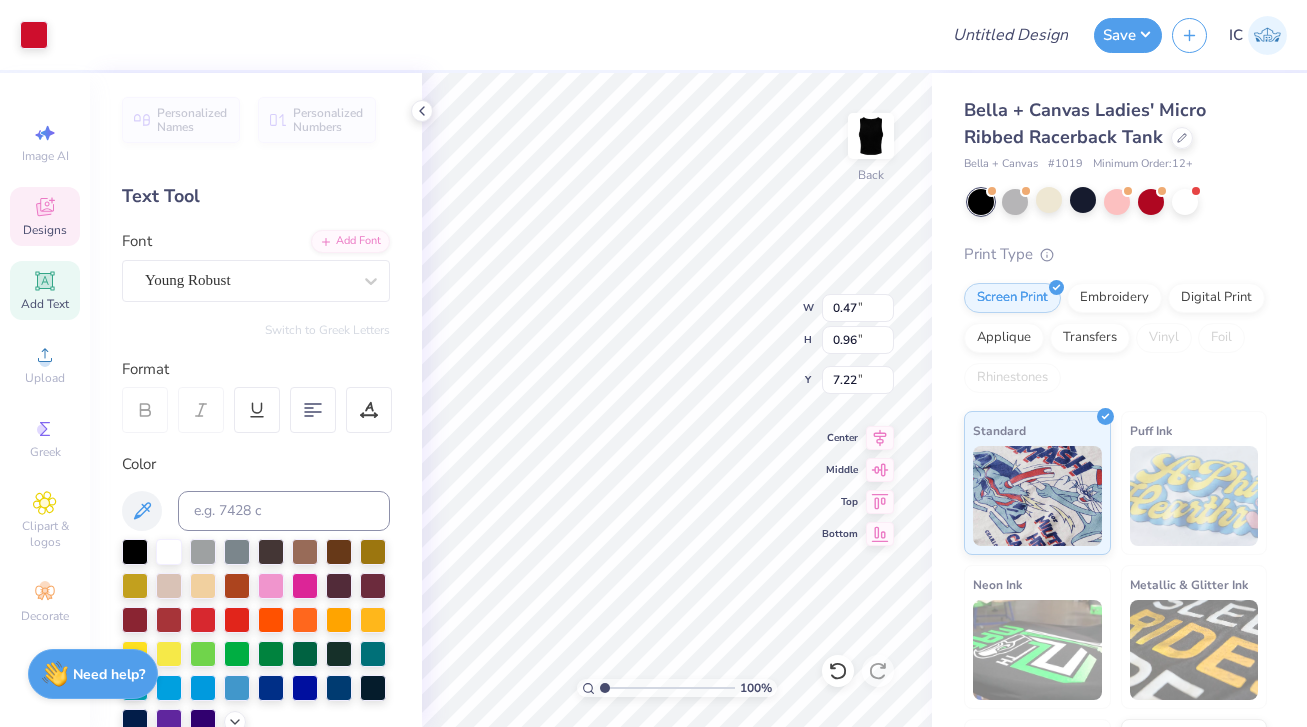 type on "0.25" 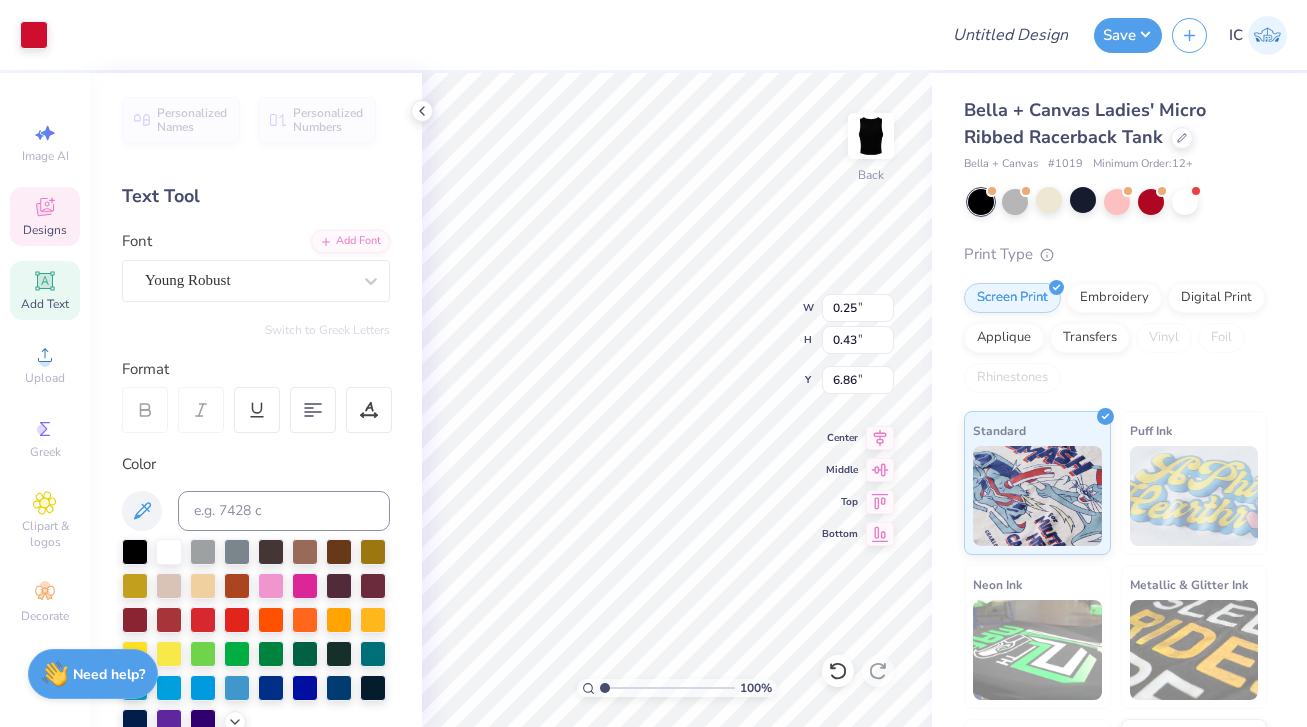 type on "0.40" 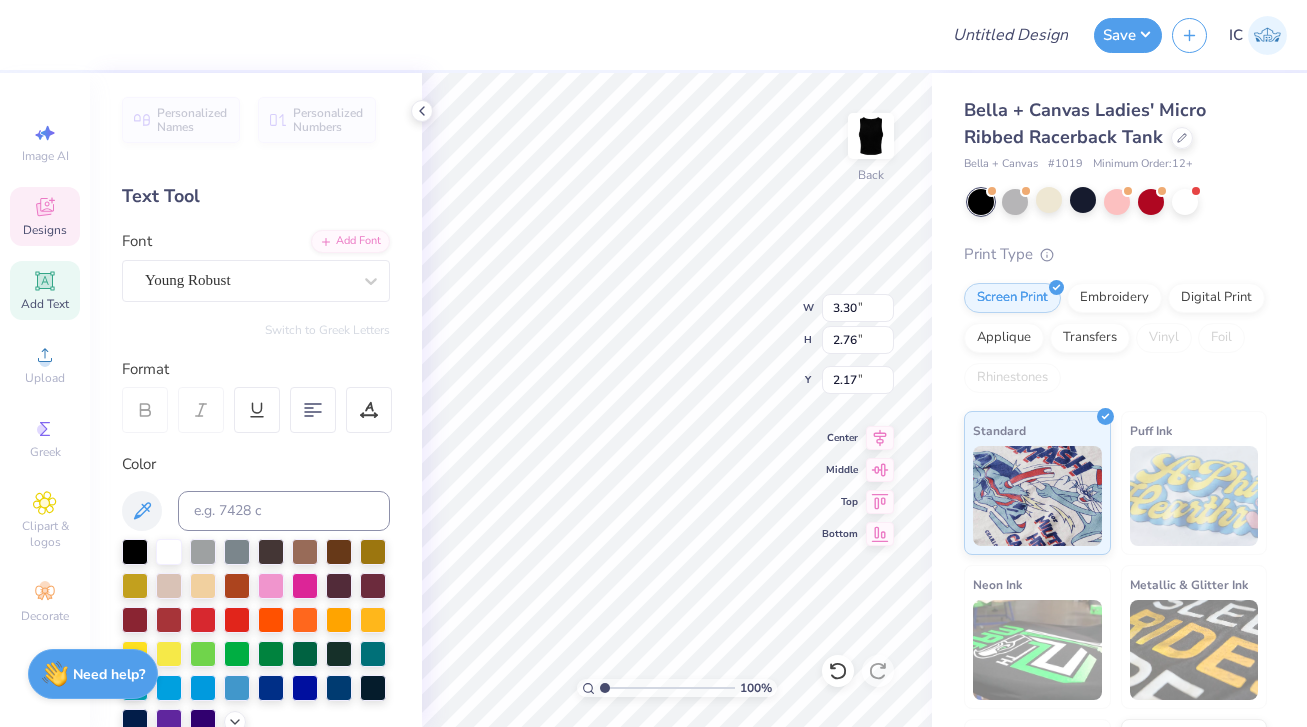 type on "3.30" 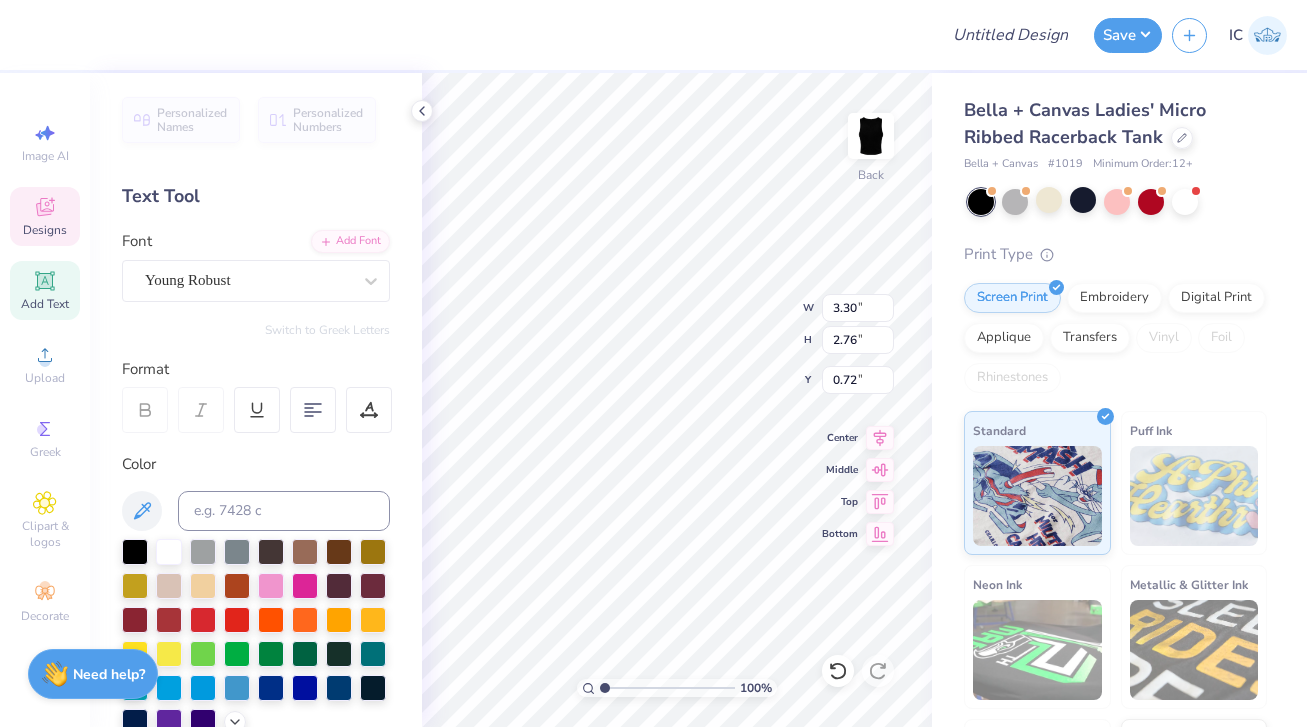 type on "0.82" 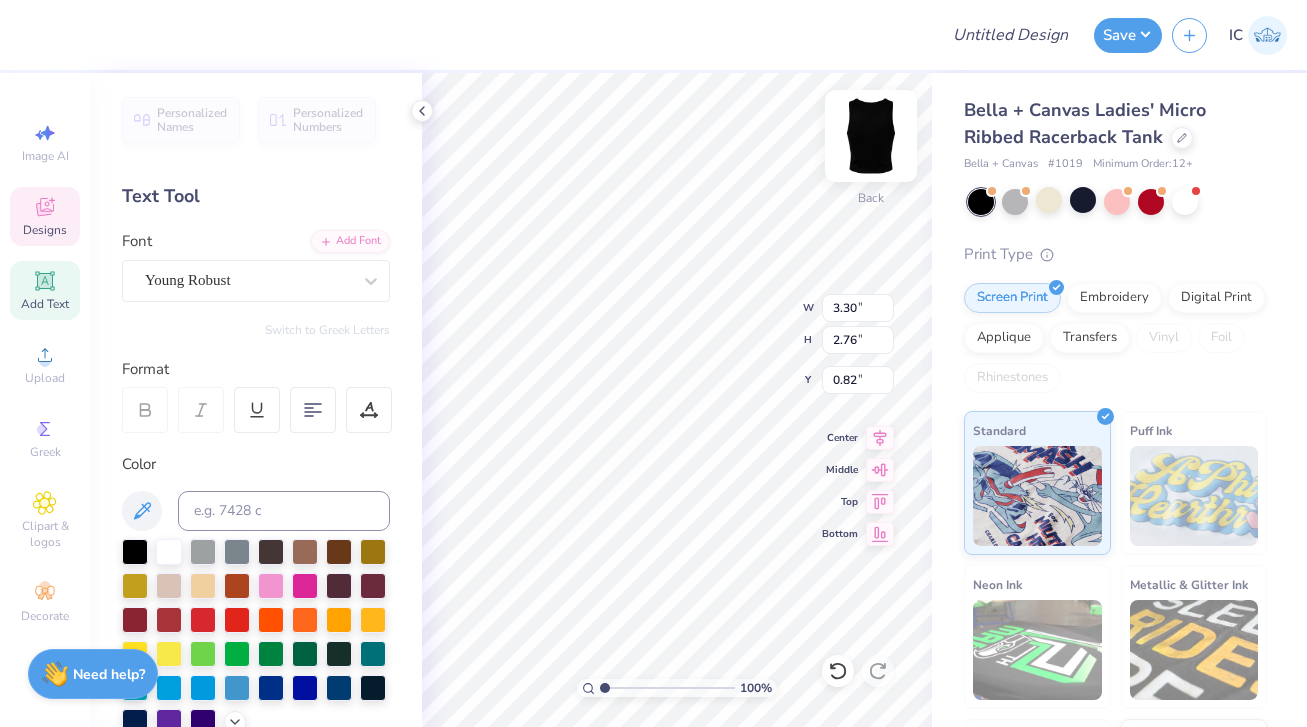 type on "1.66" 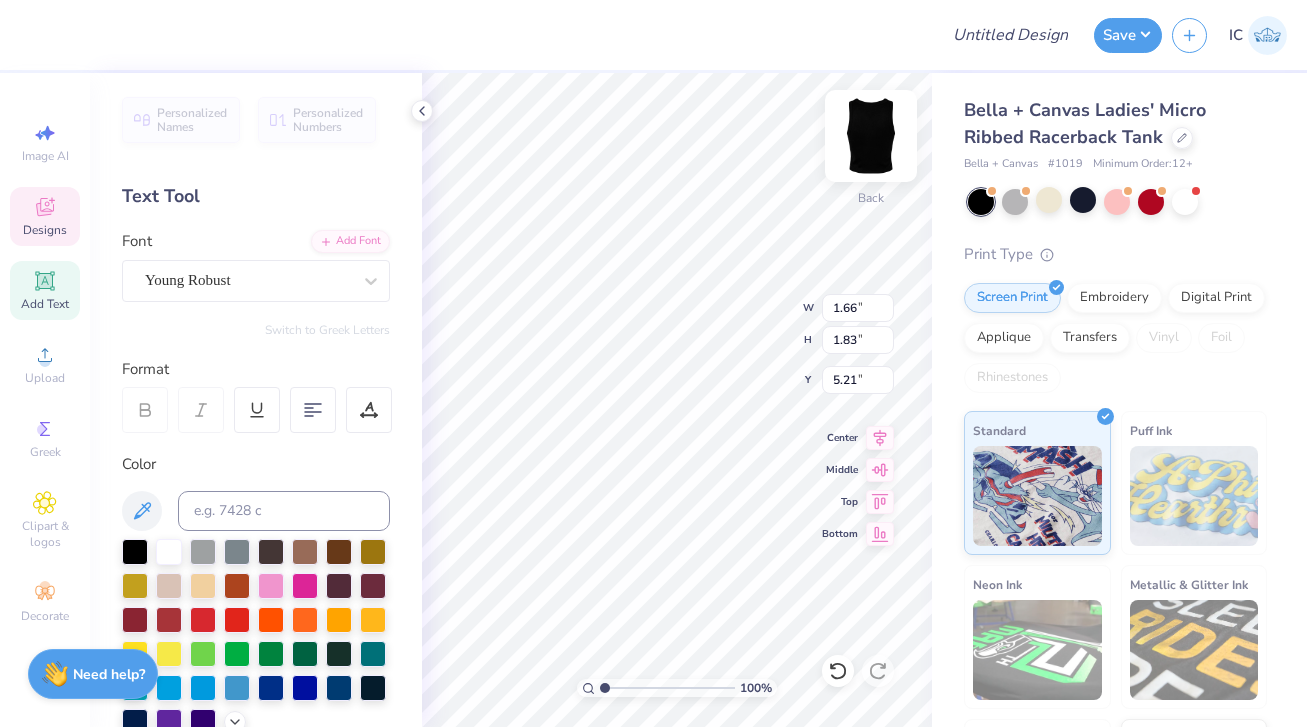 type on "3.30" 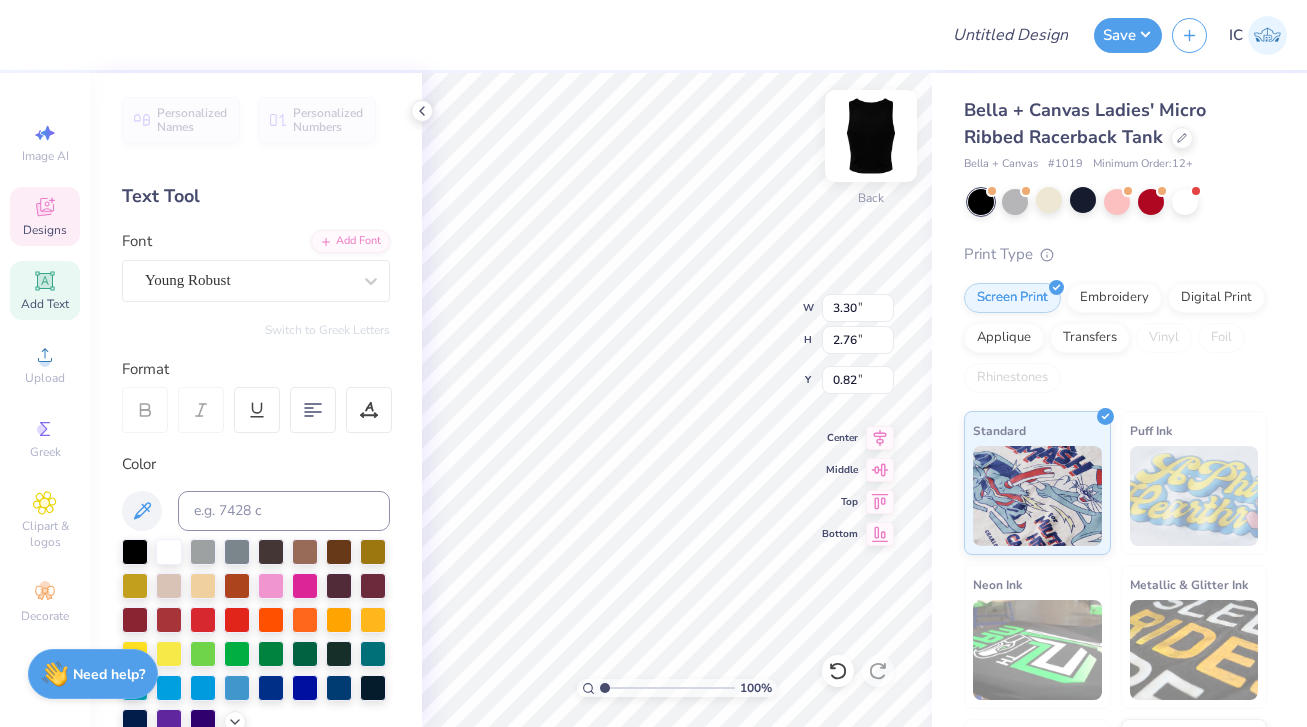 type on "3.27" 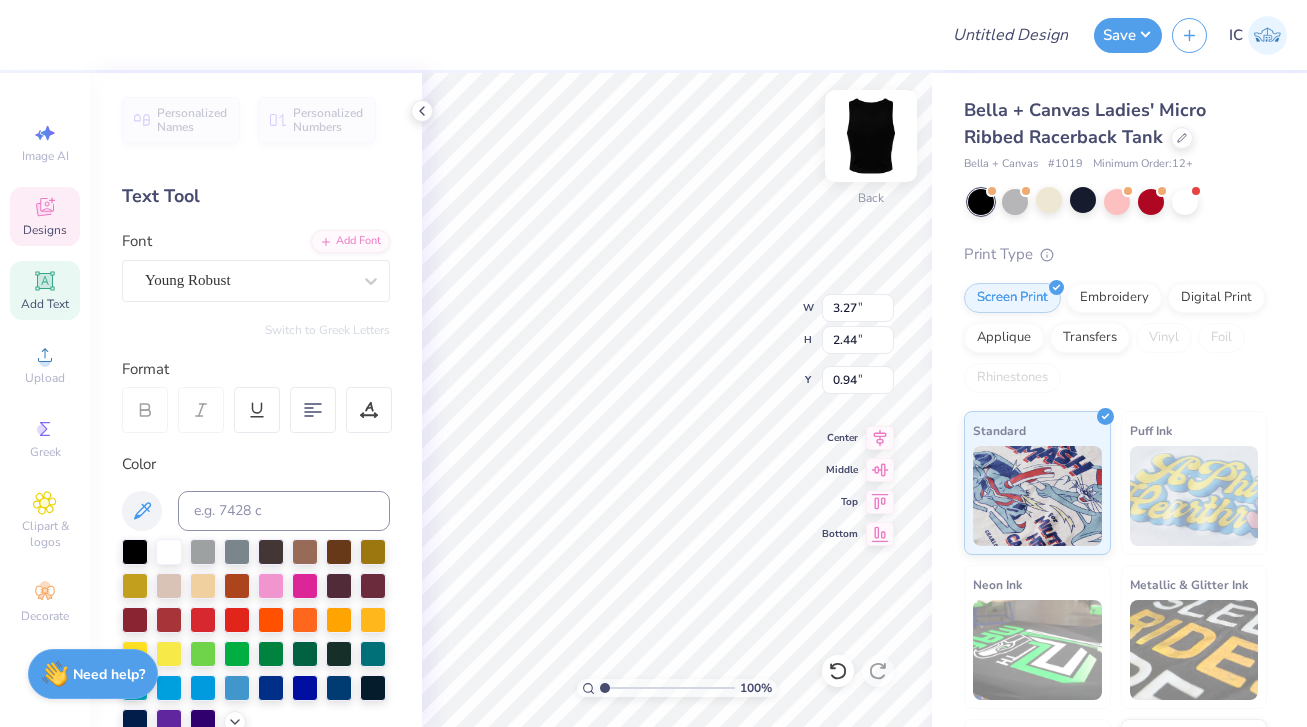 type on "3.58" 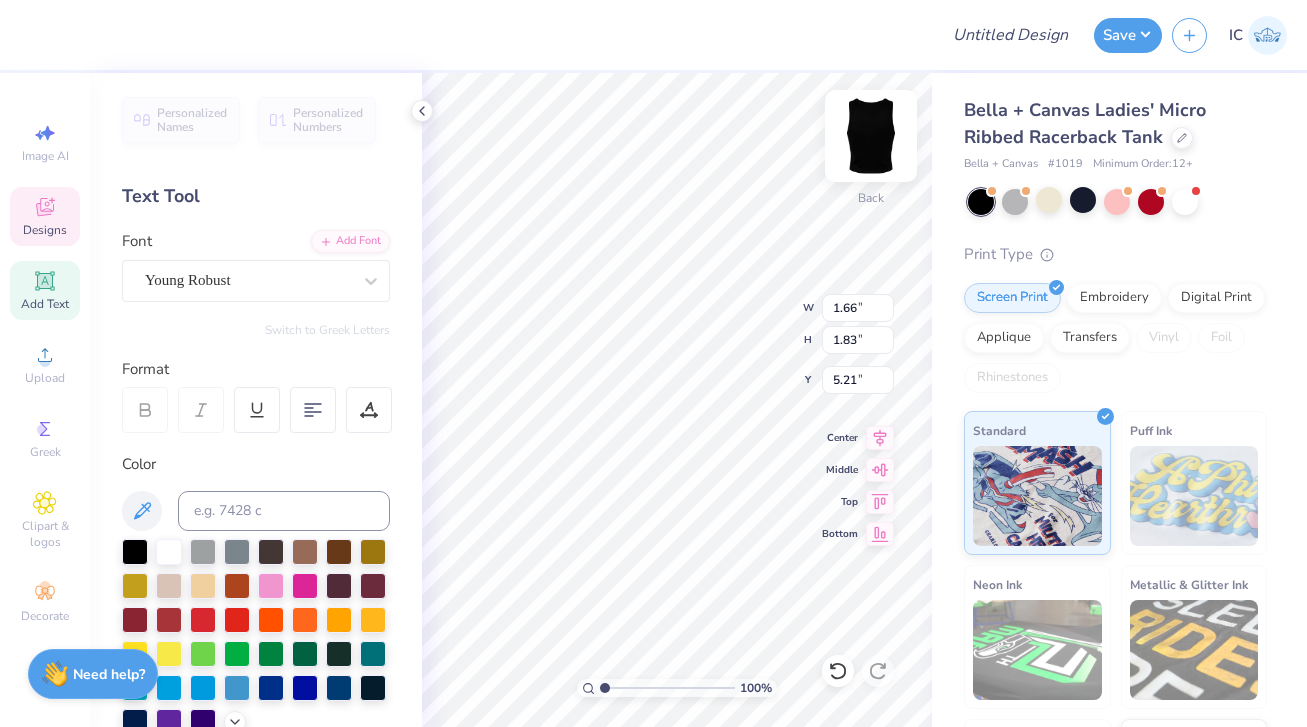 type on "3.23" 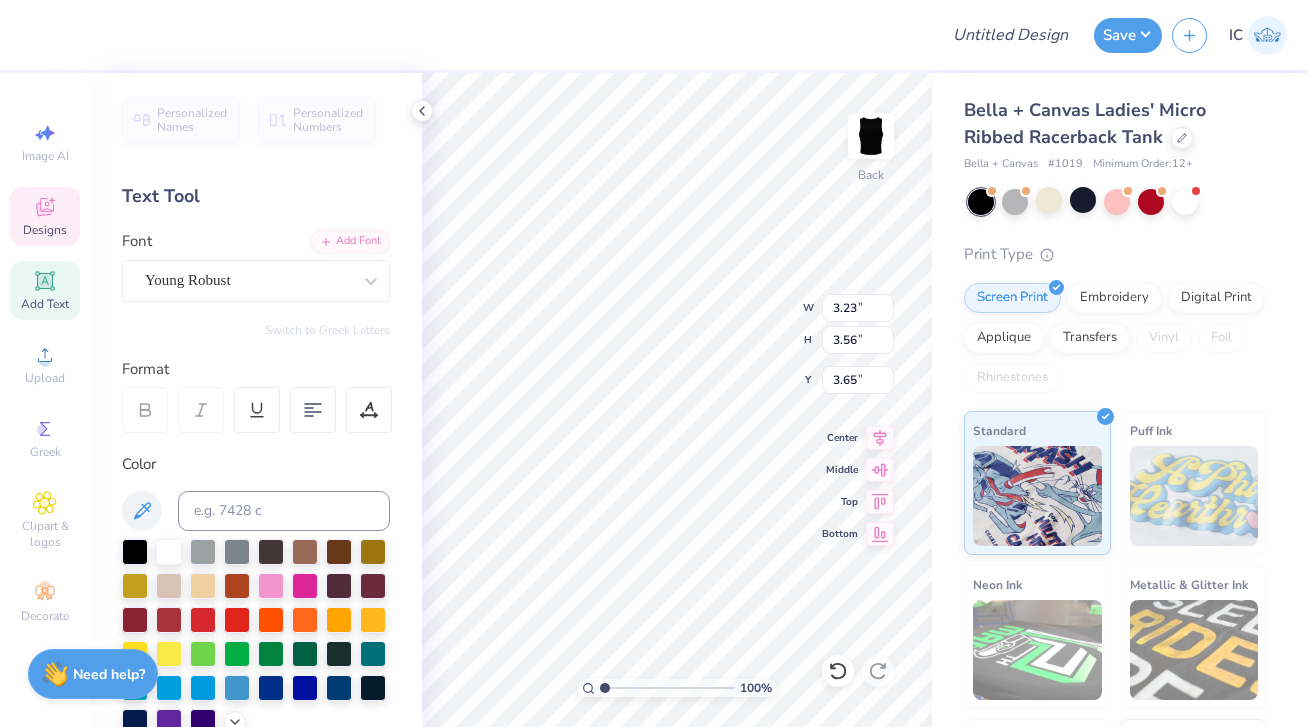 type on "3.51" 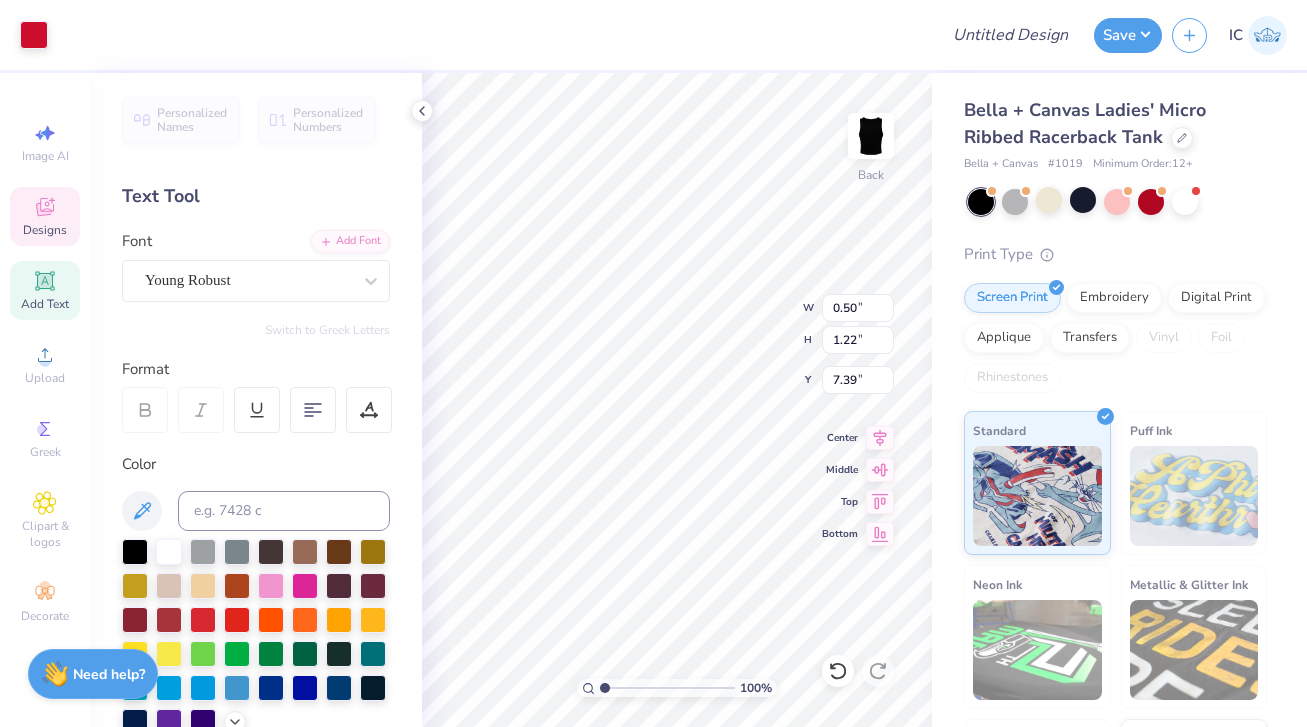 type on "0.46" 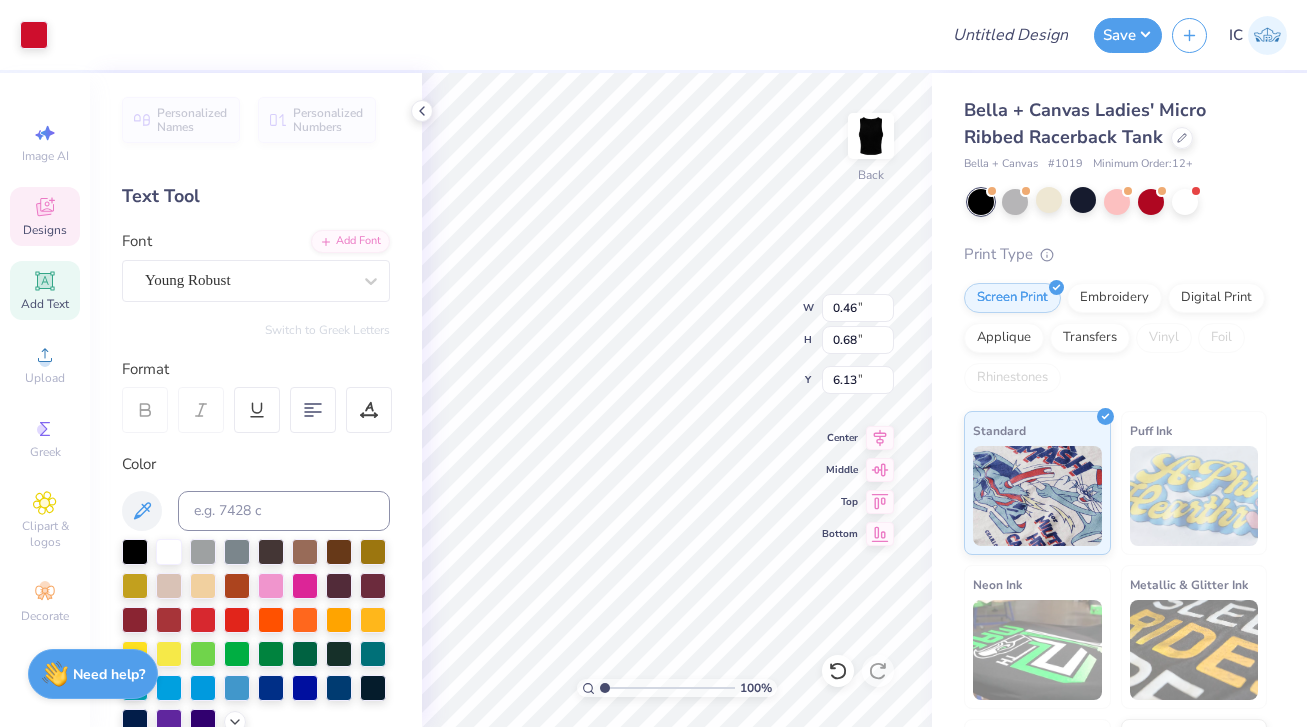 type on "5.29" 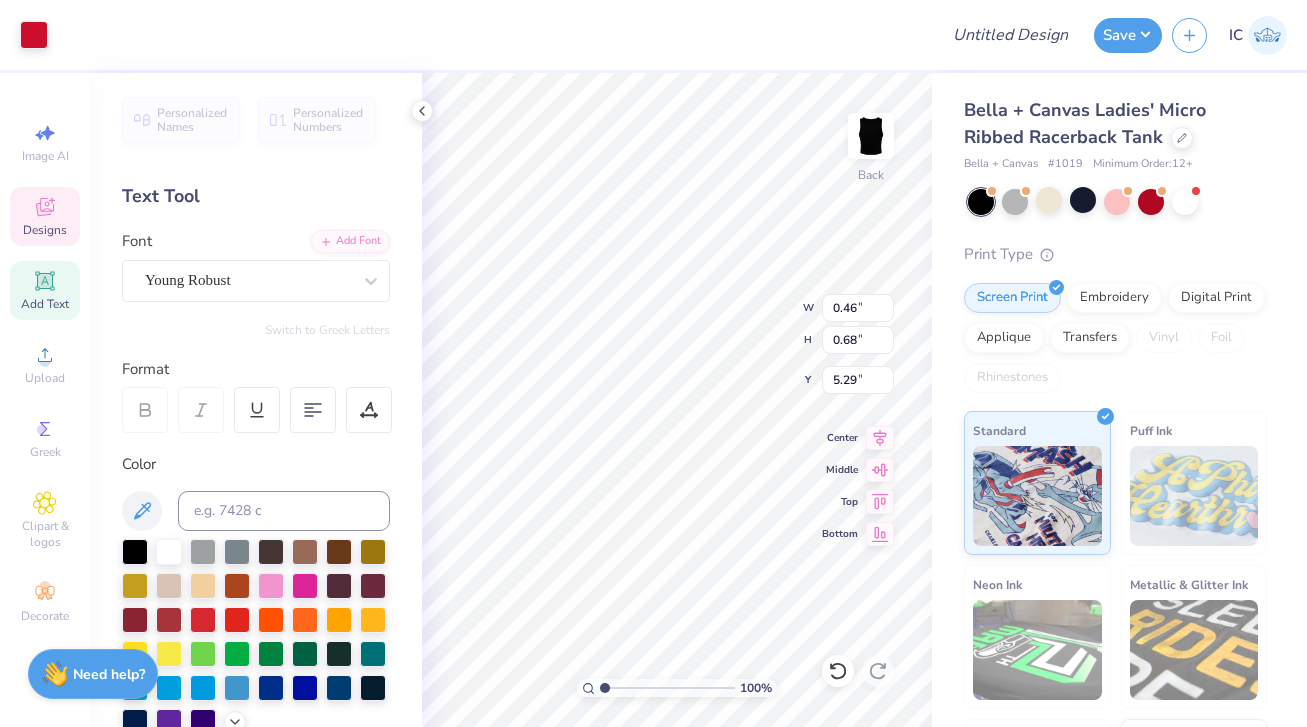 click on "100  % Back W 0.46 0.46 " H 0.68 0.68 " Y 5.29 6.13 " Center Middle Top Bottom" at bounding box center (677, 400) 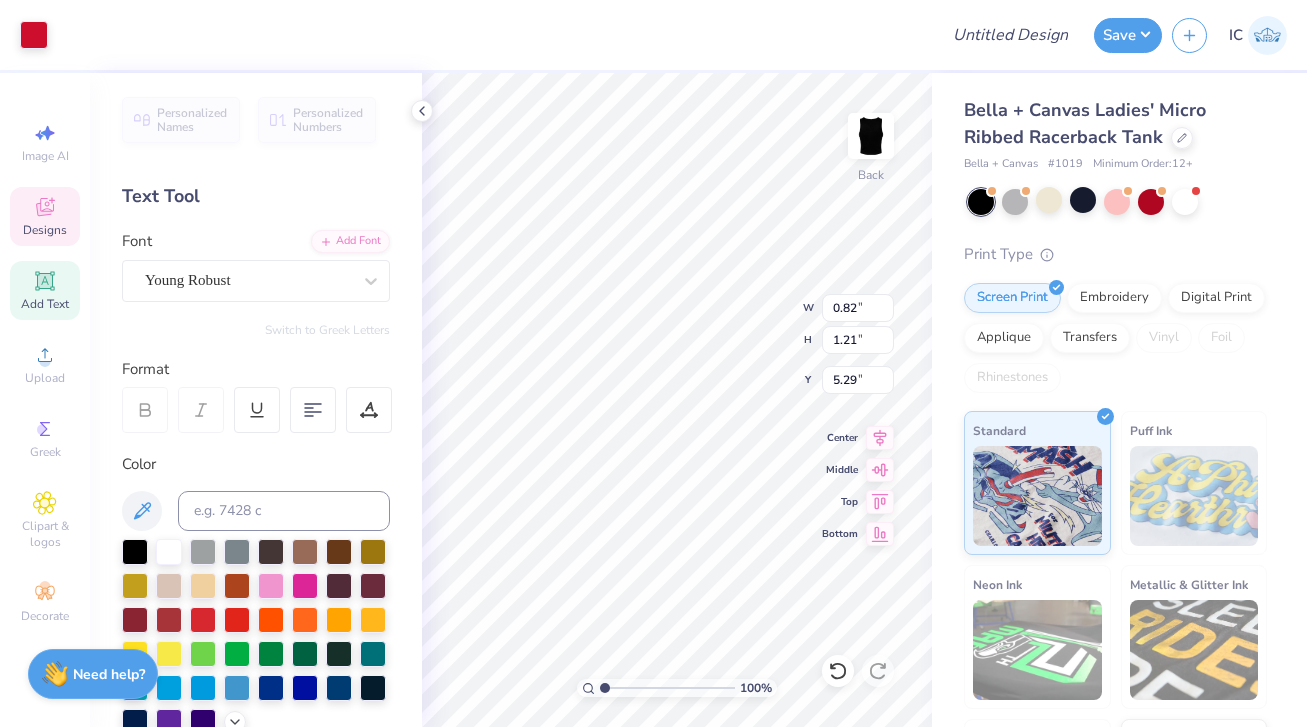 type on "5.29" 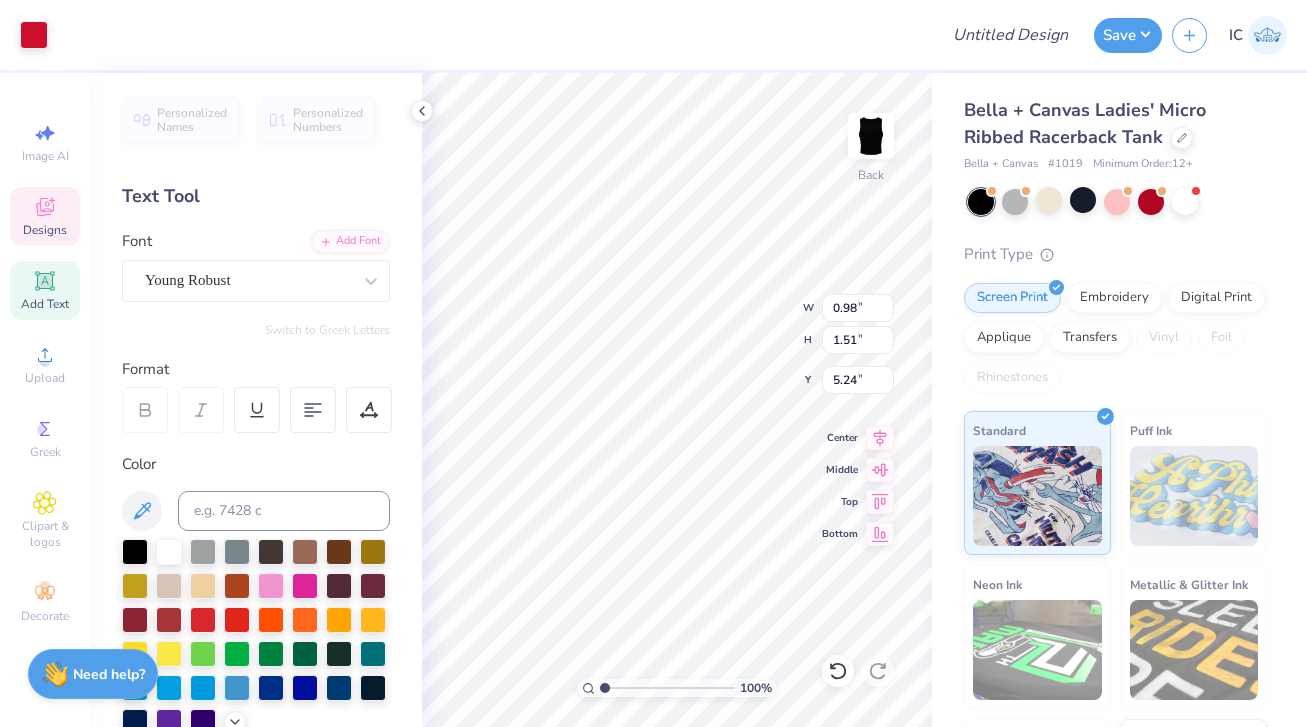 type on "0.98" 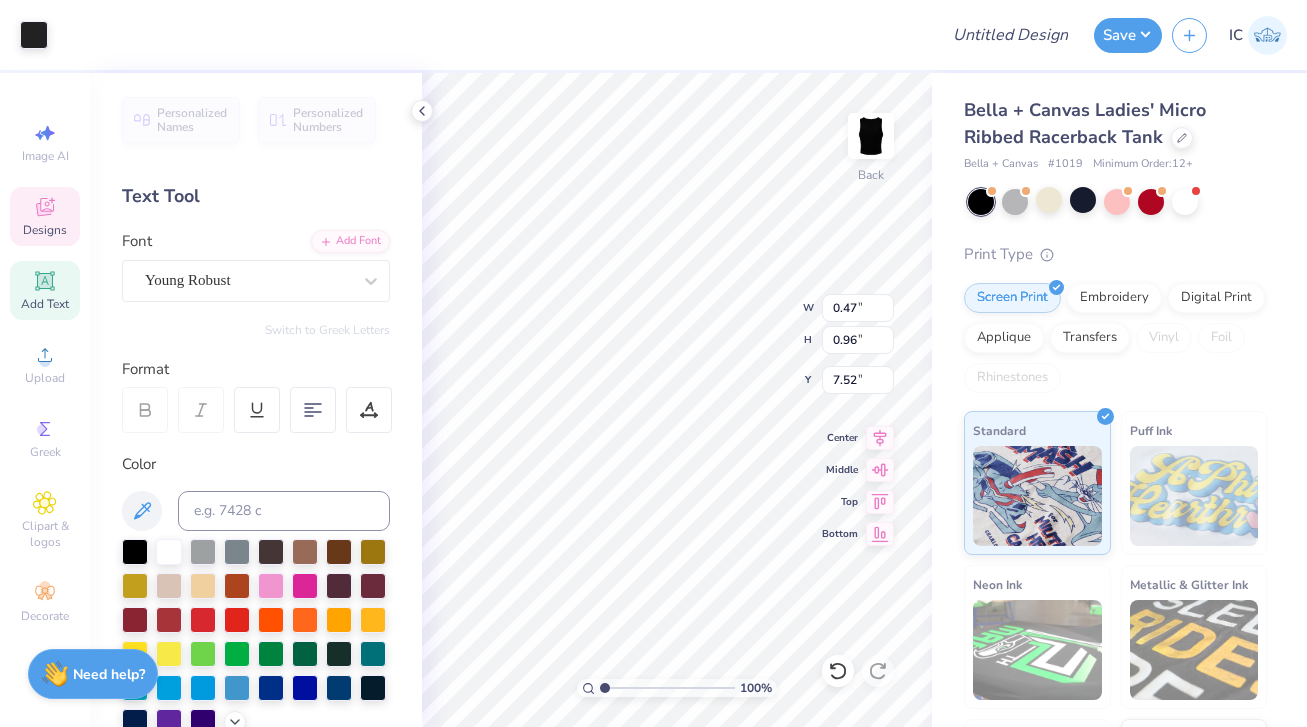 type on "0.47" 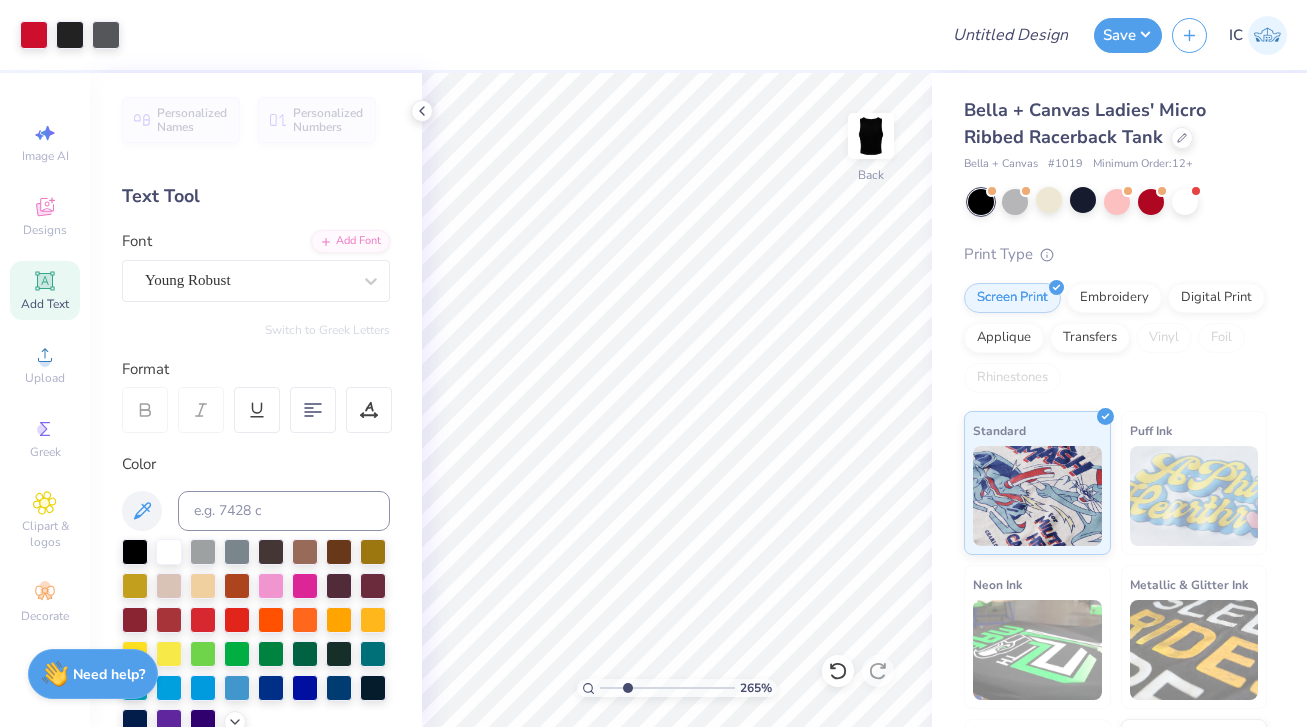 type on "2.7" 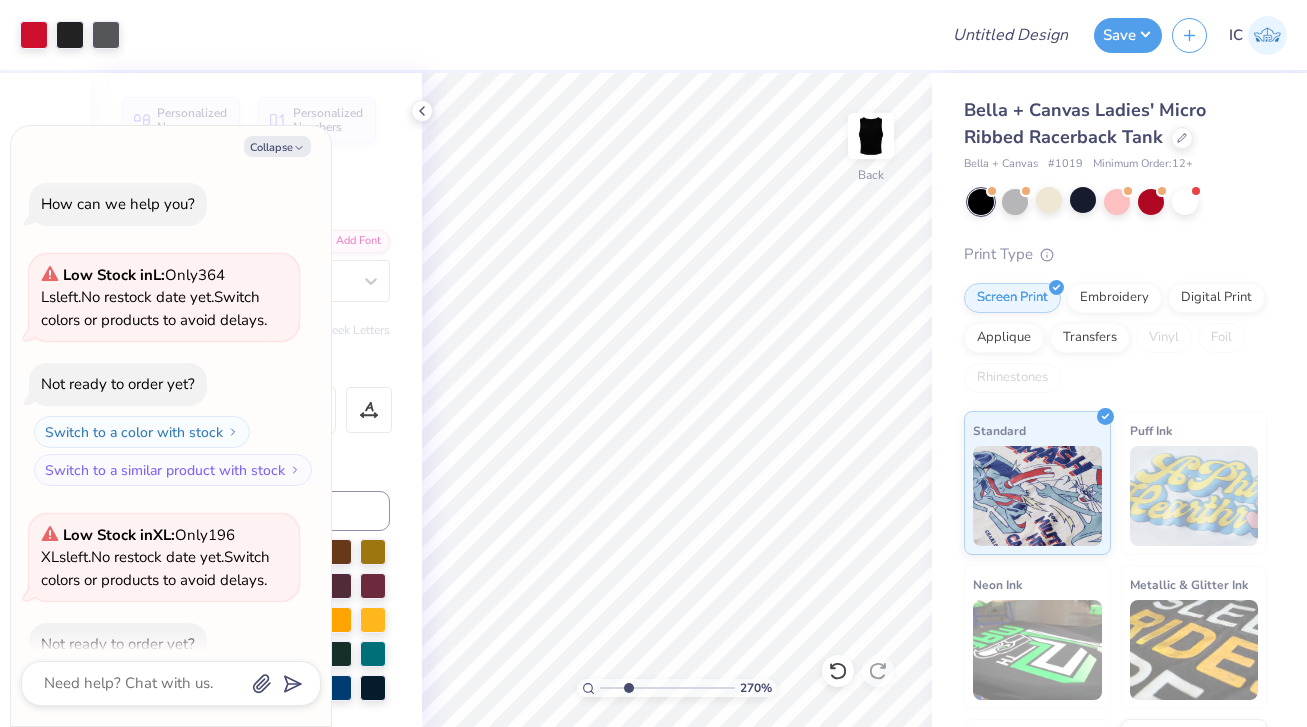 drag, startPoint x: 602, startPoint y: 689, endPoint x: 627, endPoint y: 691, distance: 25.079872 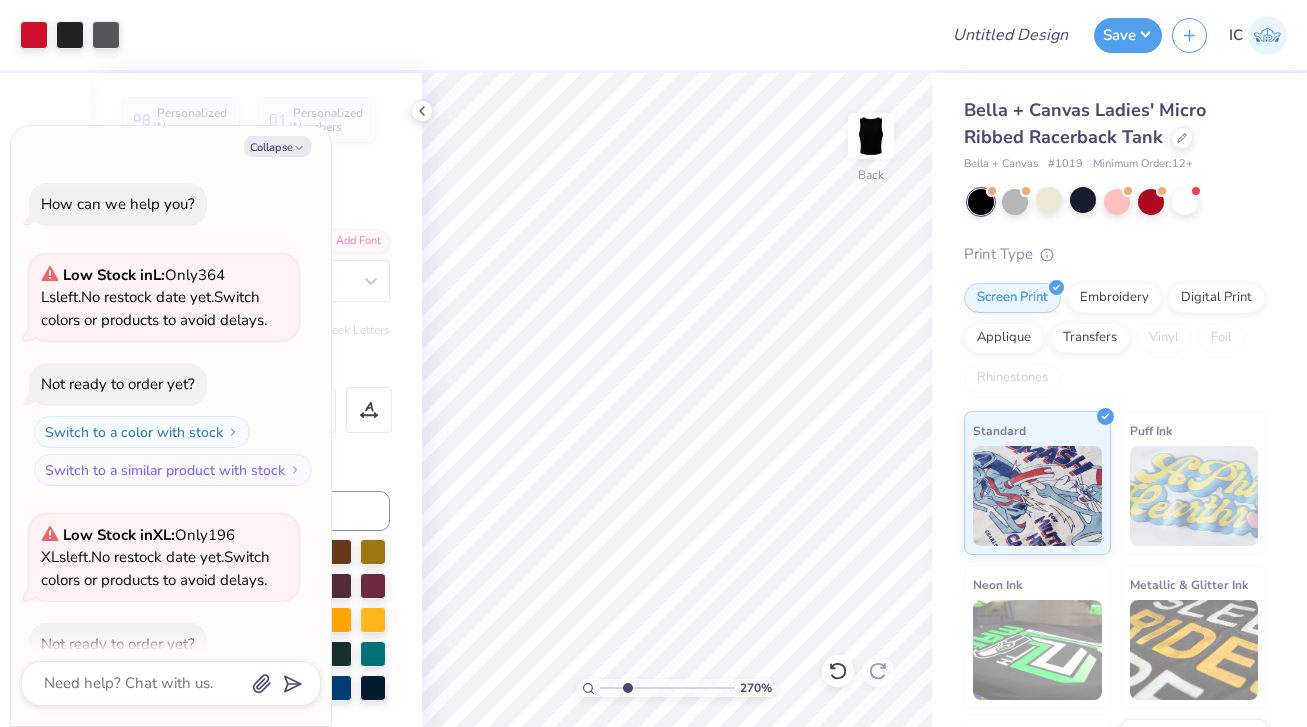 click at bounding box center [667, 688] 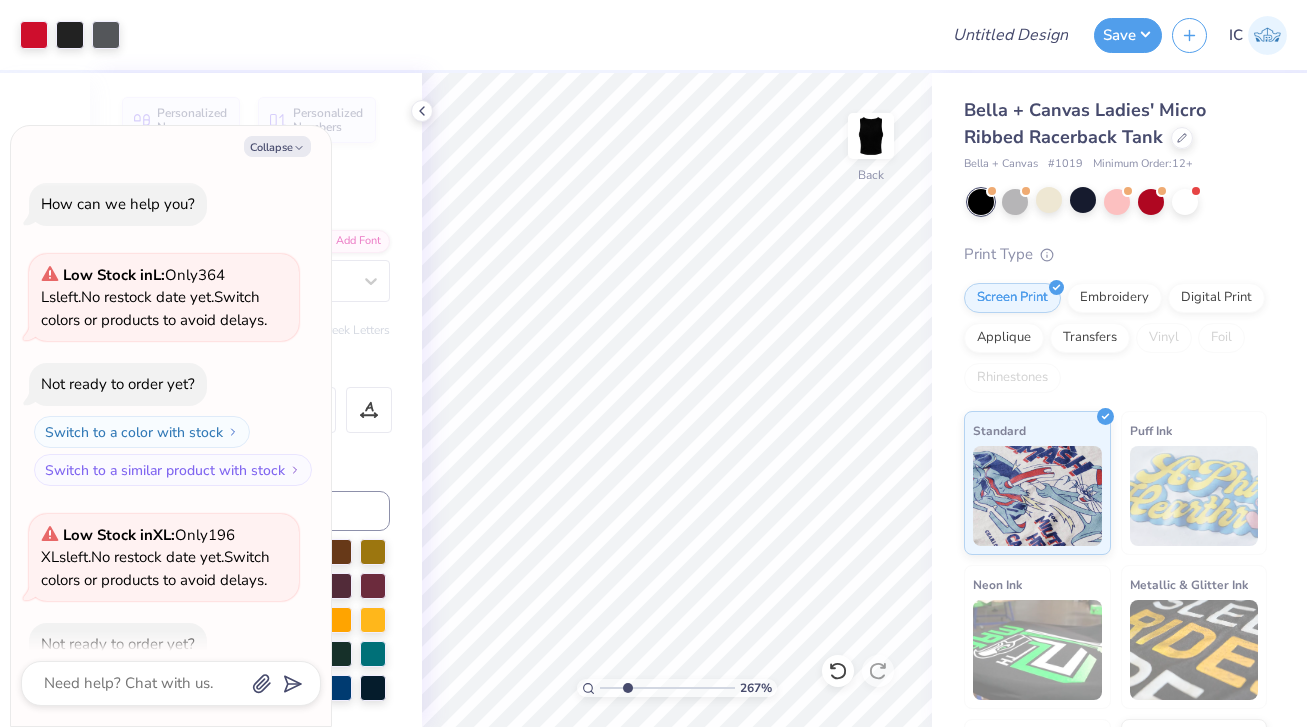 scroll, scrollTop: 232, scrollLeft: 0, axis: vertical 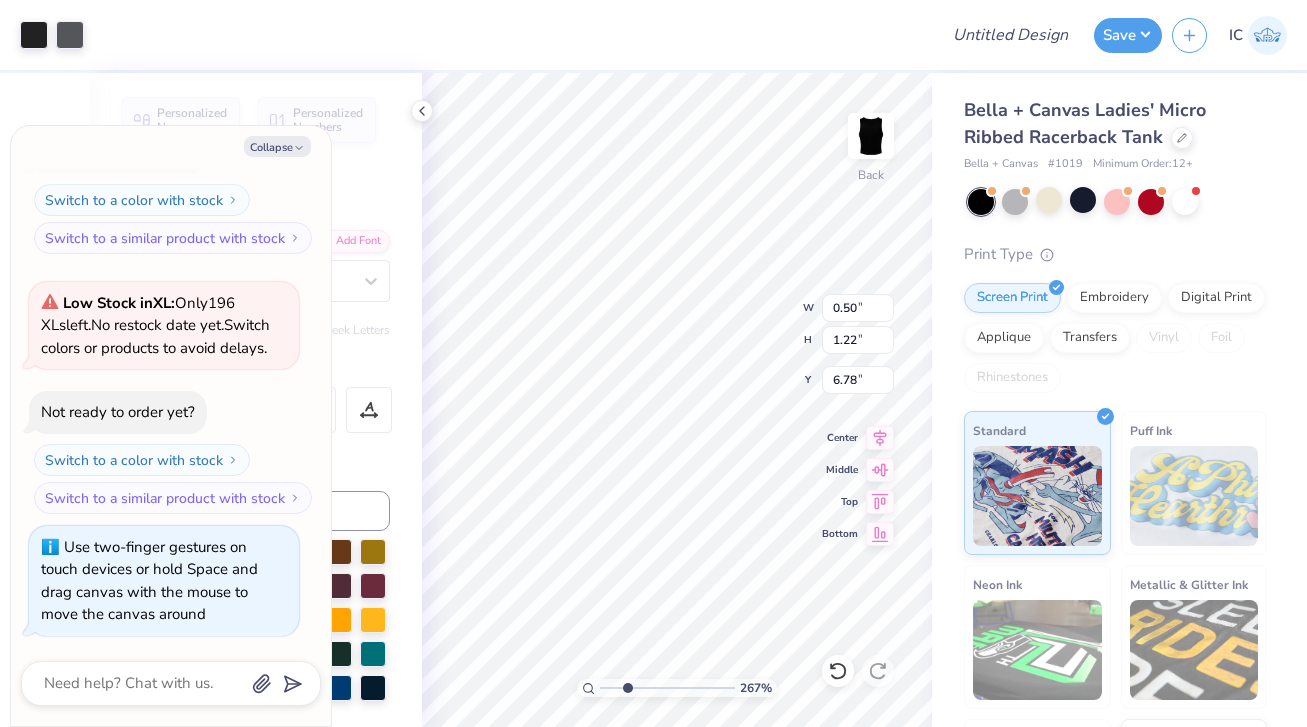 type on "x" 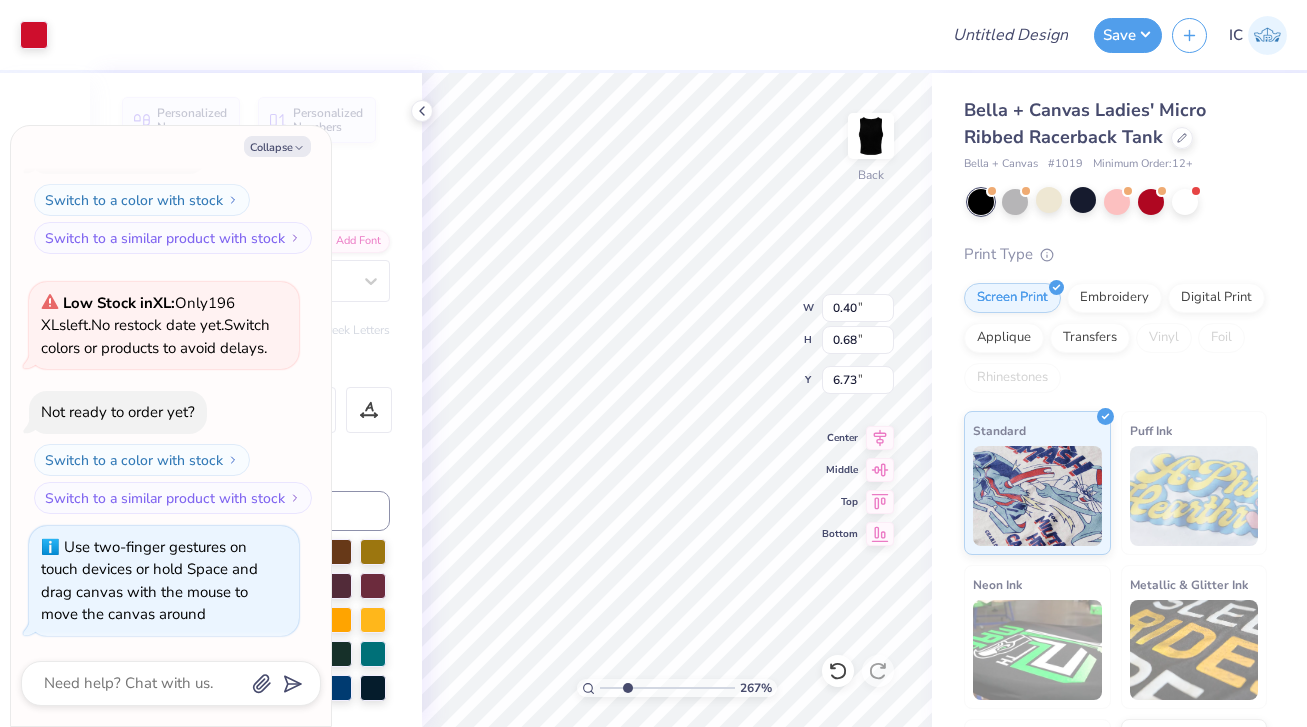 type on "x" 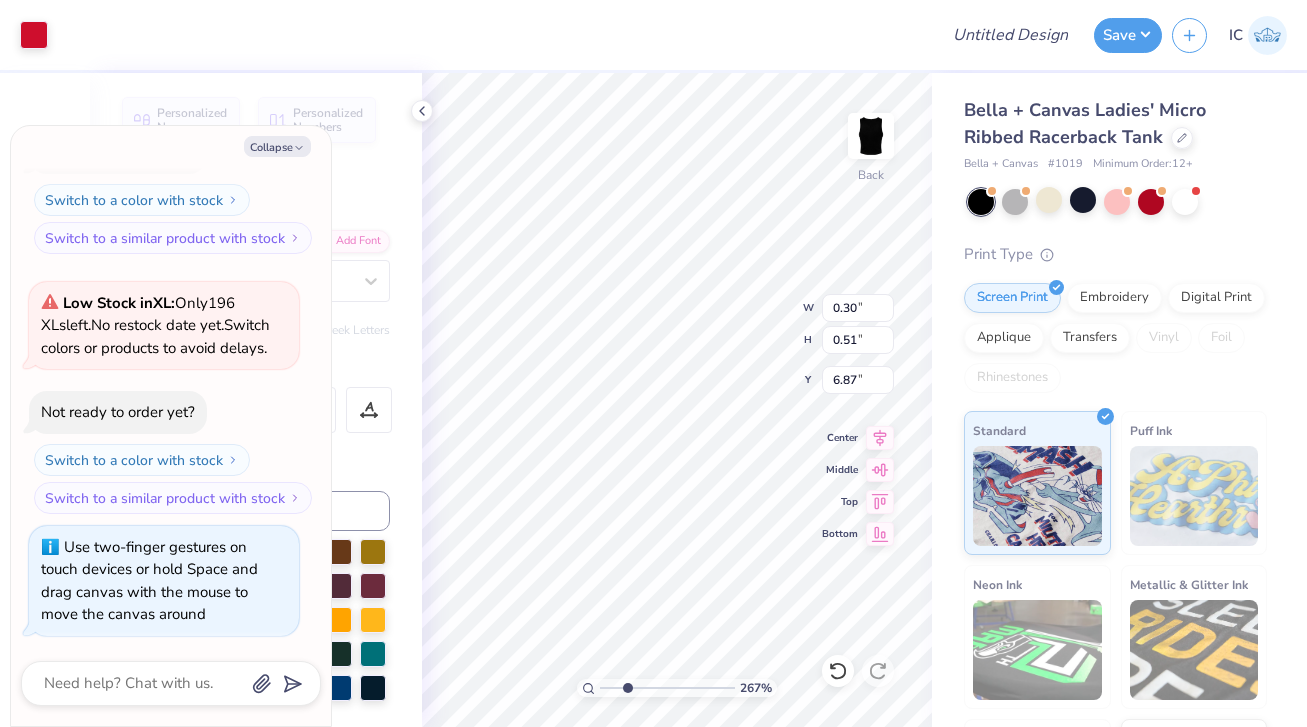 type on "x" 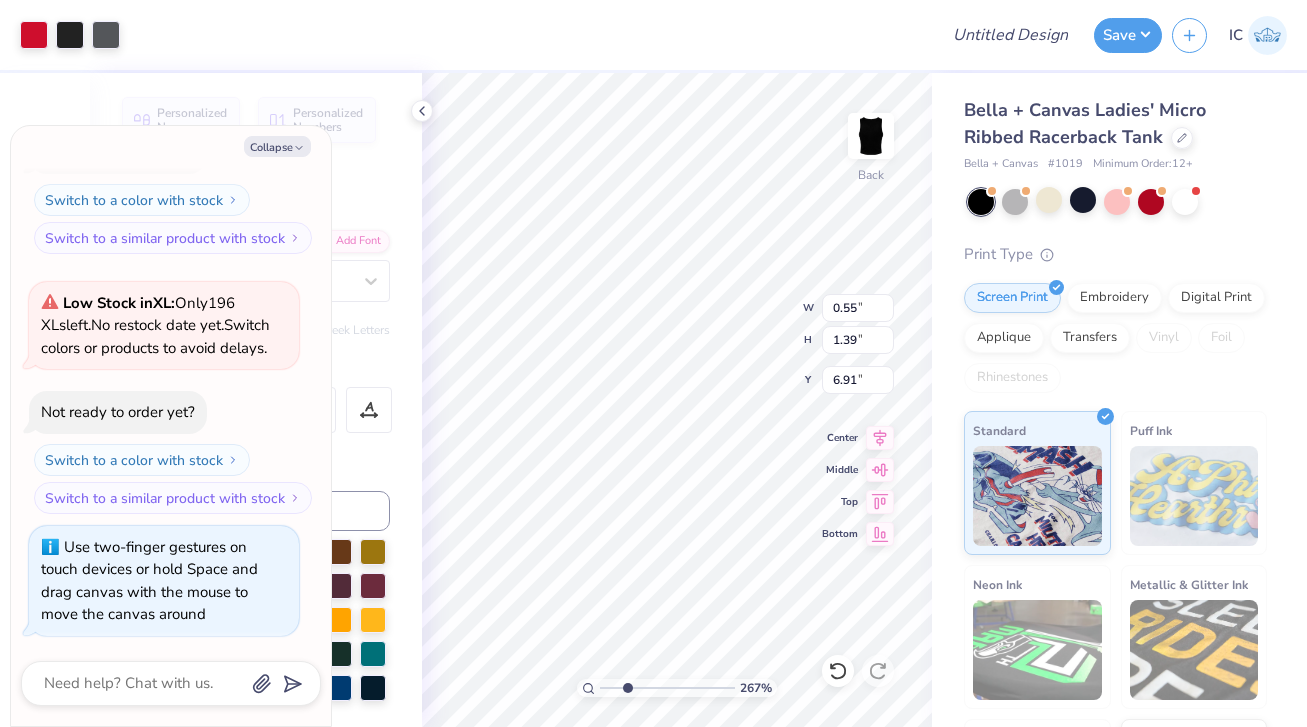 type on "x" 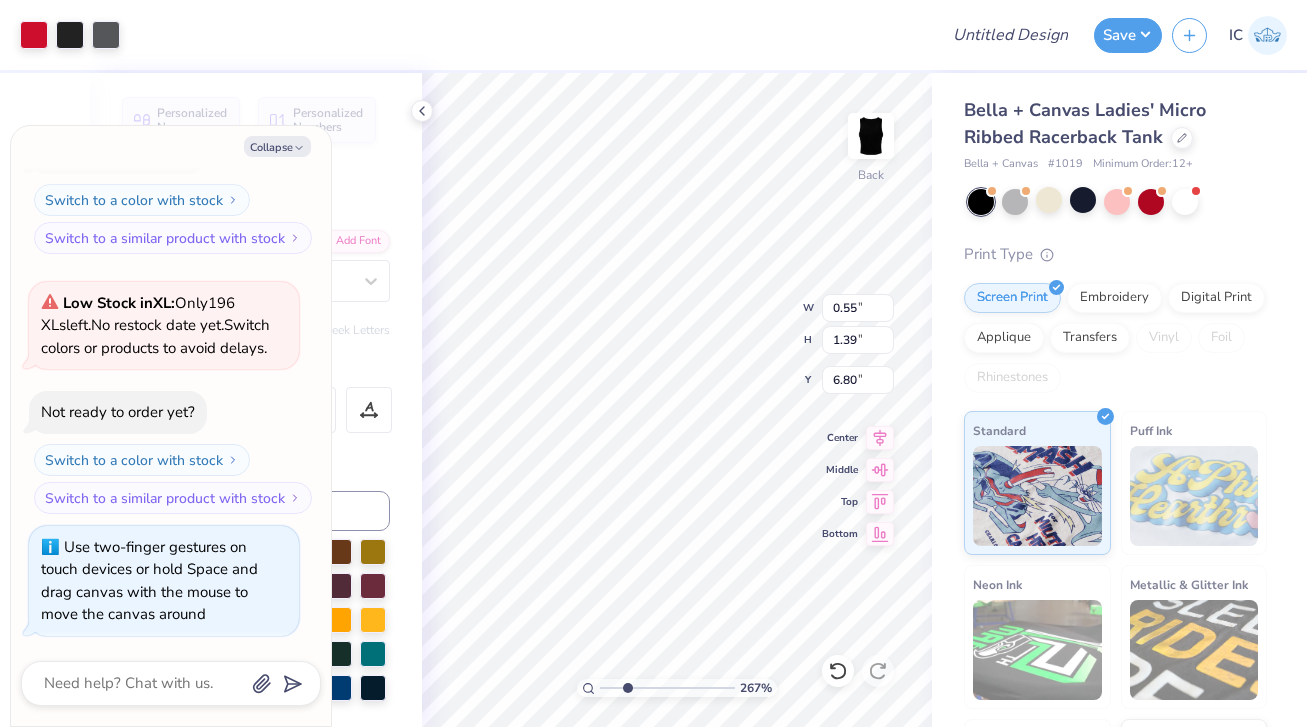 type on "x" 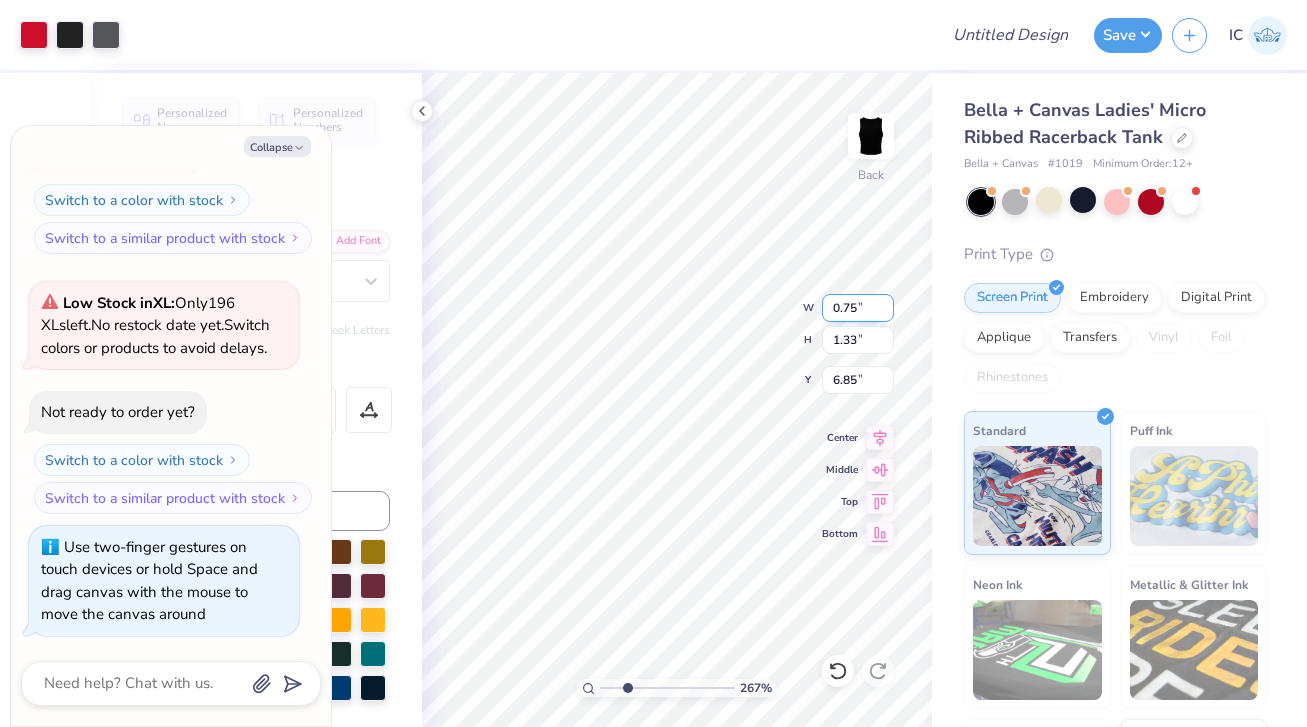 click on "267  % Back W 0.75 0.75 " H 1.33 1.33 " Y 6.85 6.85 " Center Middle Top Bottom" at bounding box center [677, 400] 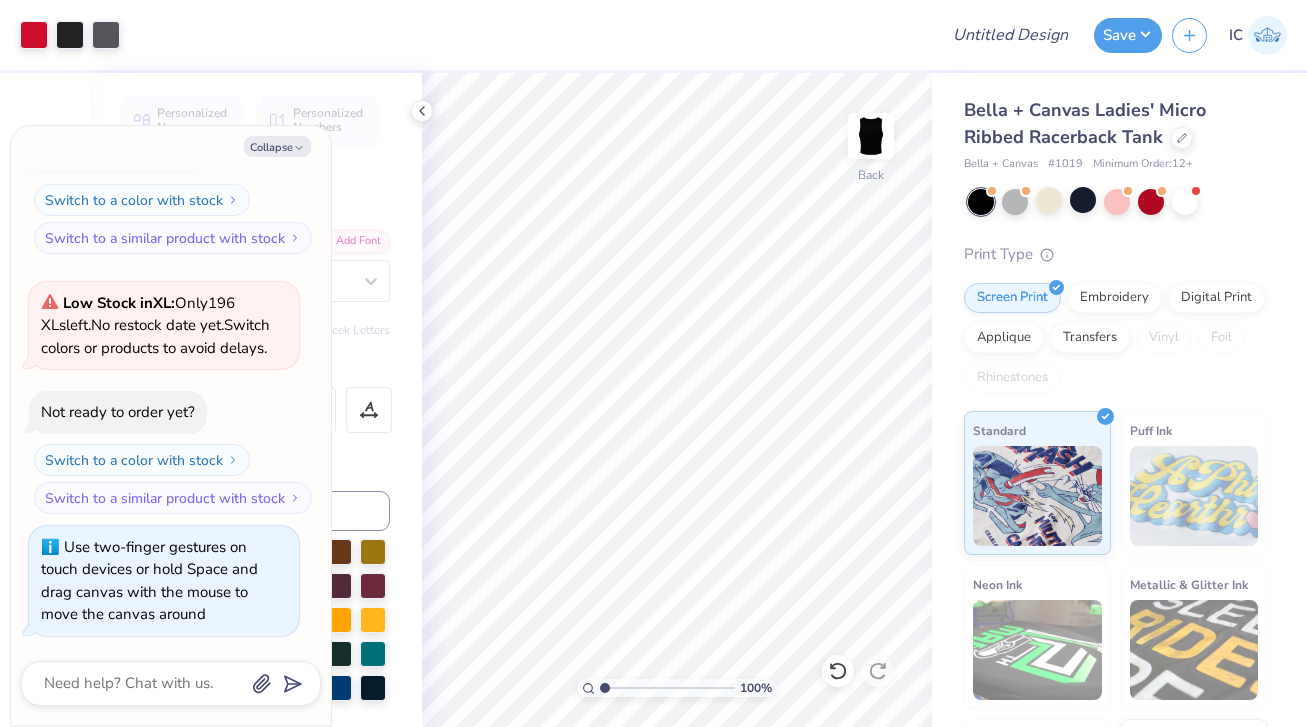 drag, startPoint x: 628, startPoint y: 692, endPoint x: 601, endPoint y: 697, distance: 27.45906 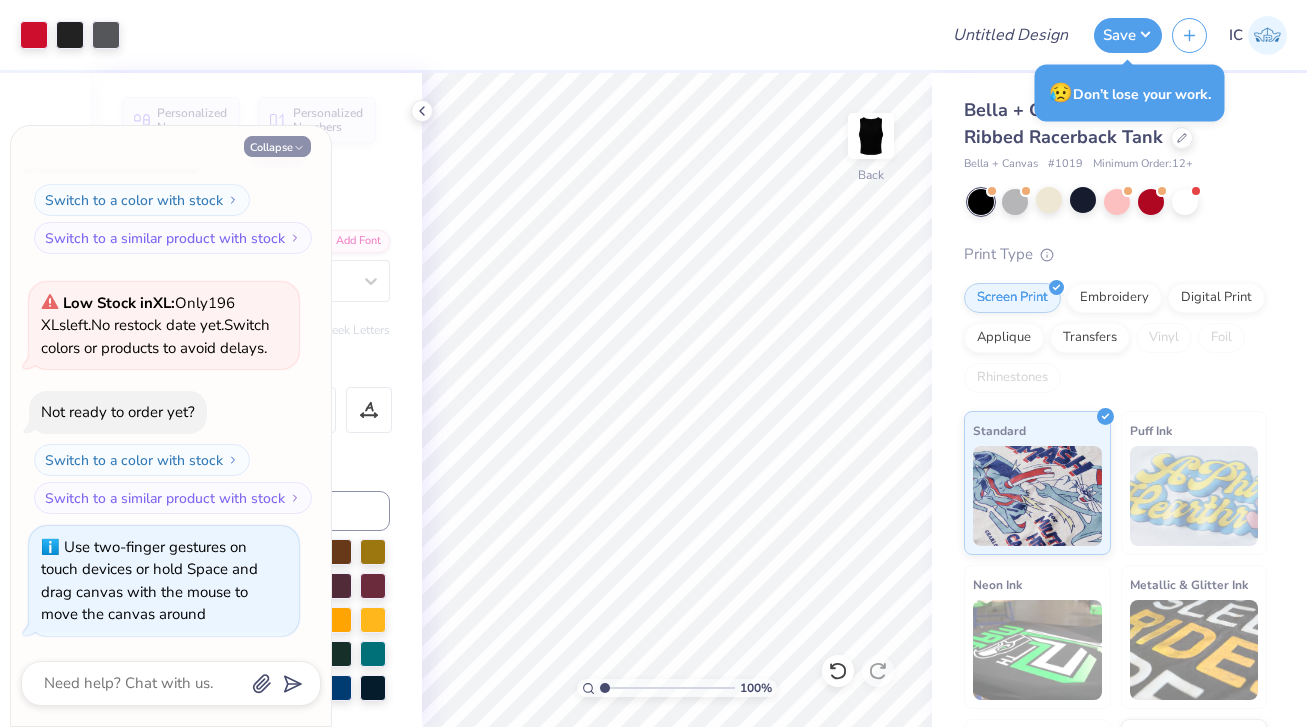 click 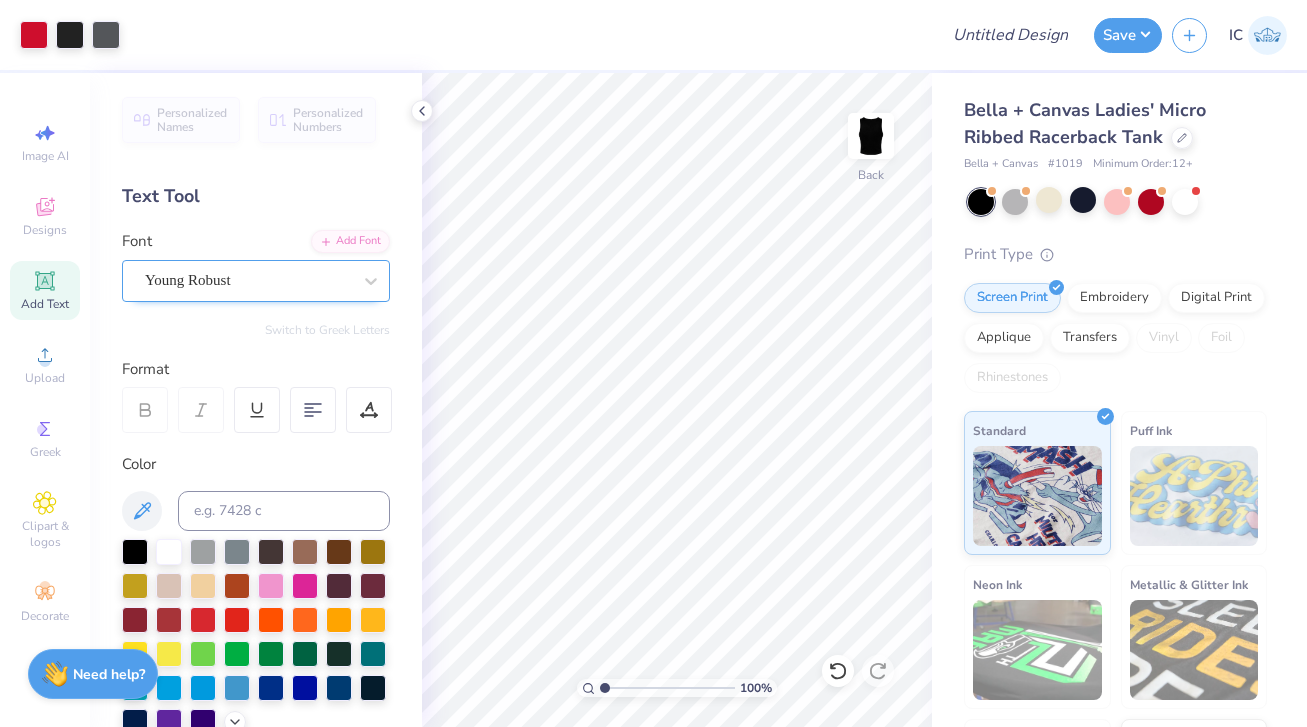 click on "Young Robust" at bounding box center [248, 280] 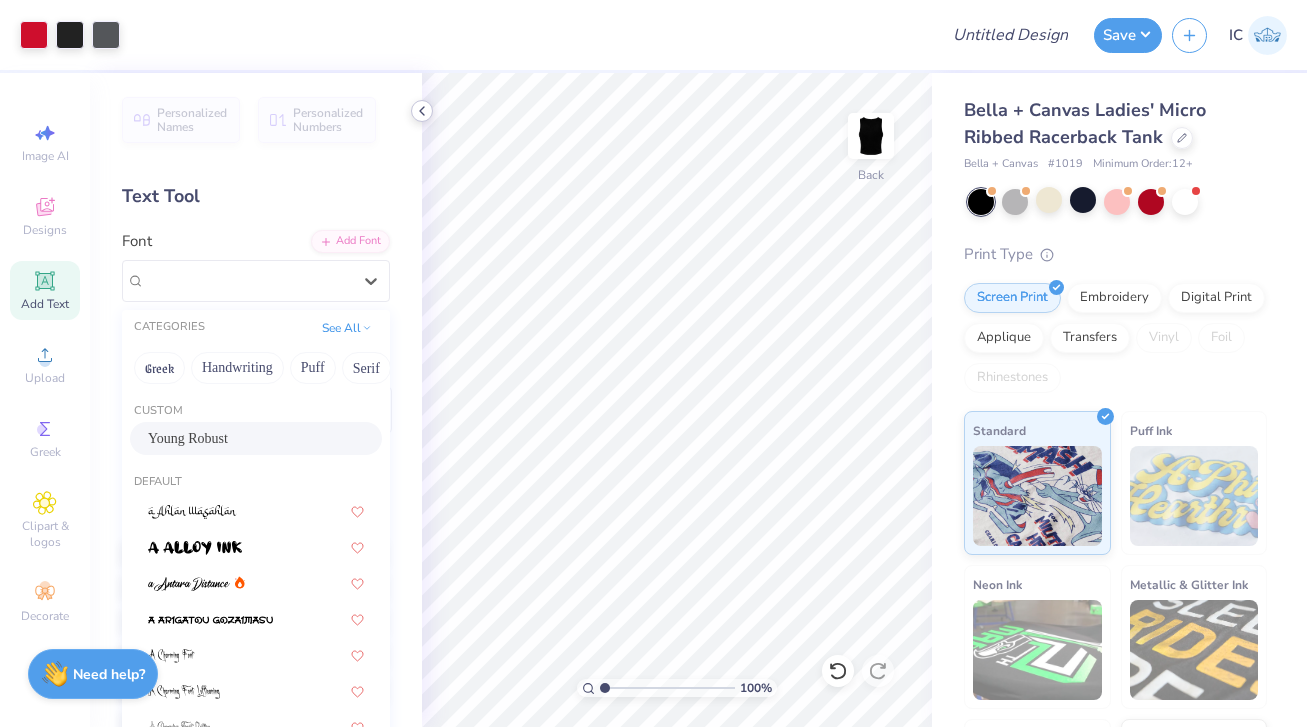 click 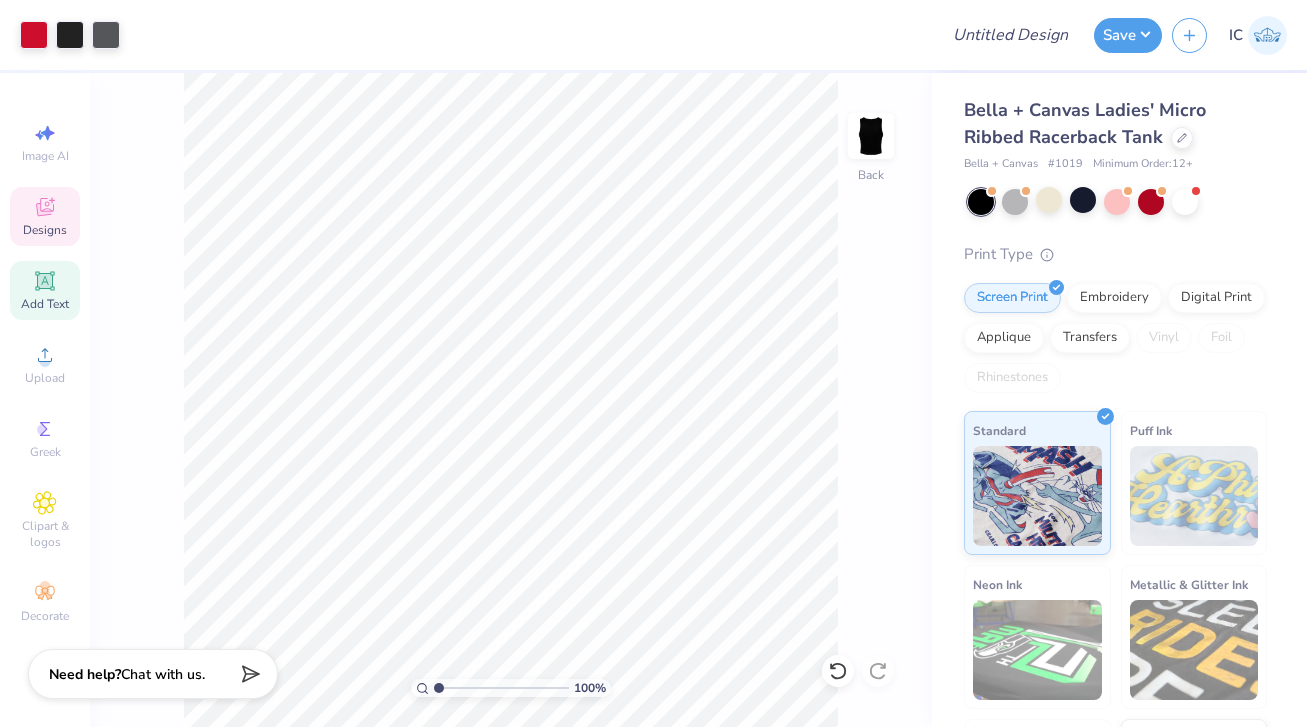 click on "Designs" at bounding box center [45, 230] 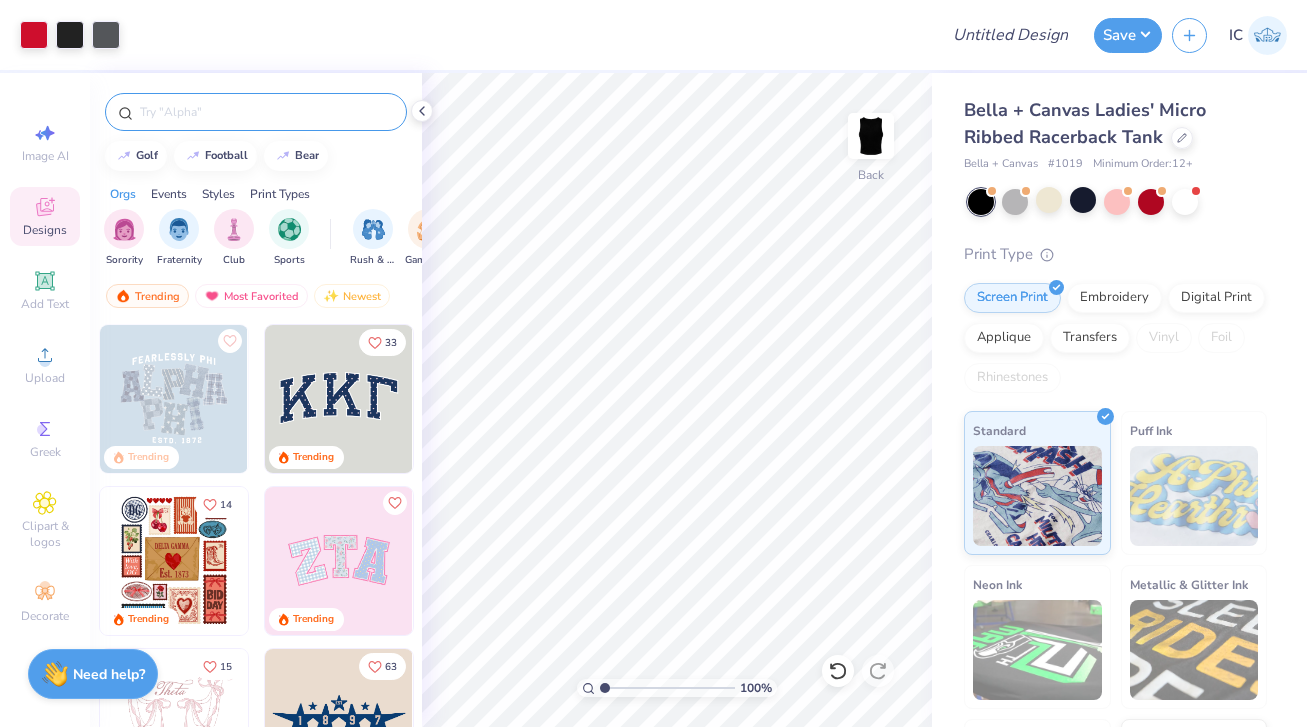 click at bounding box center [266, 112] 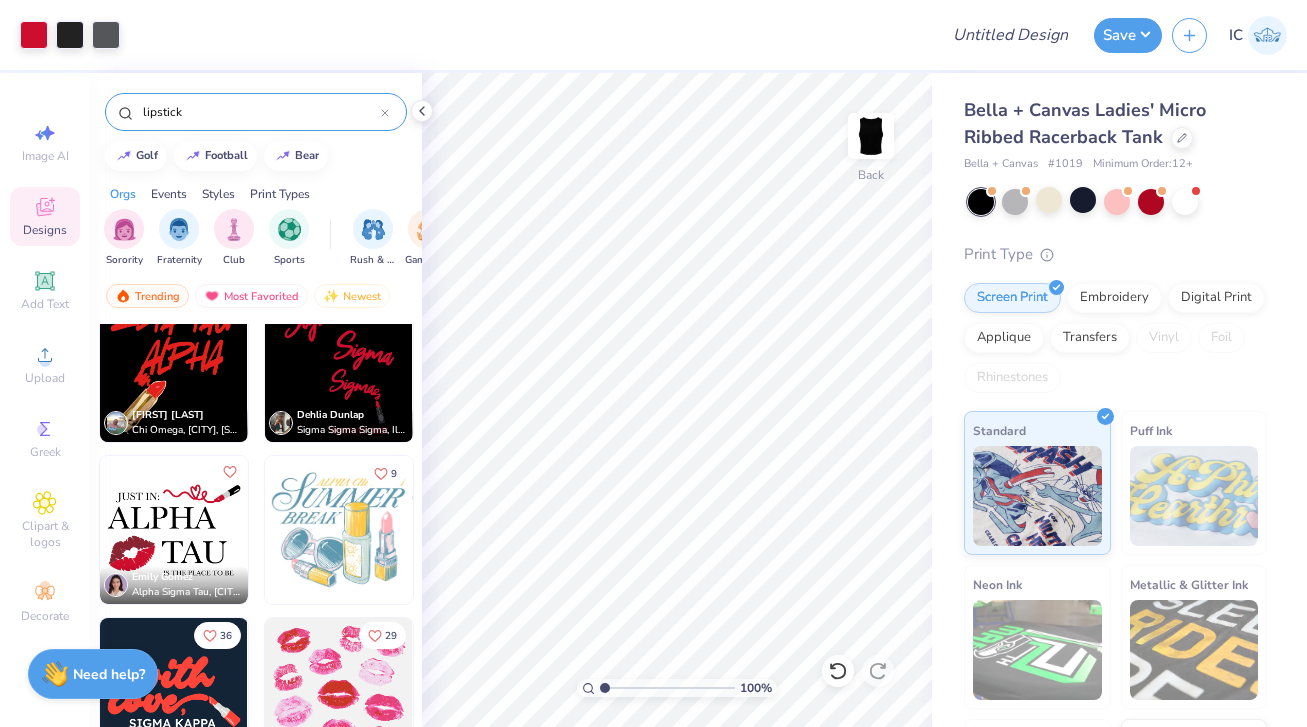 scroll, scrollTop: 0, scrollLeft: 0, axis: both 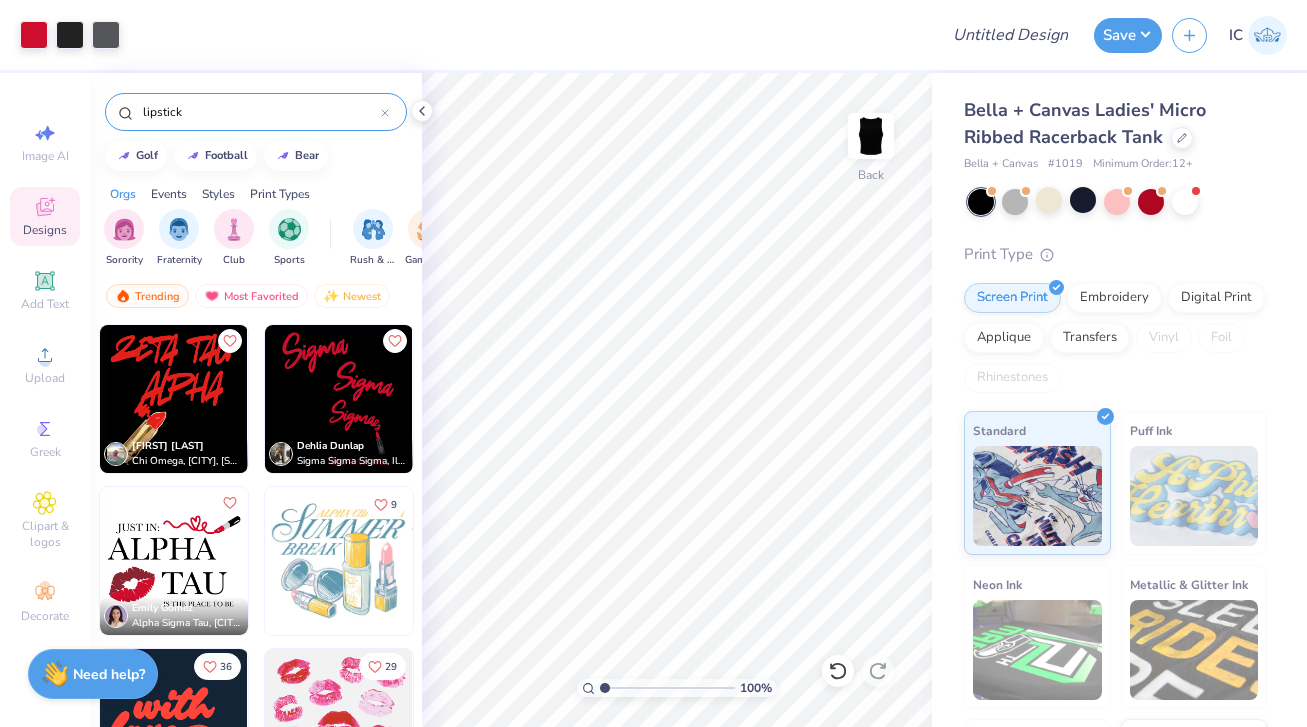 type on "lipstick" 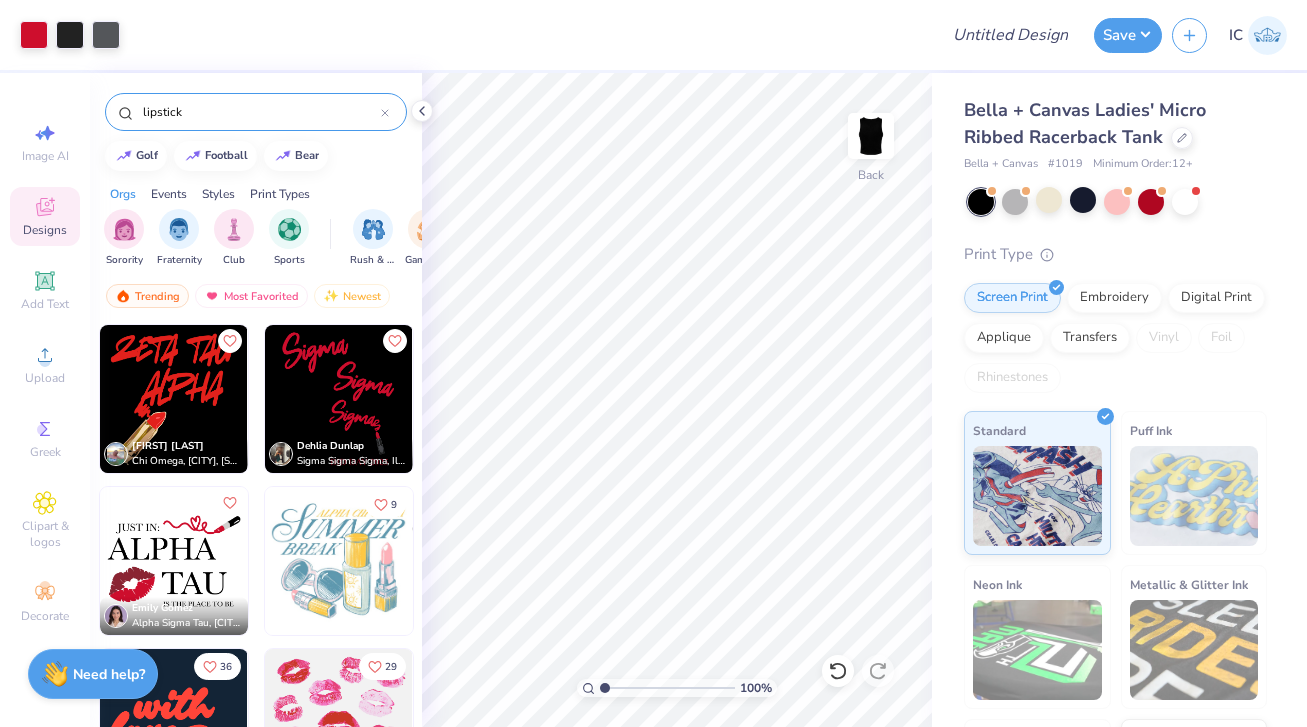 click at bounding box center (174, 399) 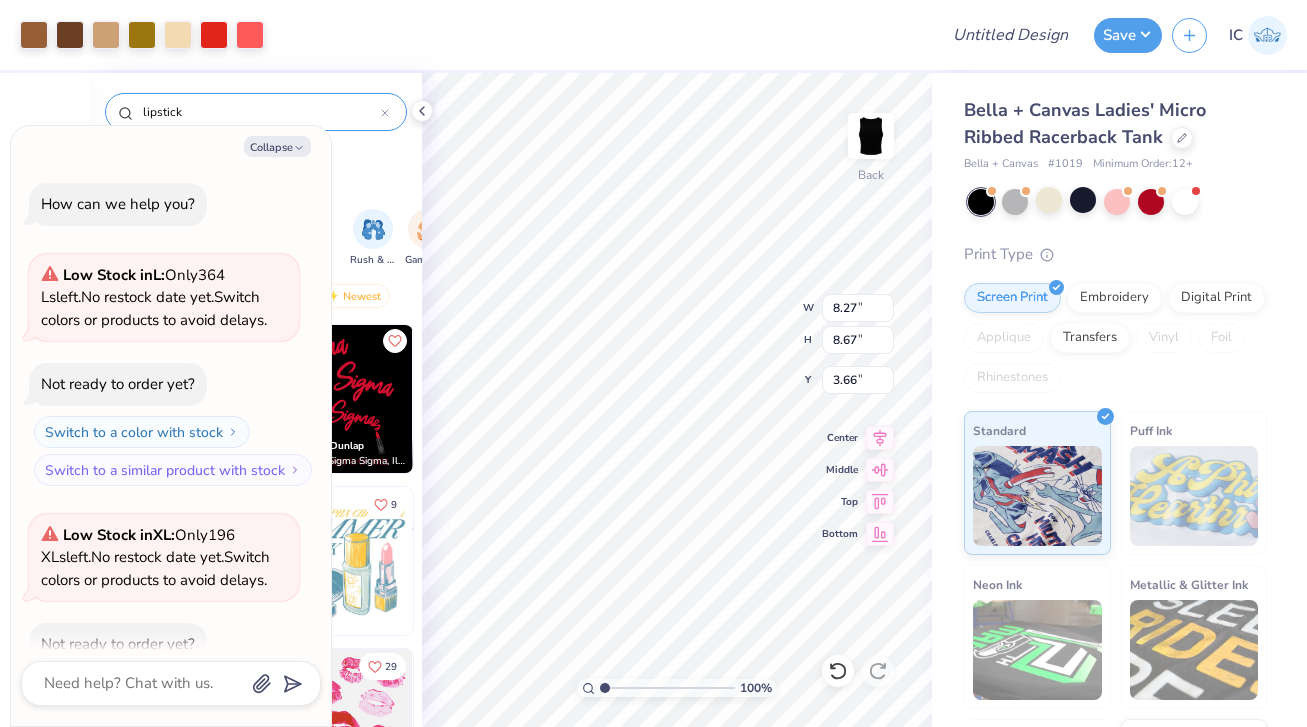 scroll, scrollTop: 431, scrollLeft: 0, axis: vertical 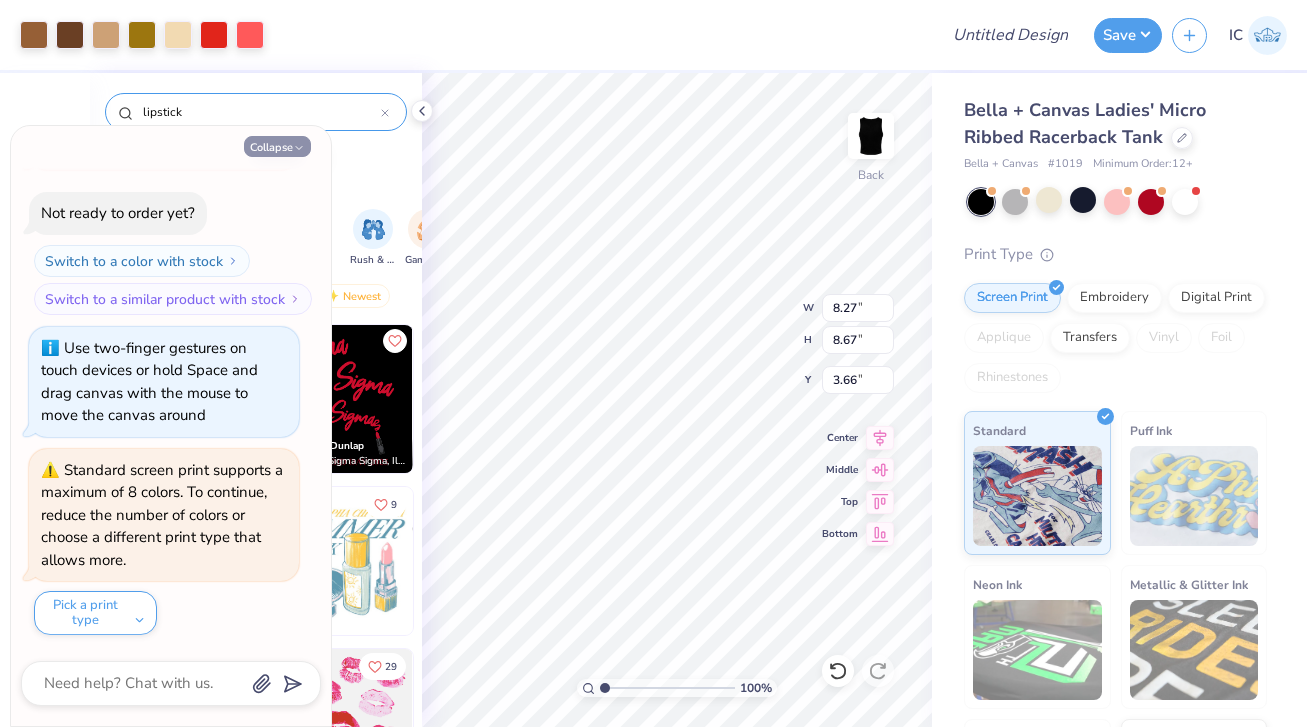 type on "x" 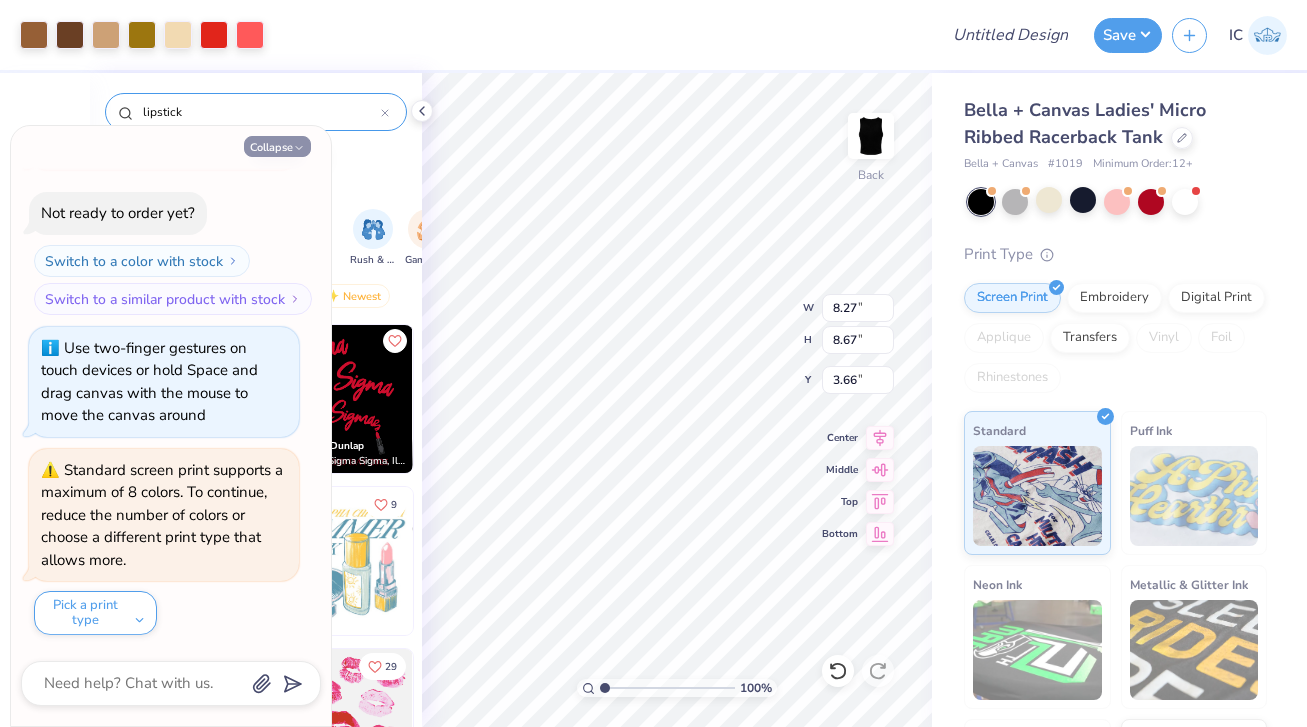 type on "6.35" 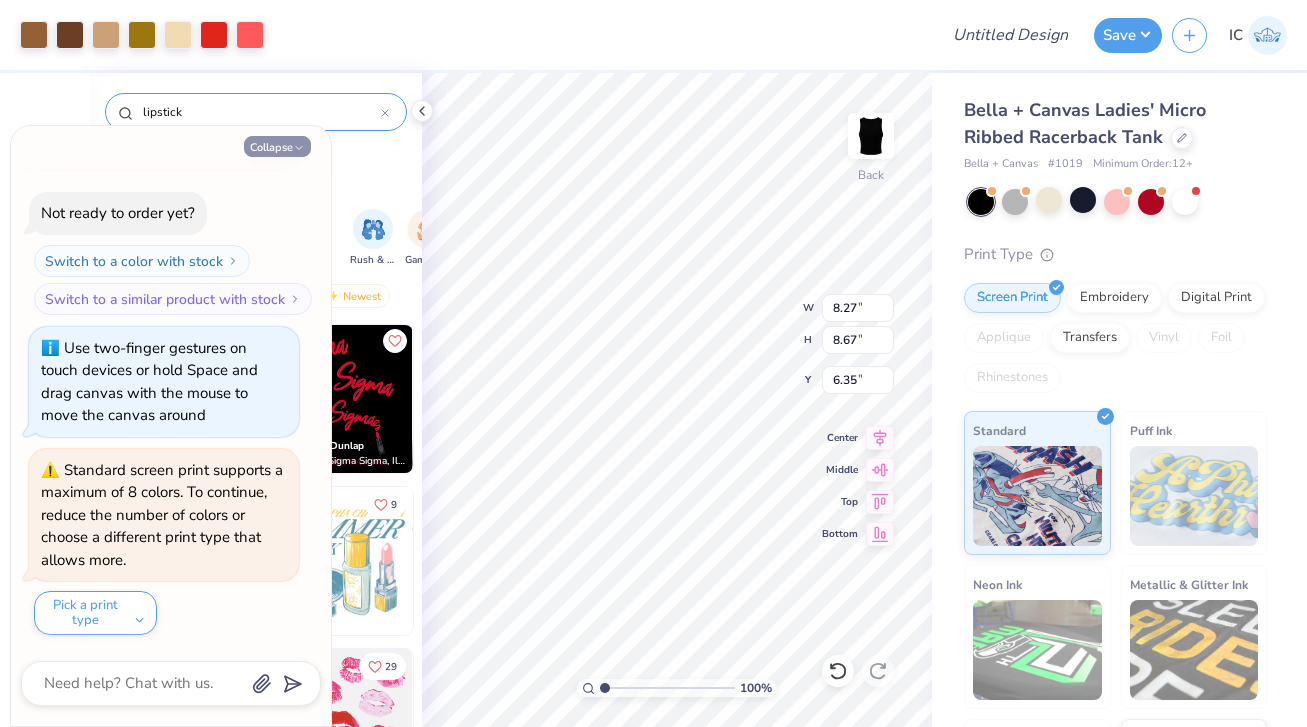 click on "Collapse" at bounding box center (277, 146) 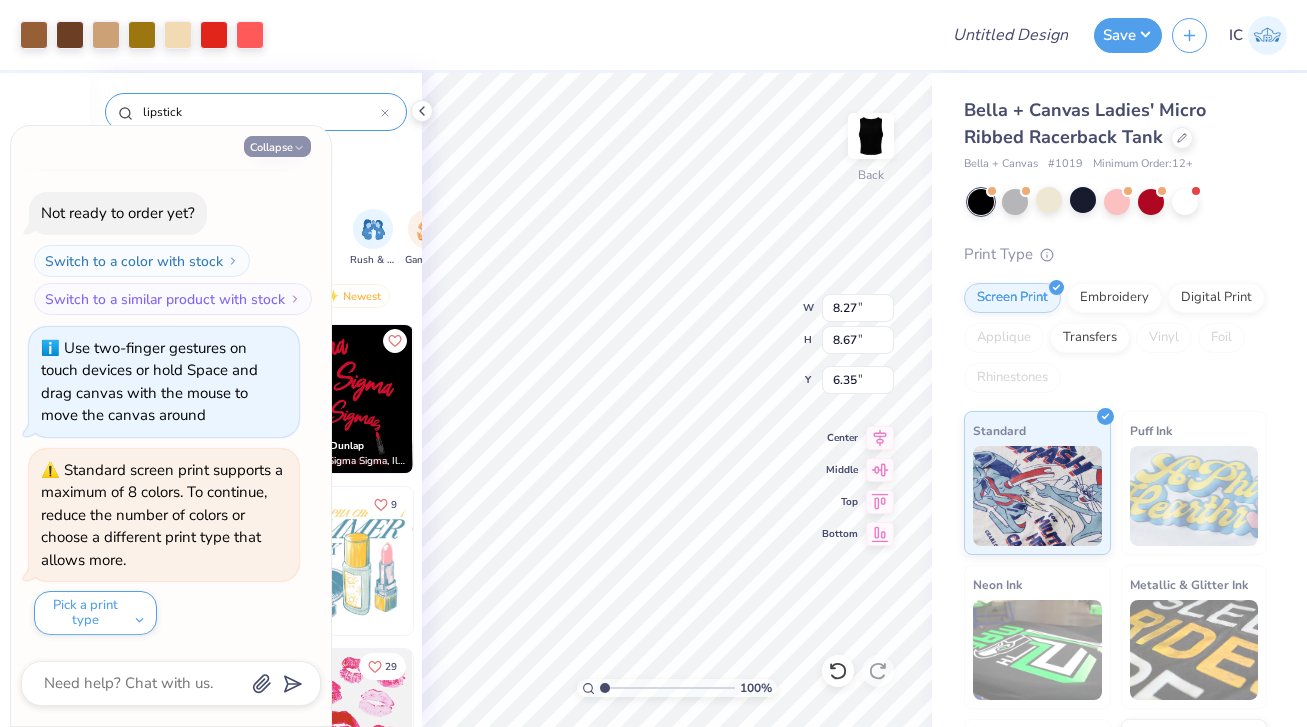 type on "x" 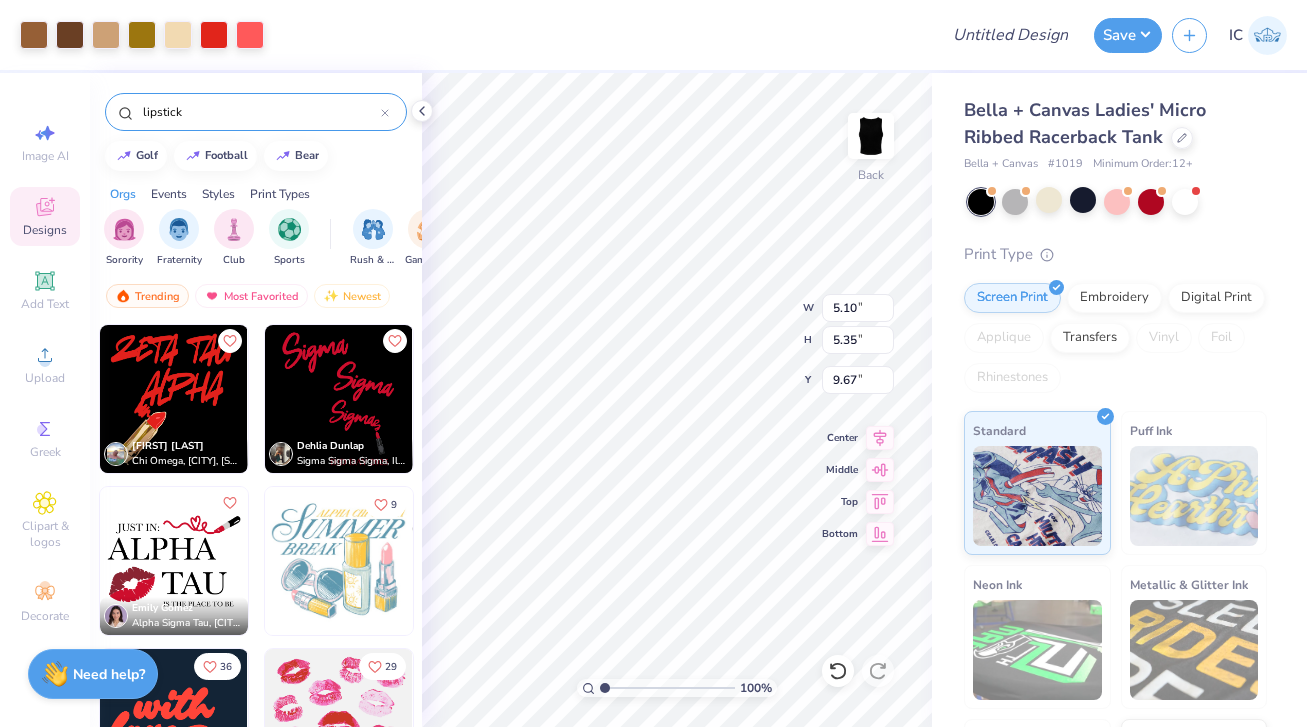 type on "10.15" 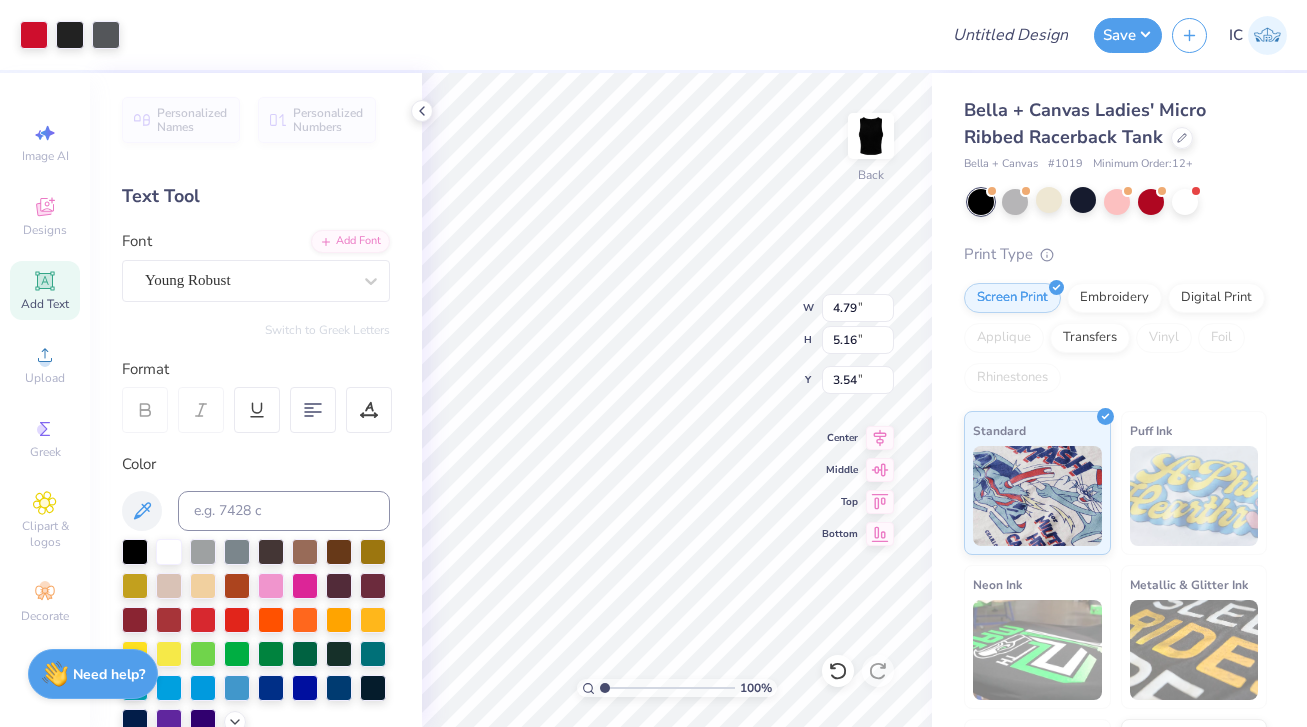 type on "4.79" 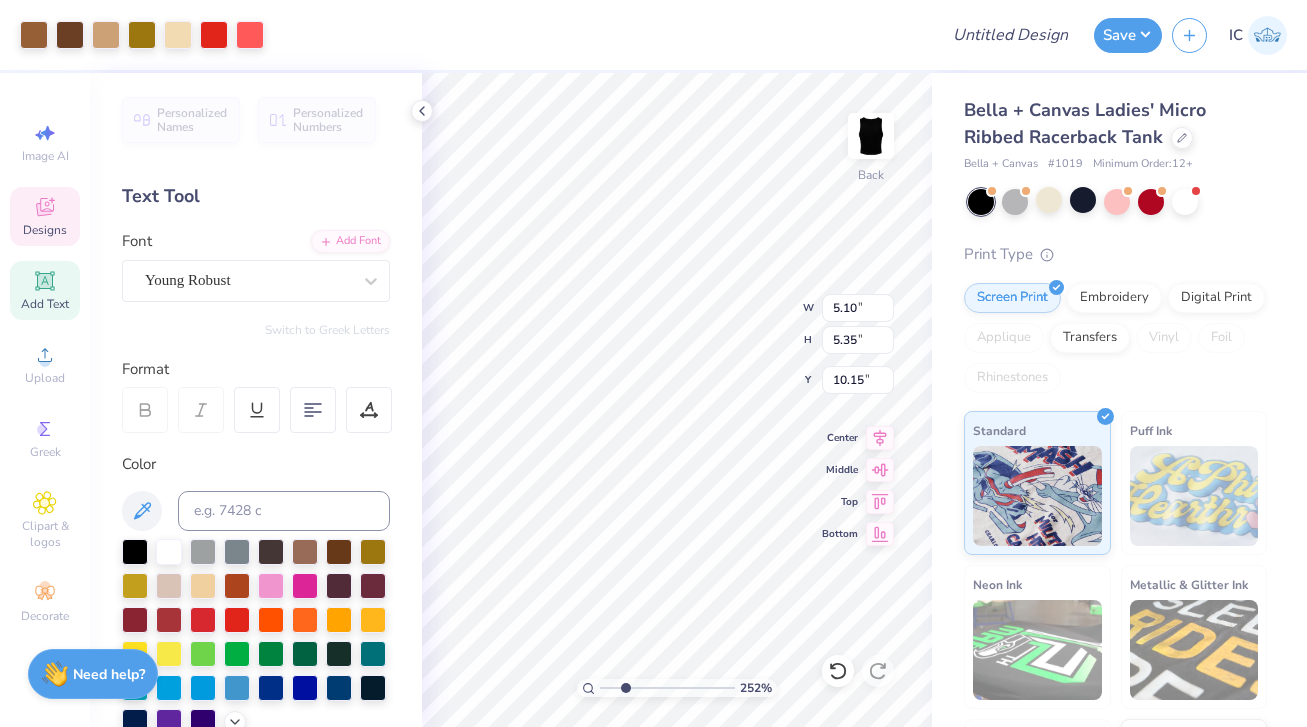 click at bounding box center [667, 688] 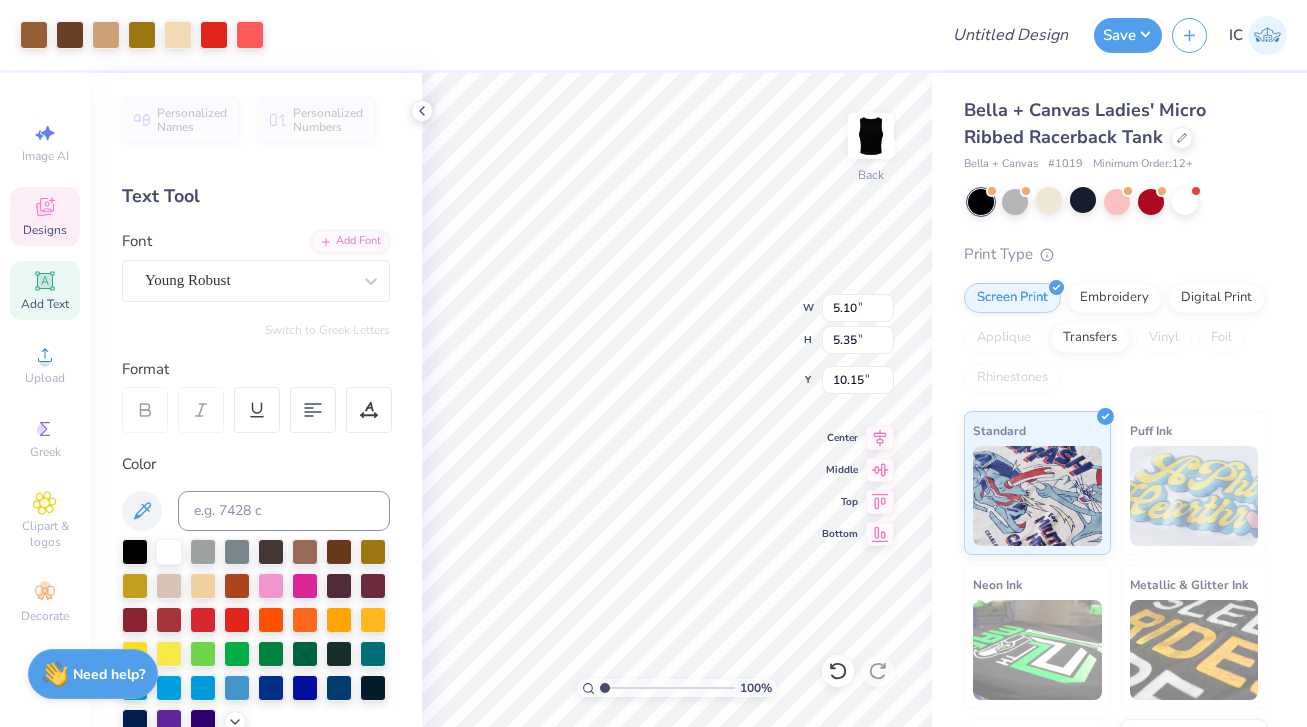 type on "1" 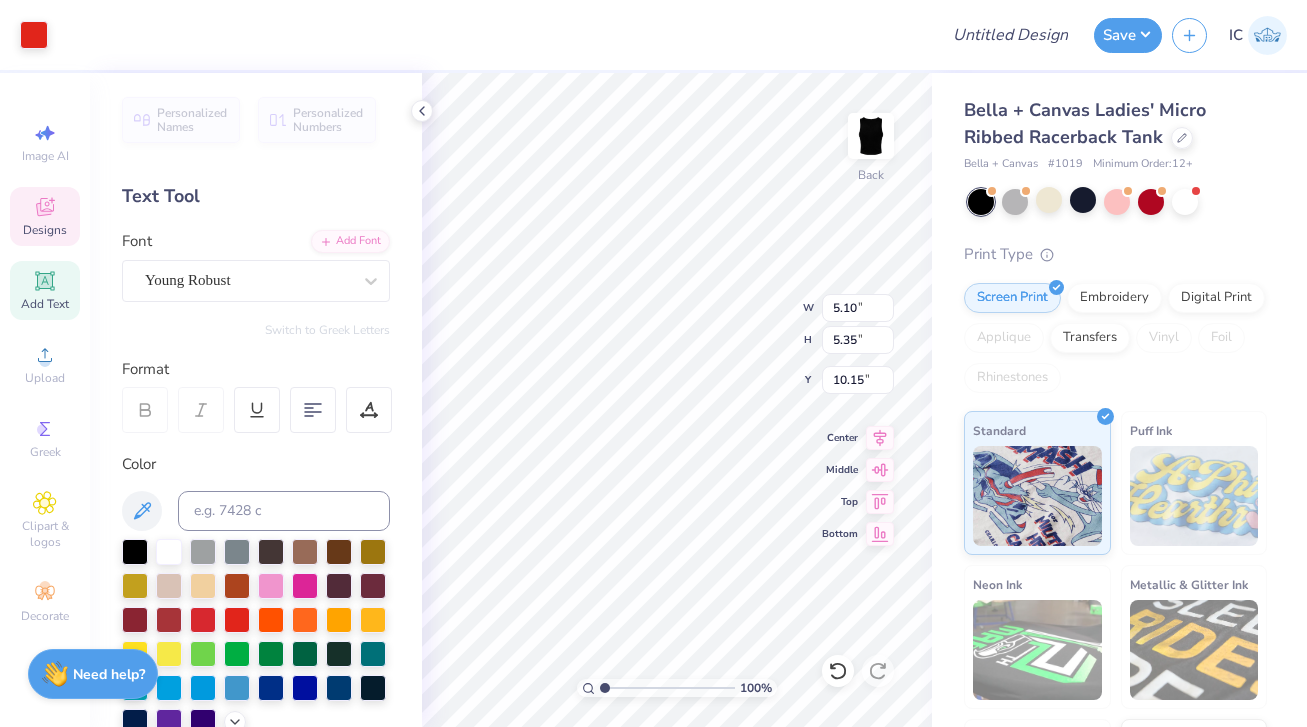 type on "3.31" 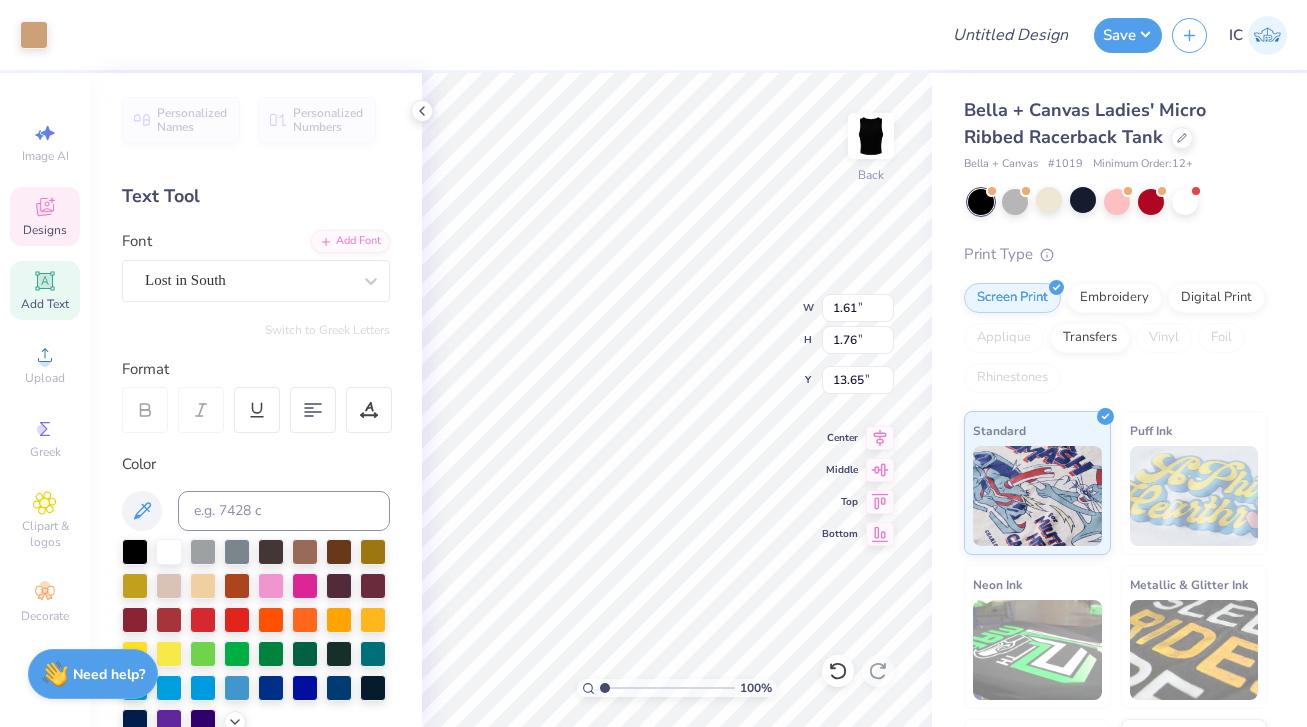 type on "13.74" 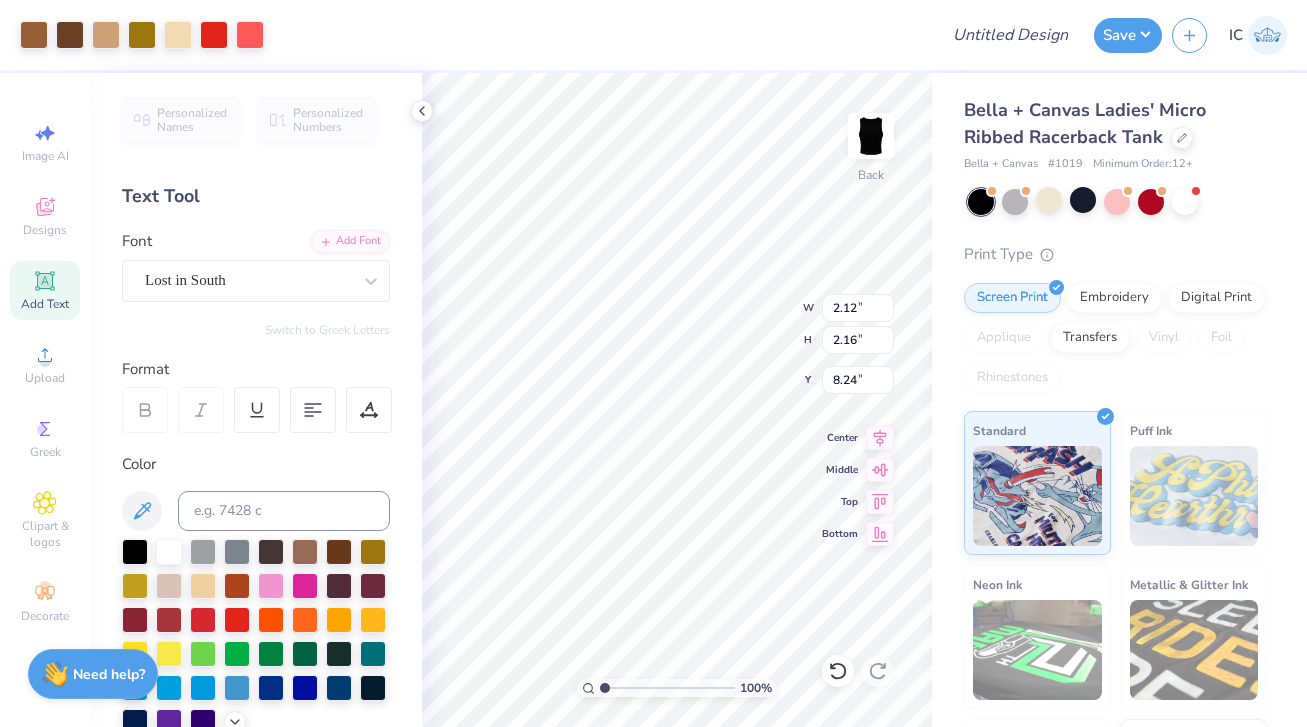 type on "8.24" 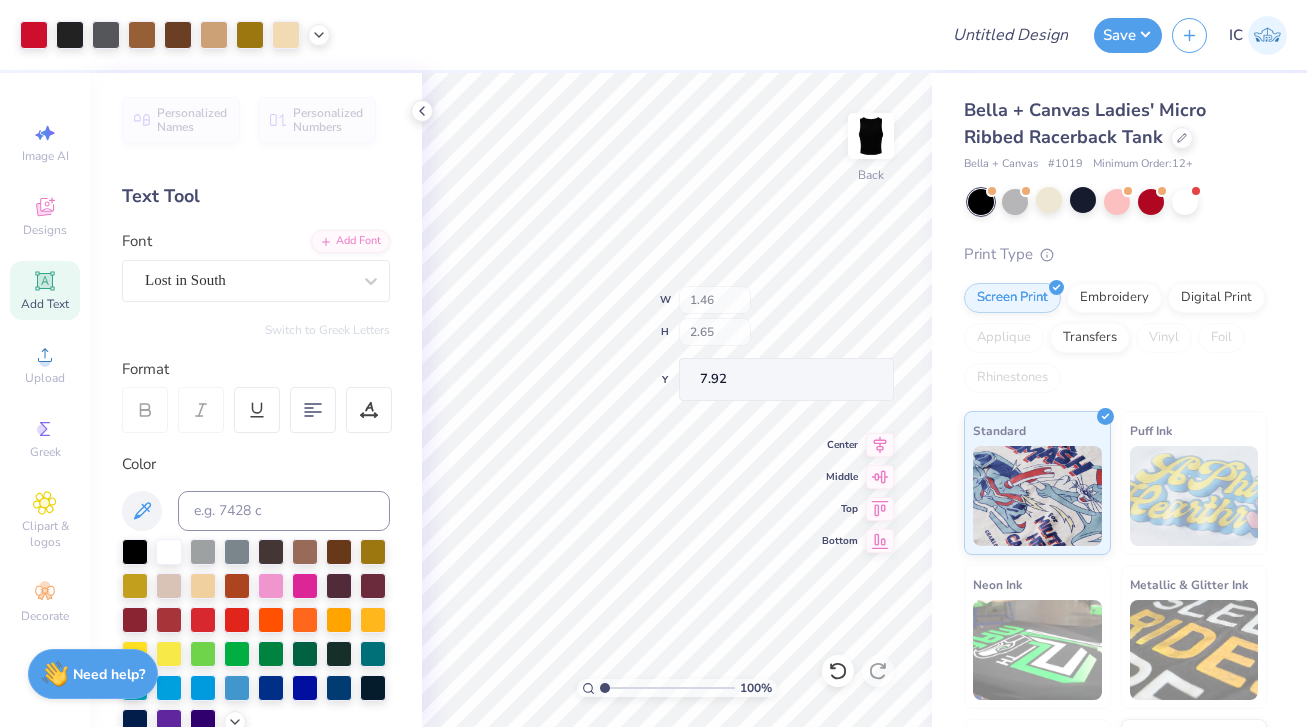 type on "0.97" 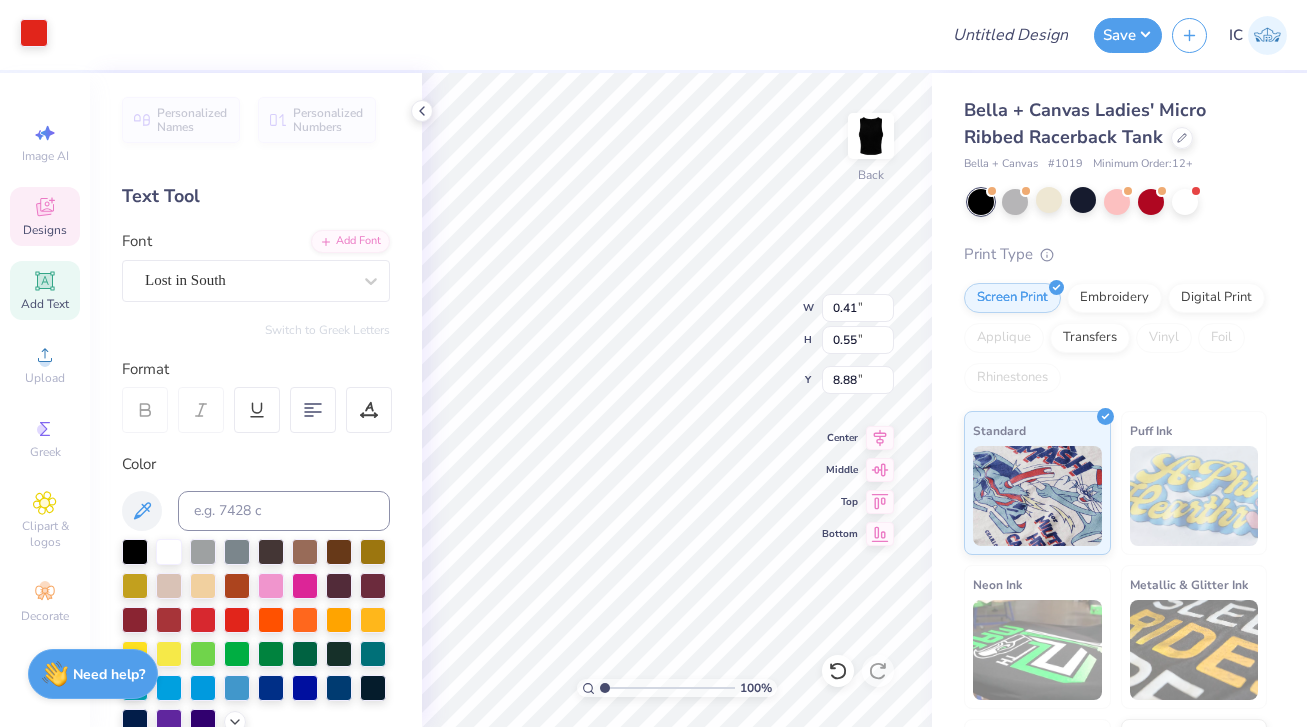 click at bounding box center [34, 33] 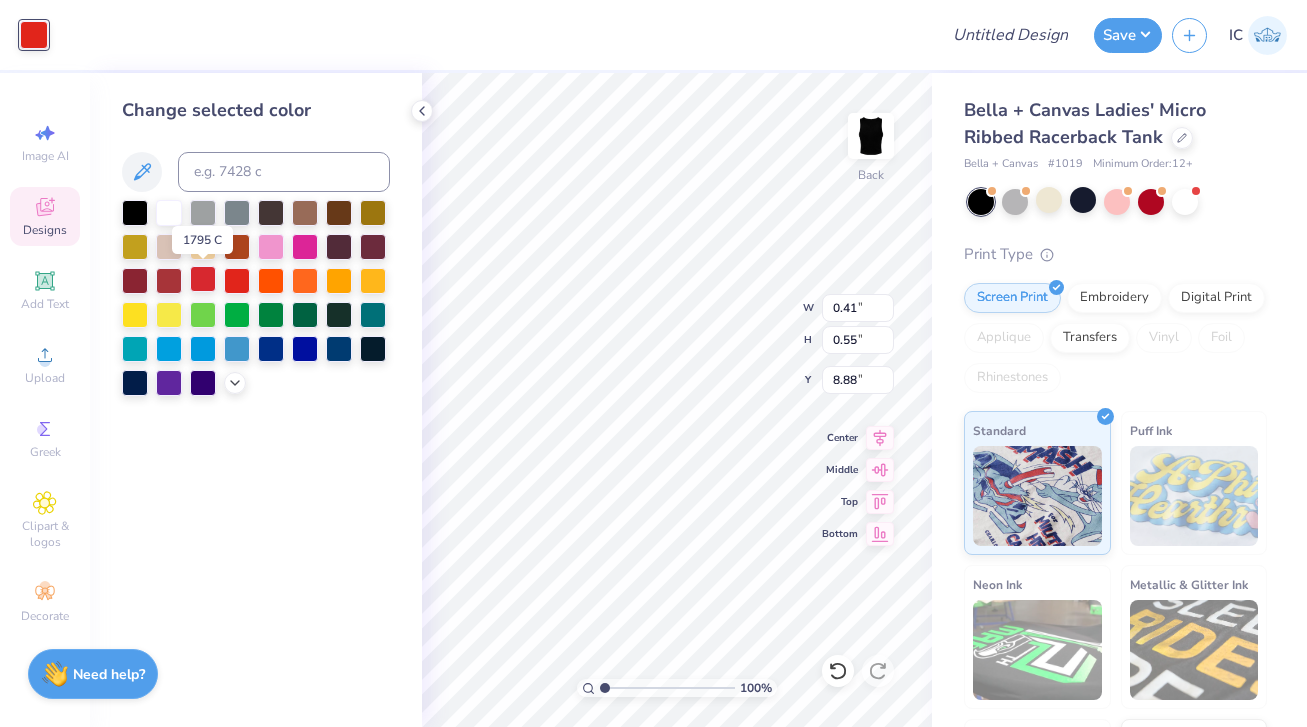 click at bounding box center (203, 279) 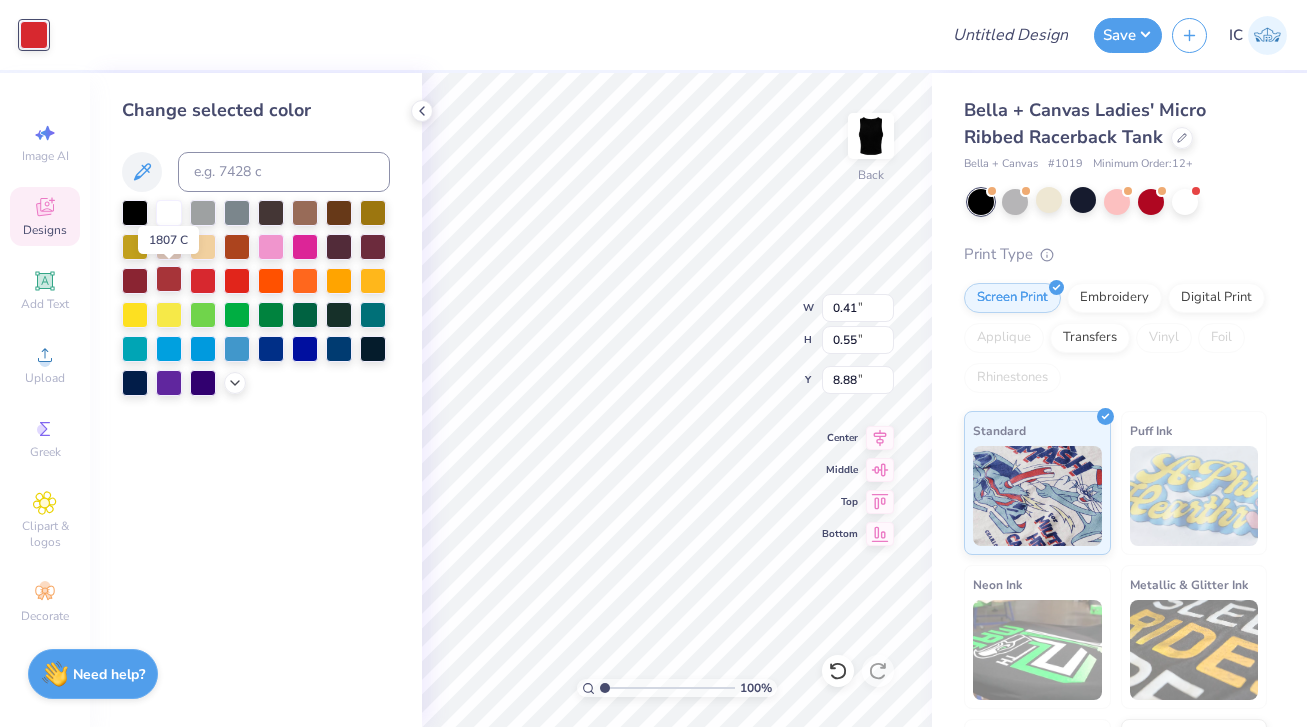 click at bounding box center [169, 279] 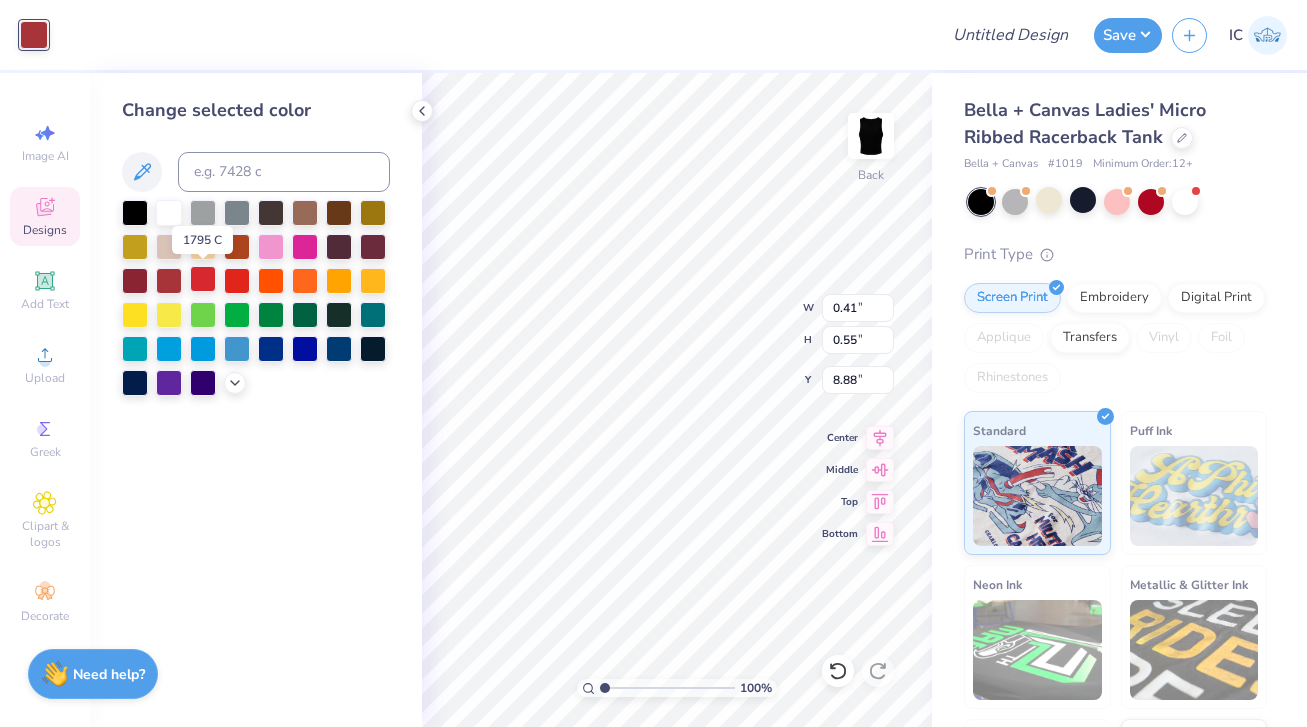 click at bounding box center [203, 279] 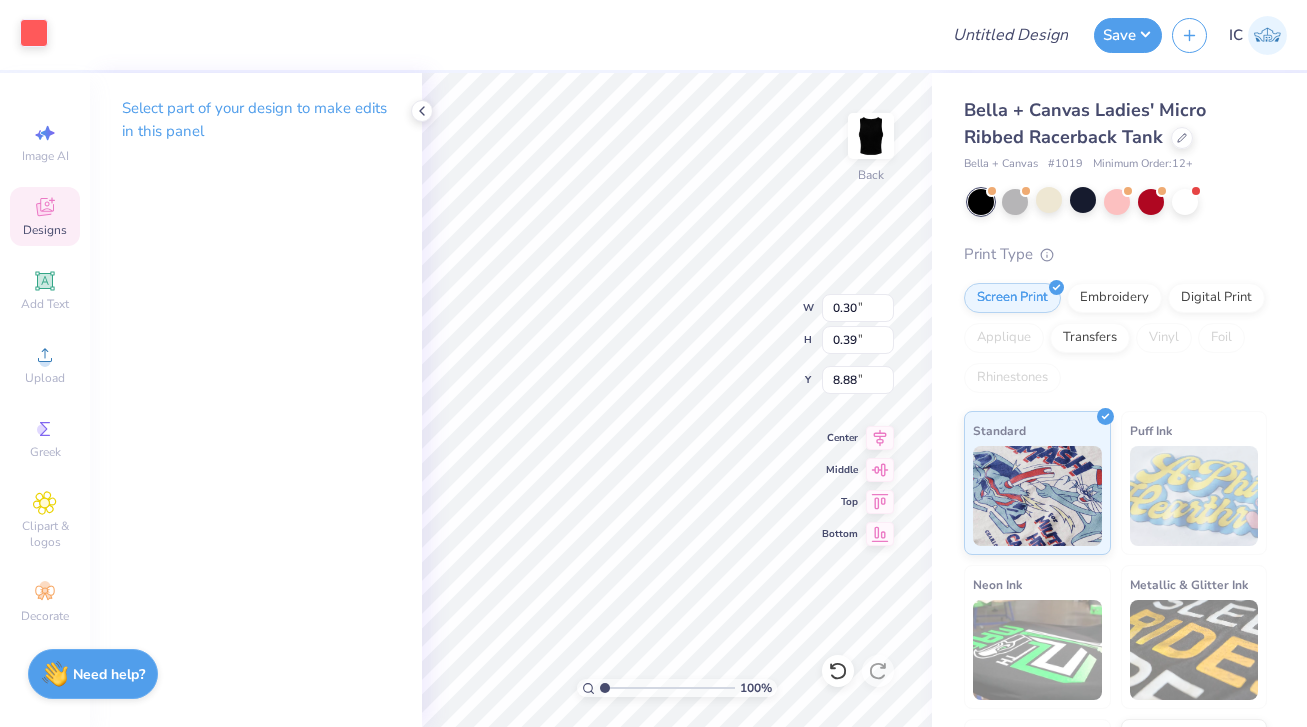 click at bounding box center (34, 33) 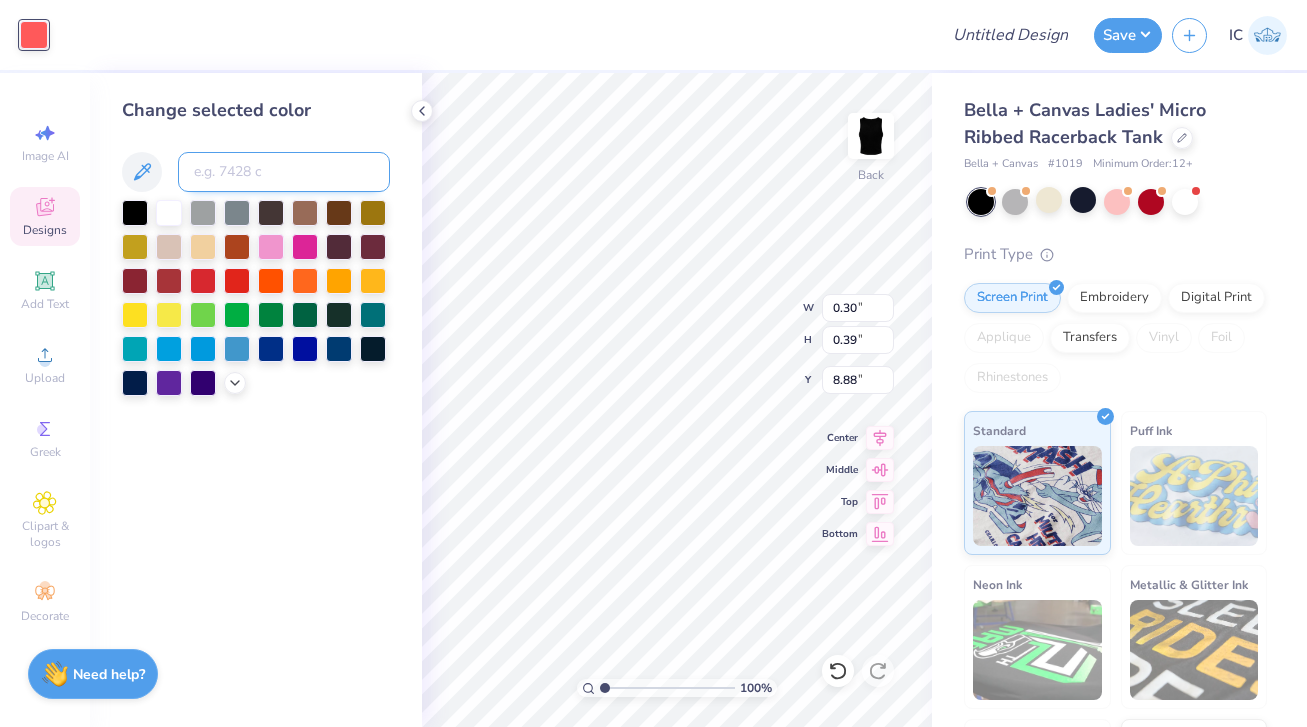 click at bounding box center (284, 172) 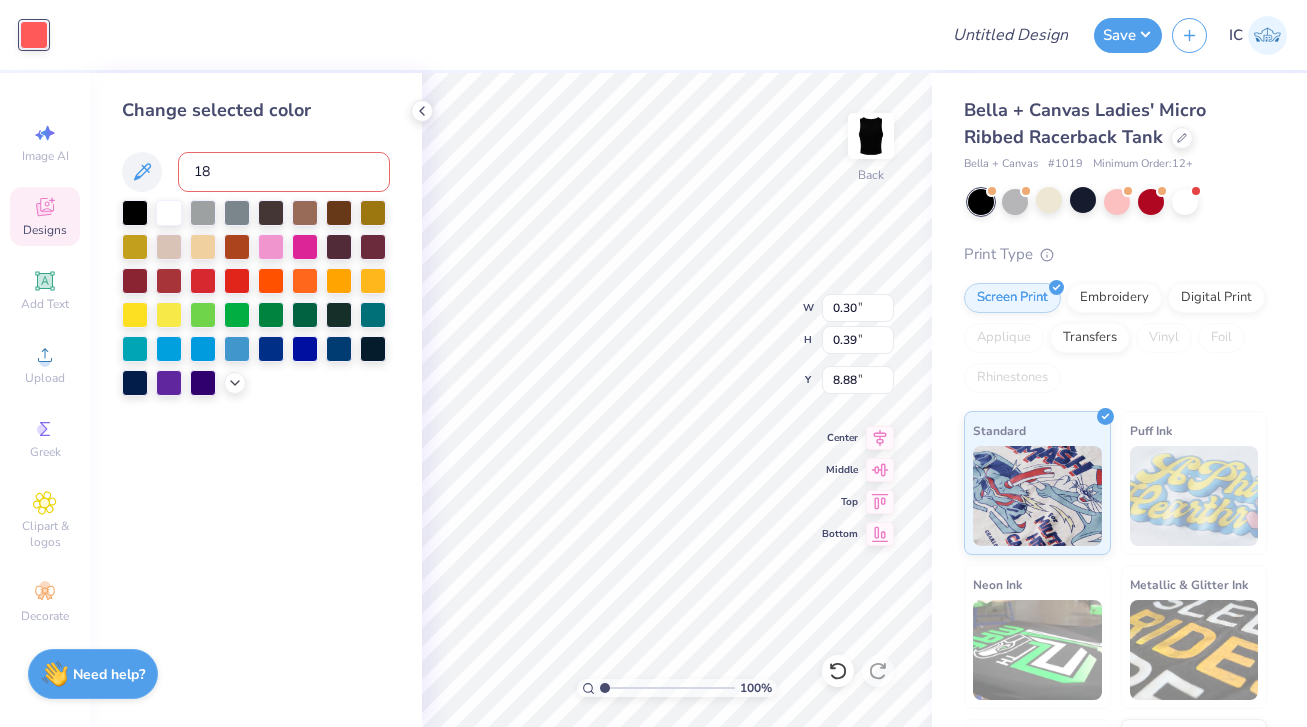 type on "186" 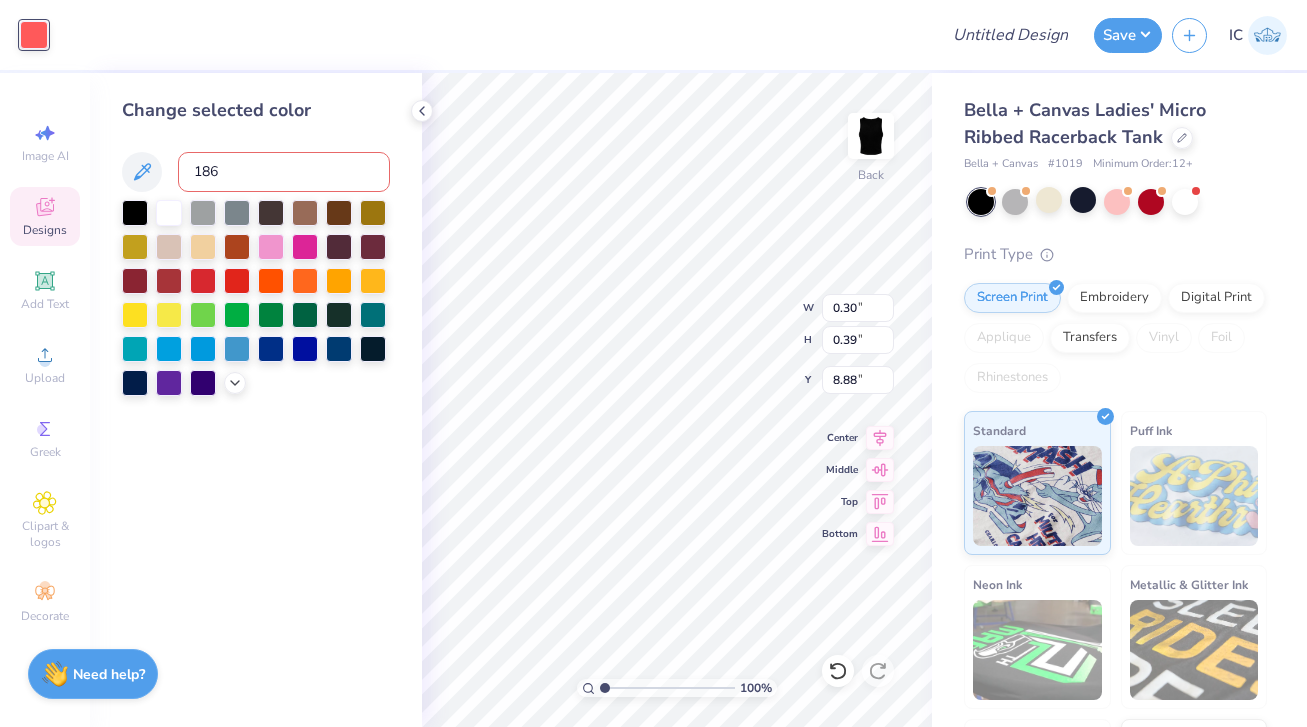 type 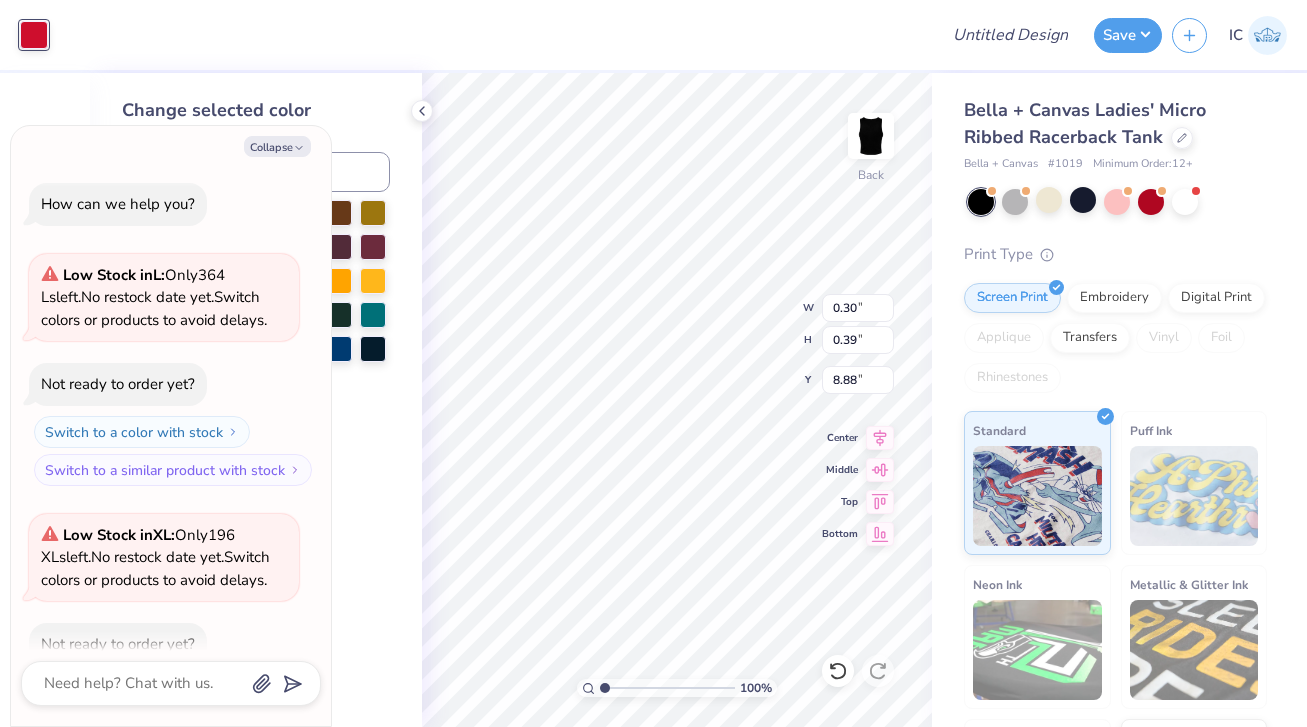scroll, scrollTop: 629, scrollLeft: 0, axis: vertical 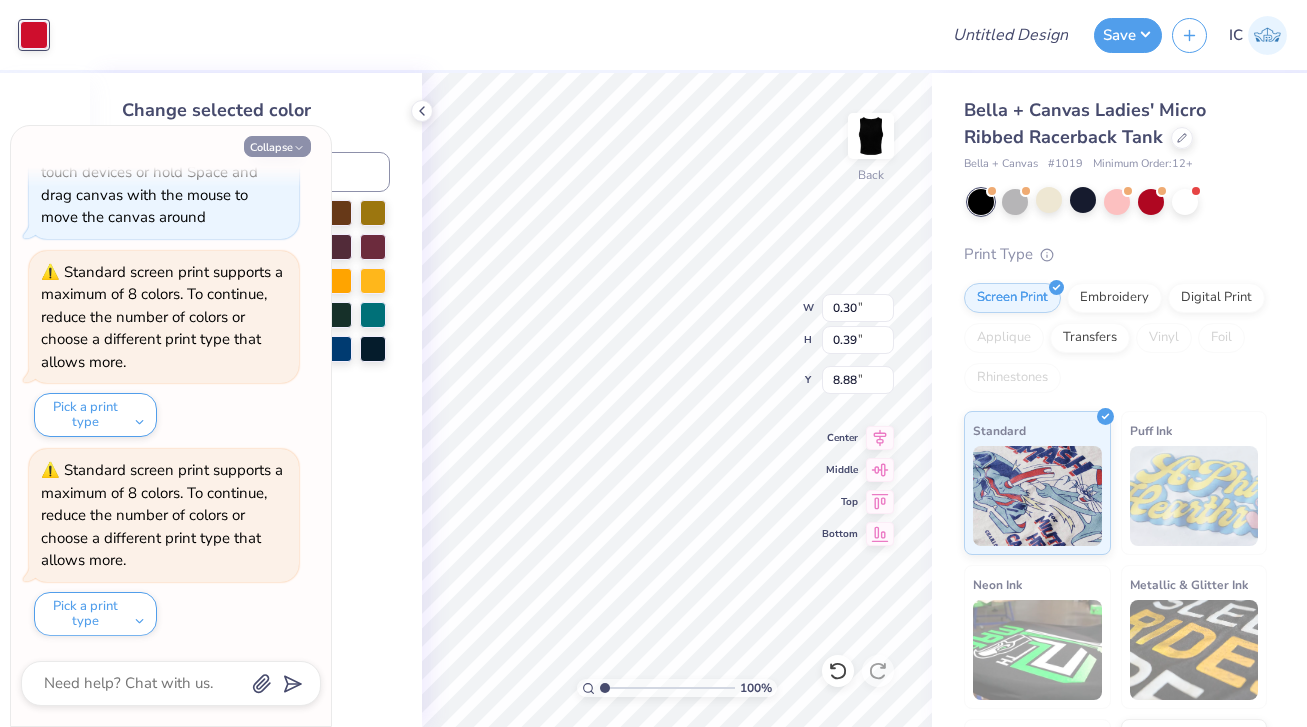 click on "Collapse" at bounding box center (277, 146) 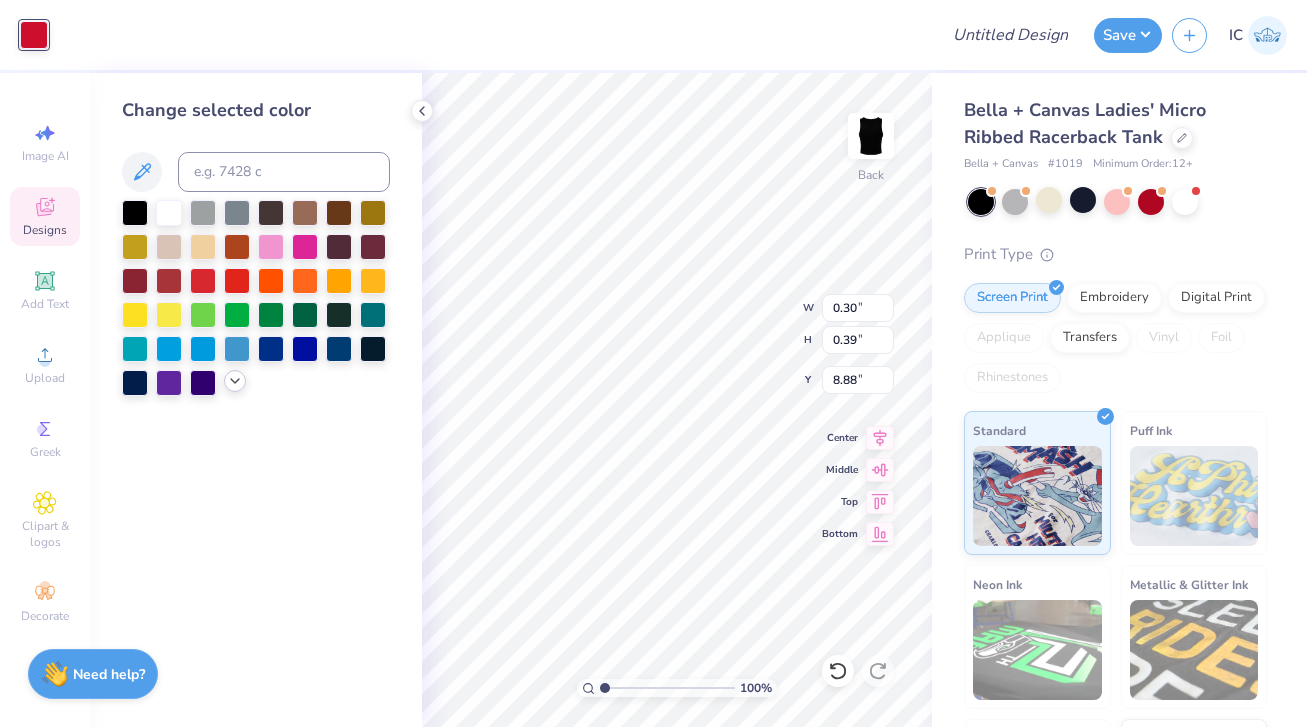 click 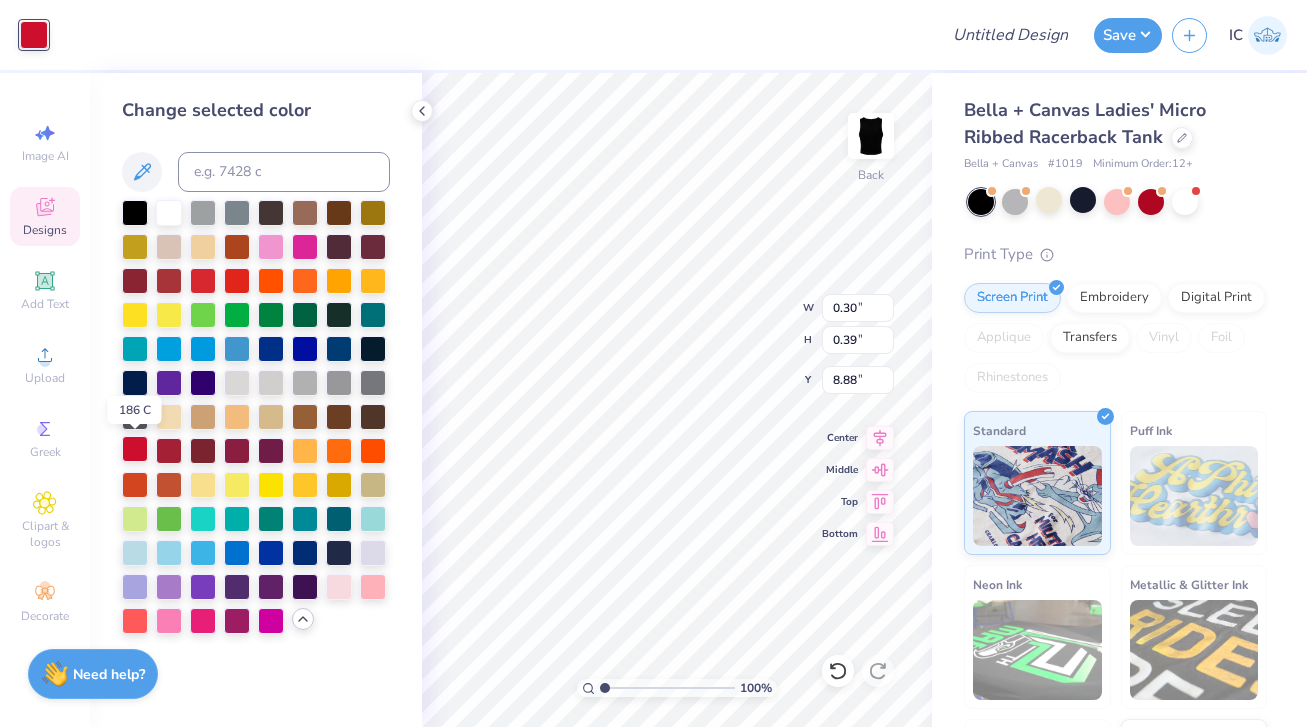 click at bounding box center [135, 449] 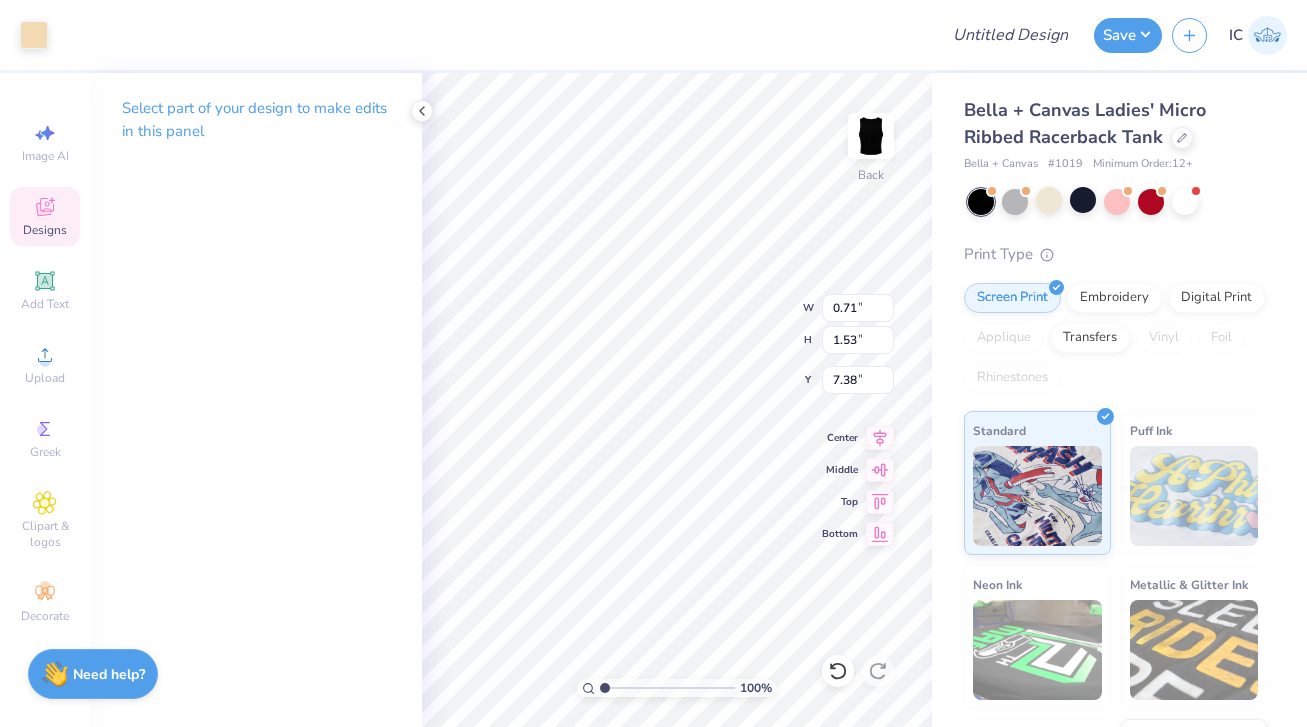 type on "0.97" 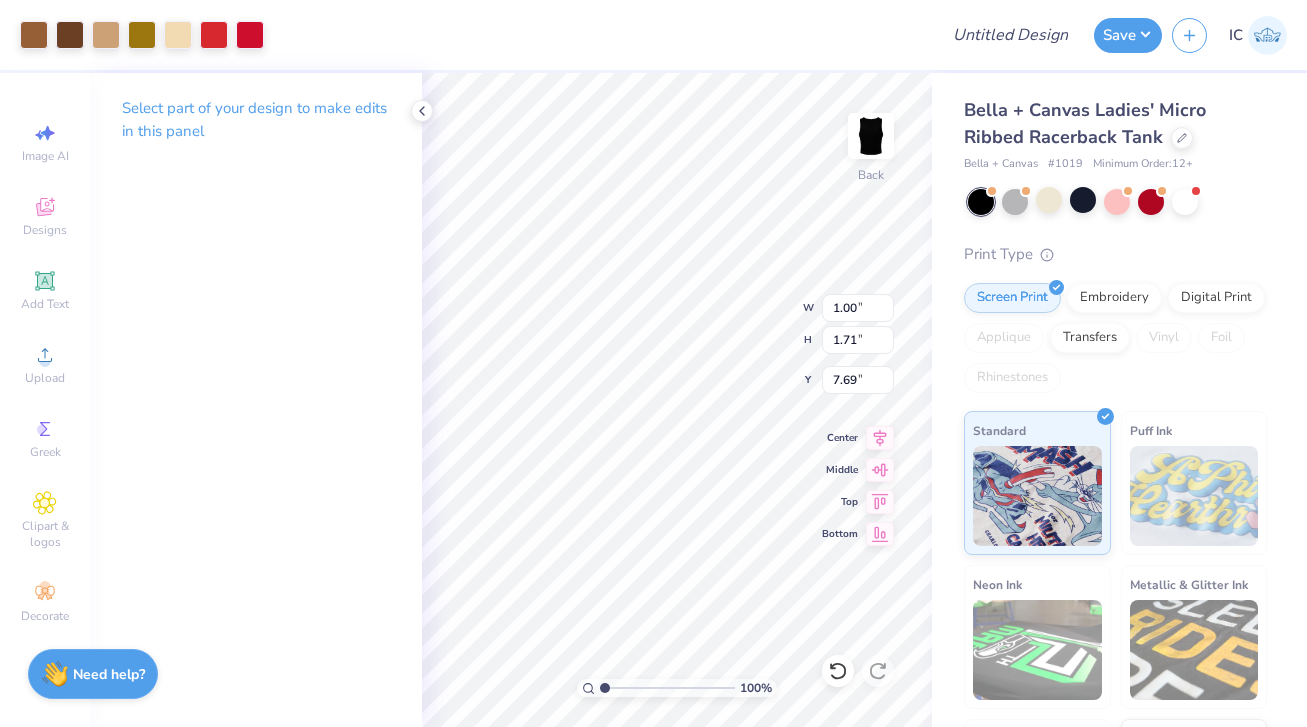 type on "7.69" 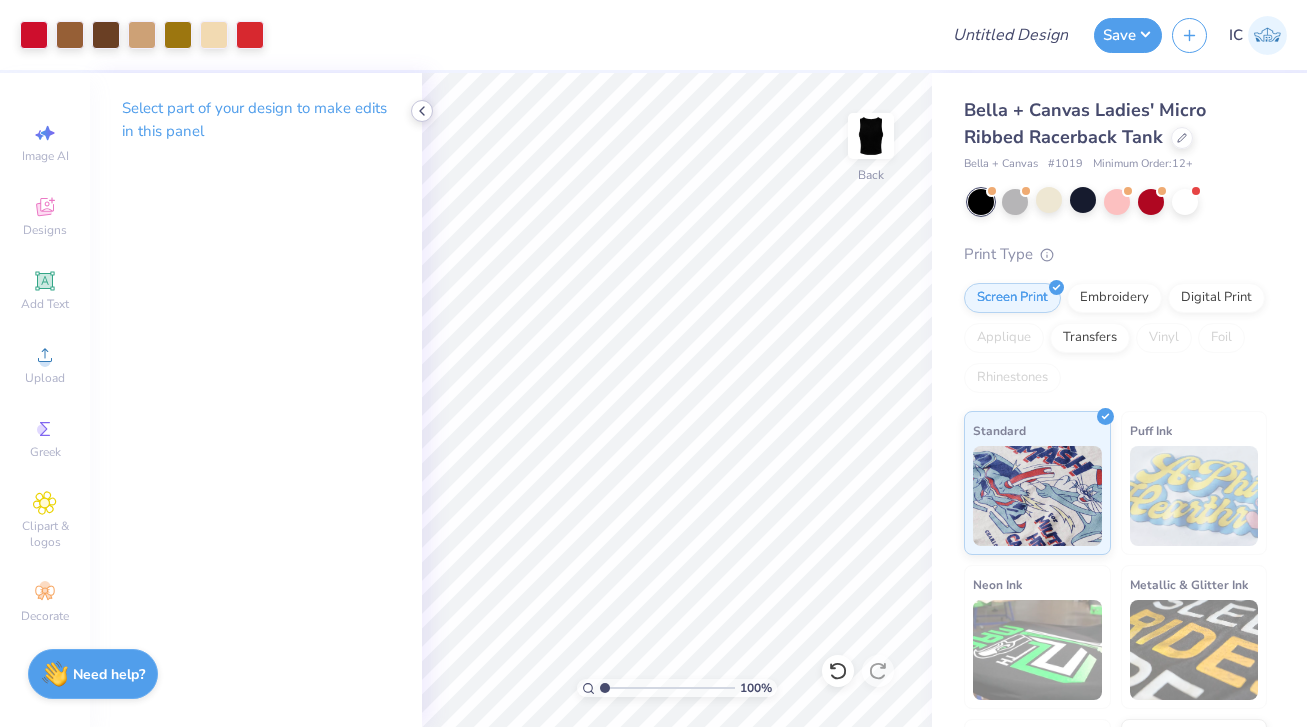 click 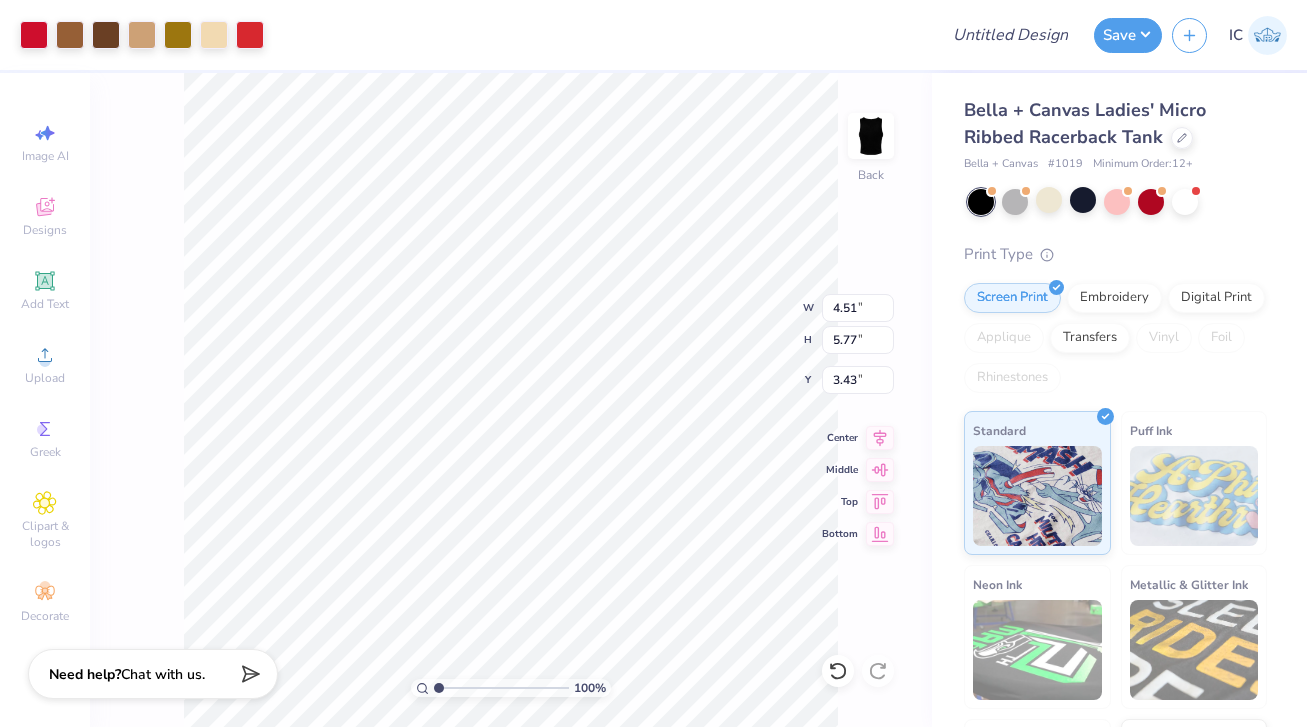 type on "4.04" 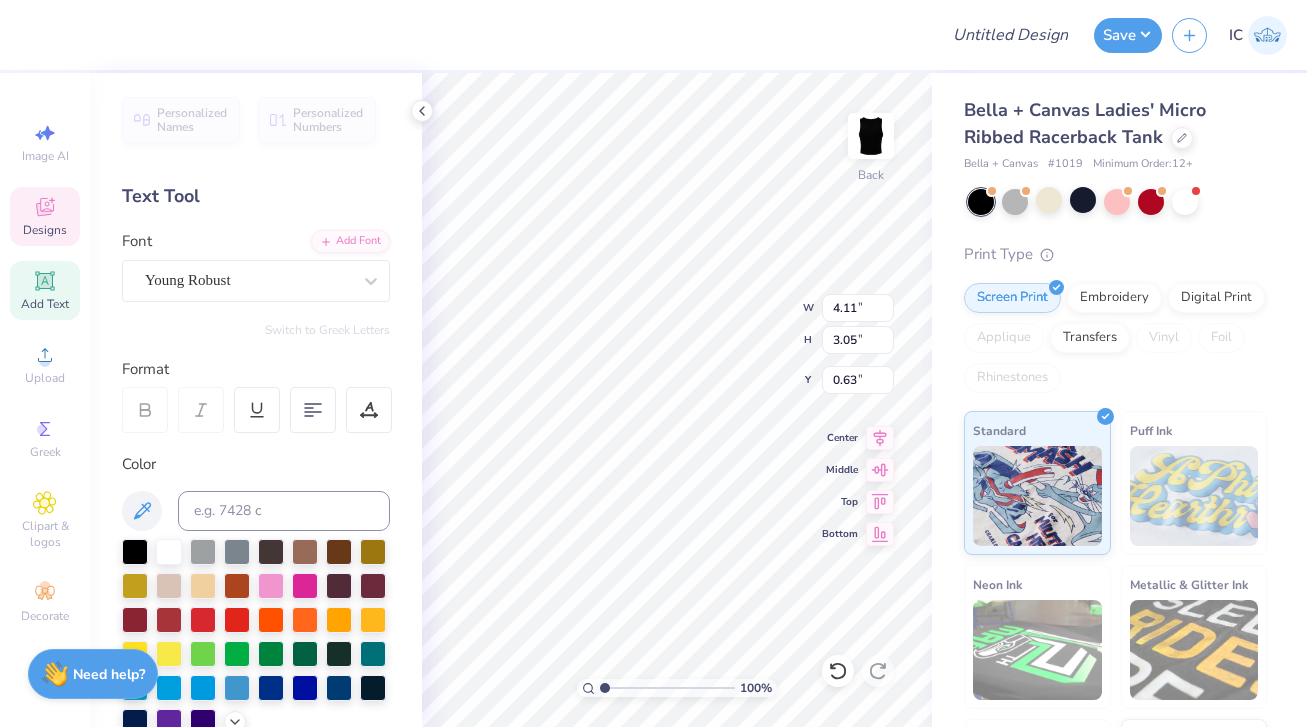 type on "4.11" 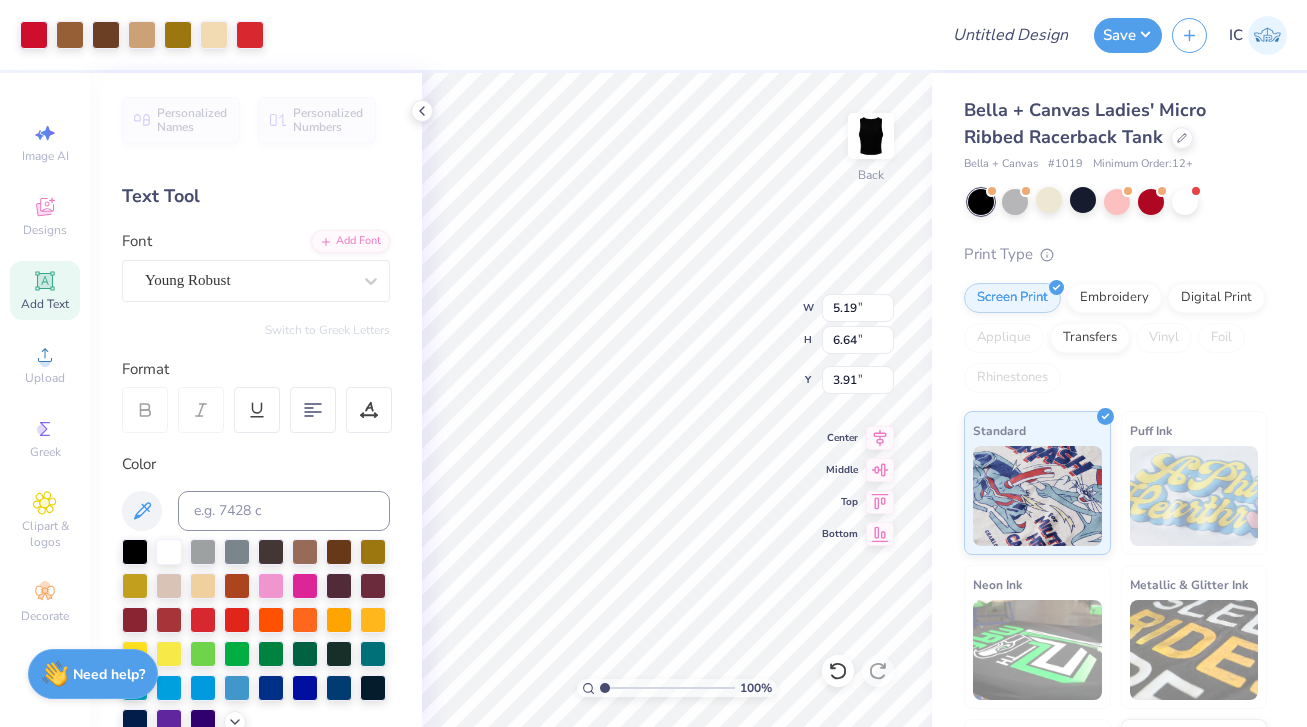 type on "3.91" 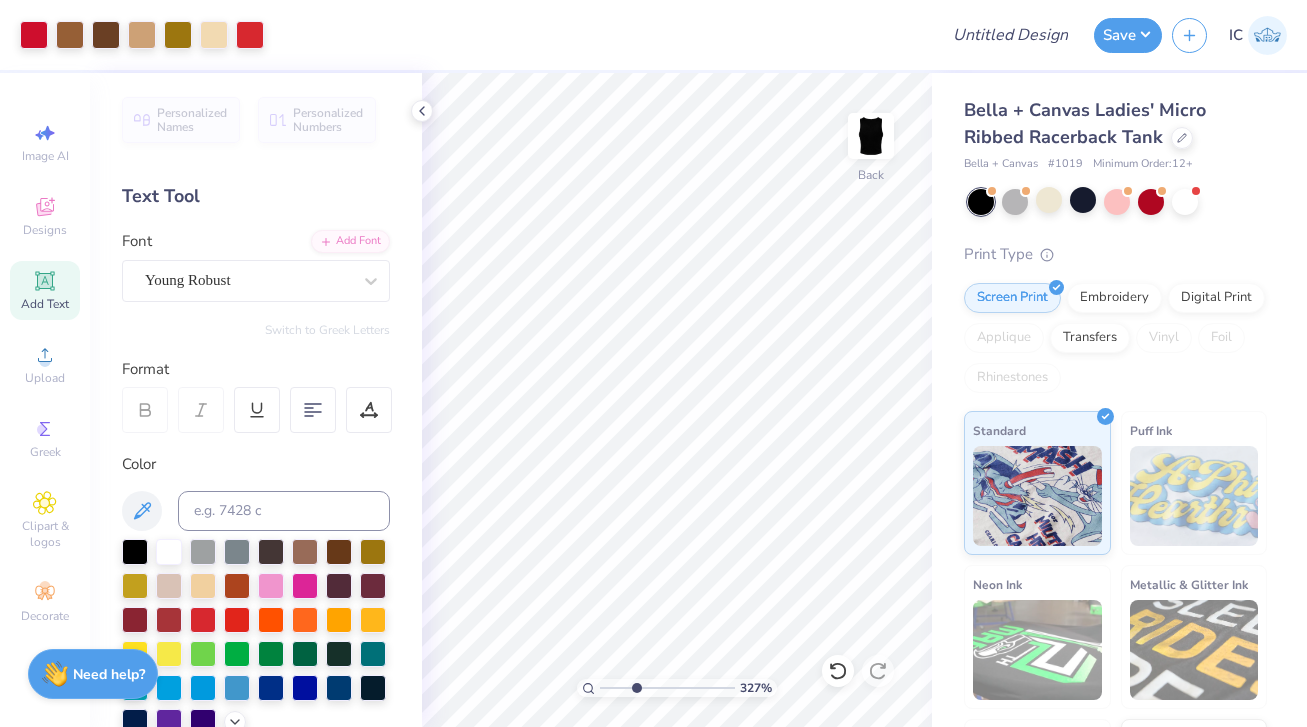 drag, startPoint x: 607, startPoint y: 689, endPoint x: 635, endPoint y: 690, distance: 28.01785 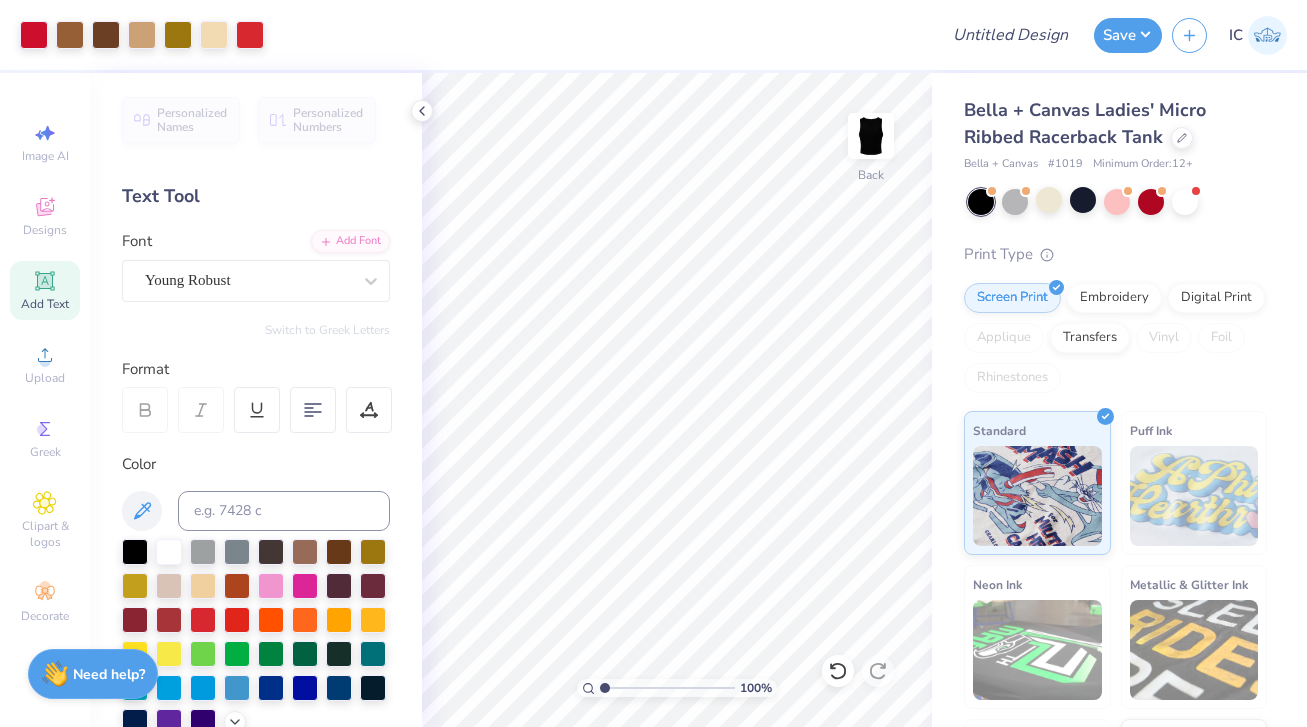 drag, startPoint x: 638, startPoint y: 687, endPoint x: 603, endPoint y: 691, distance: 35.22783 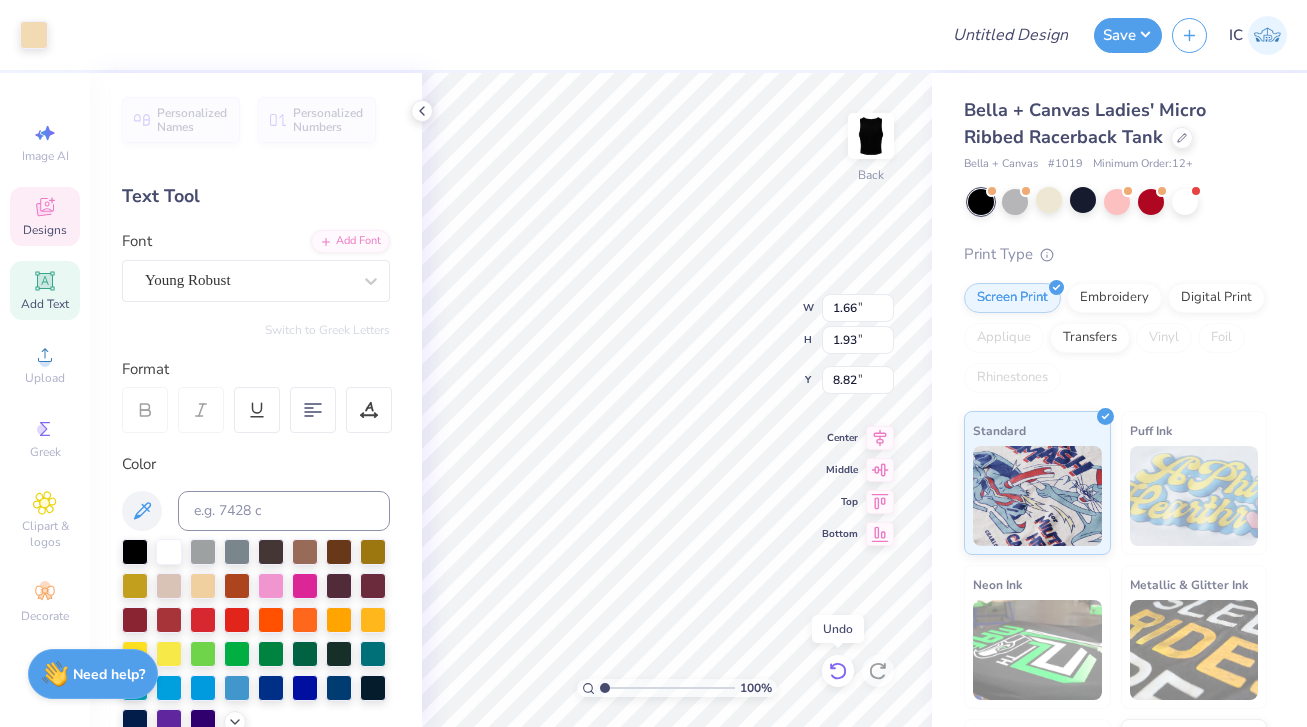 click 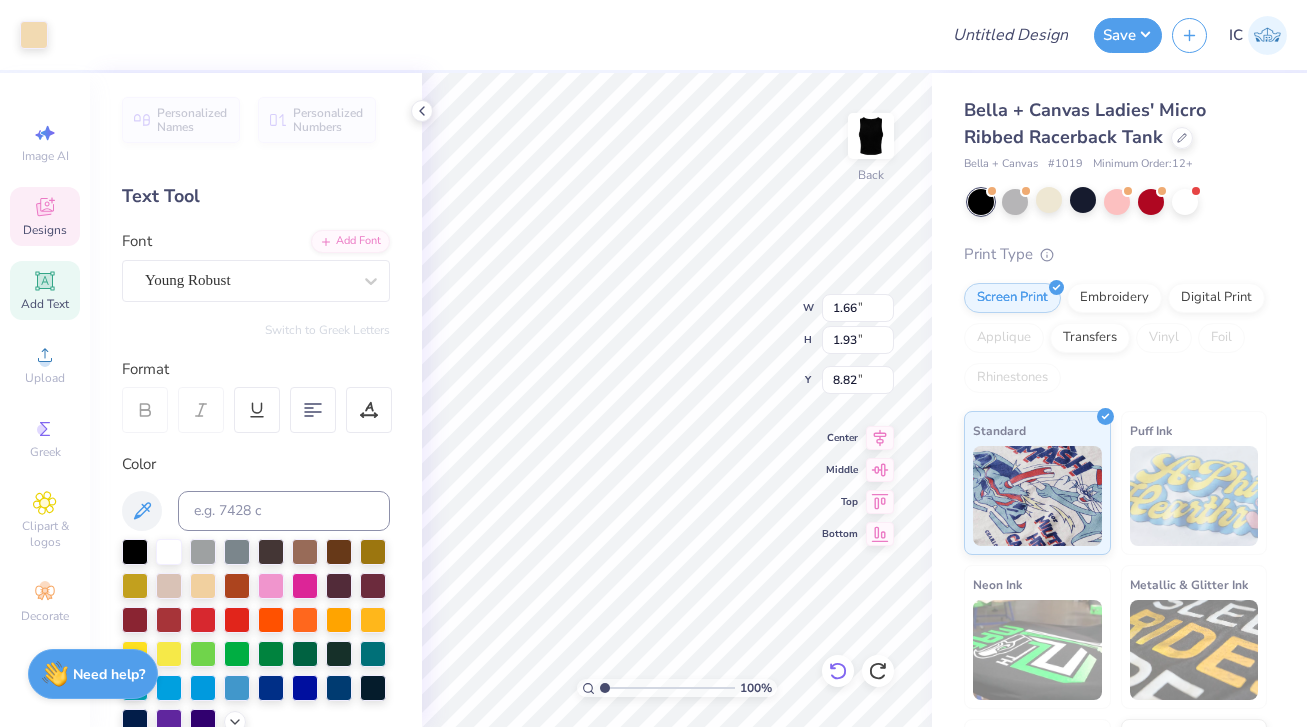 type on "8.74" 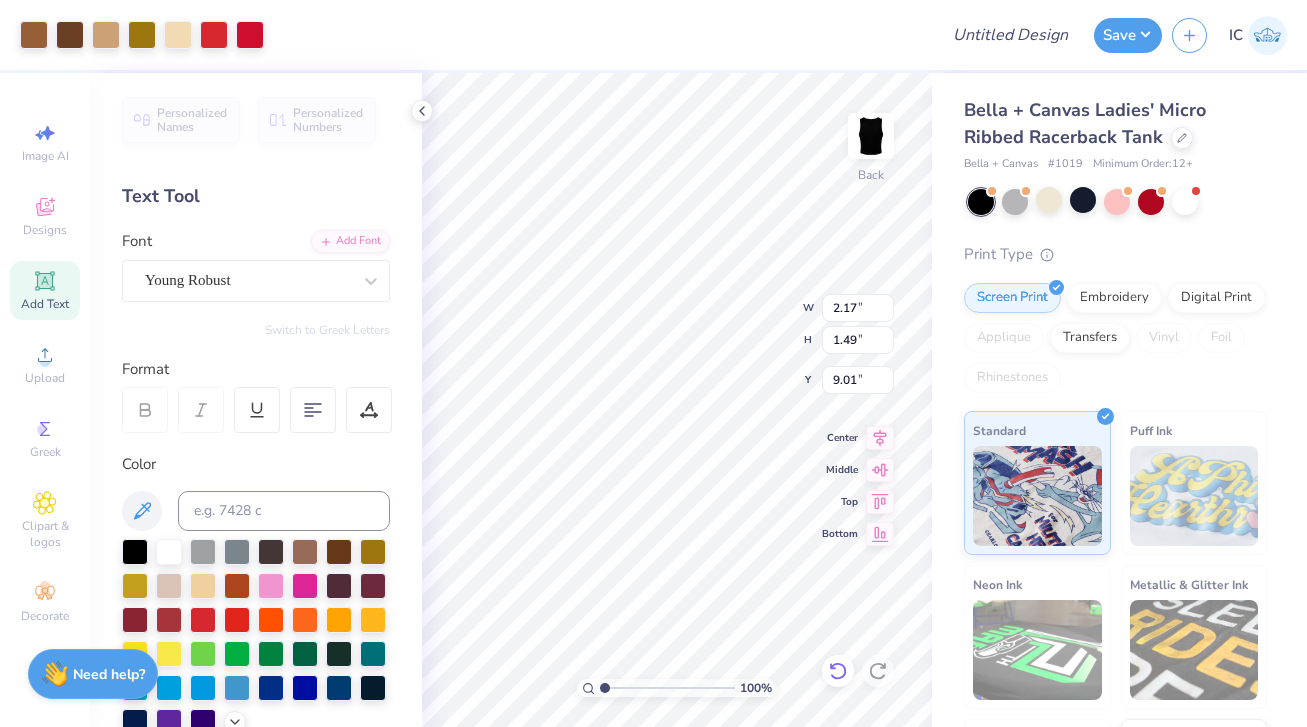 type on "2.17" 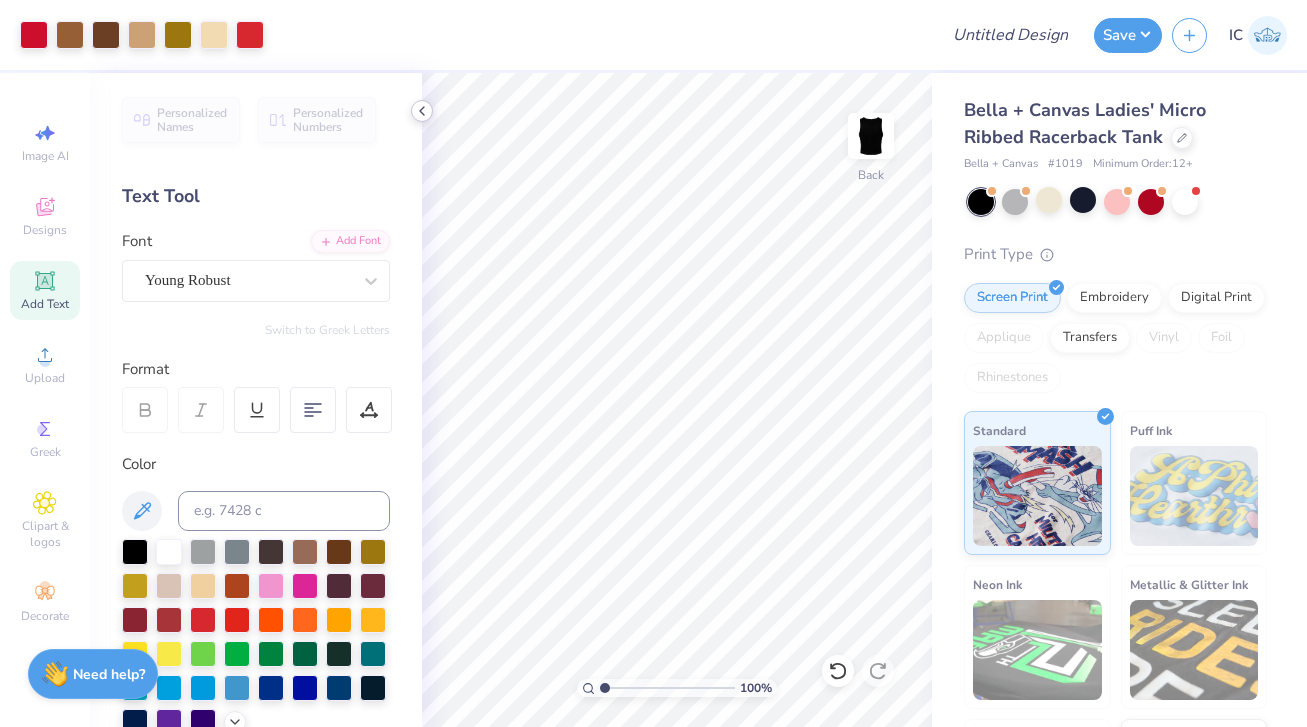 click 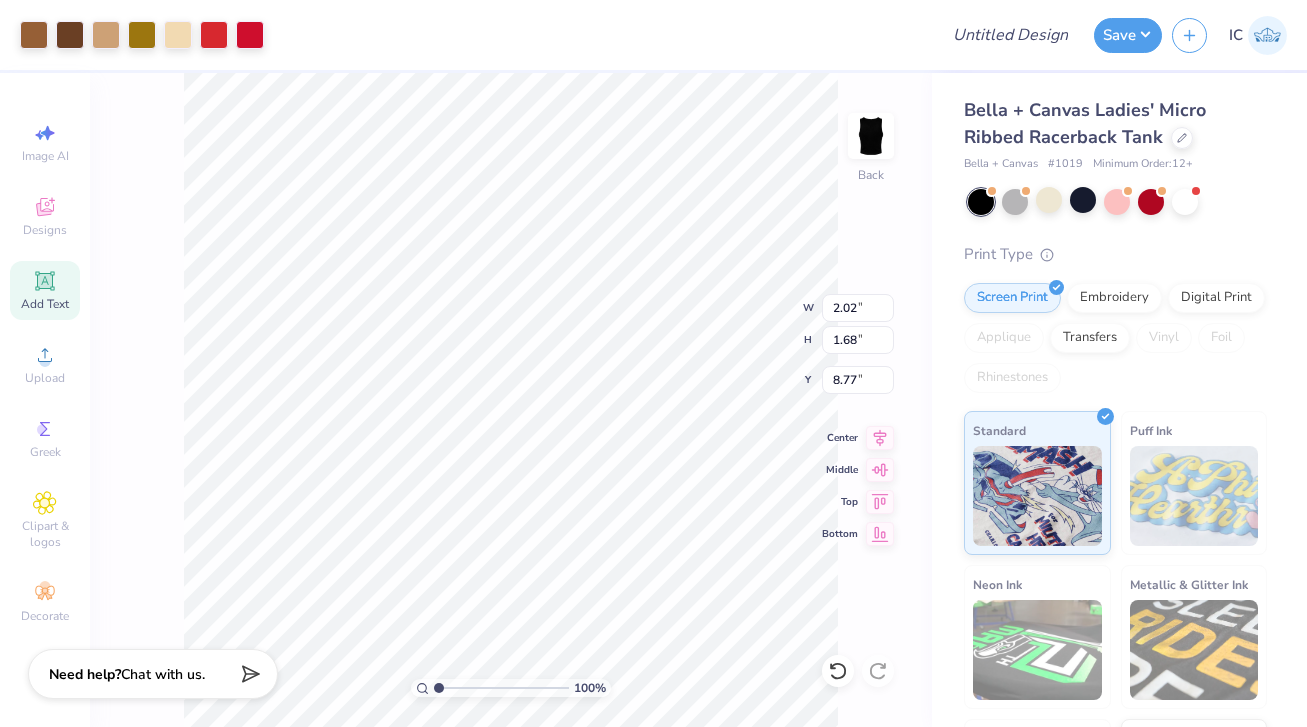 type on "8.77" 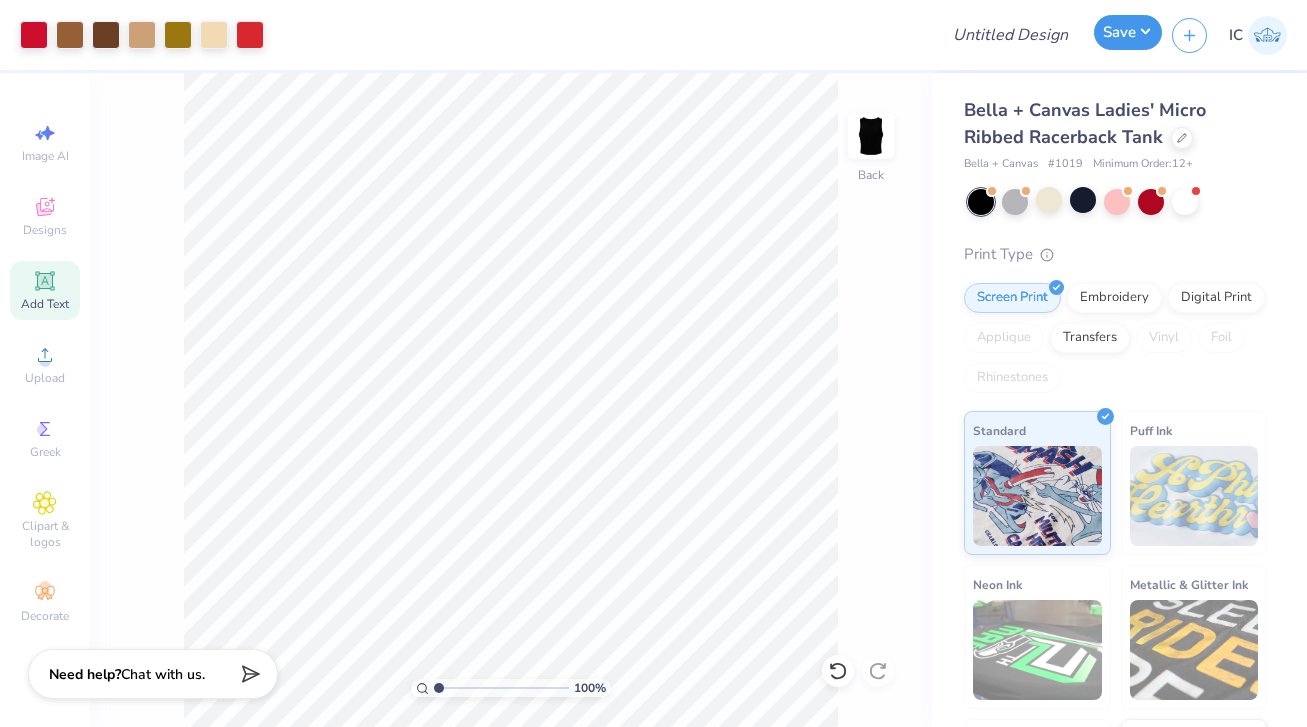 click on "Save" at bounding box center (1128, 32) 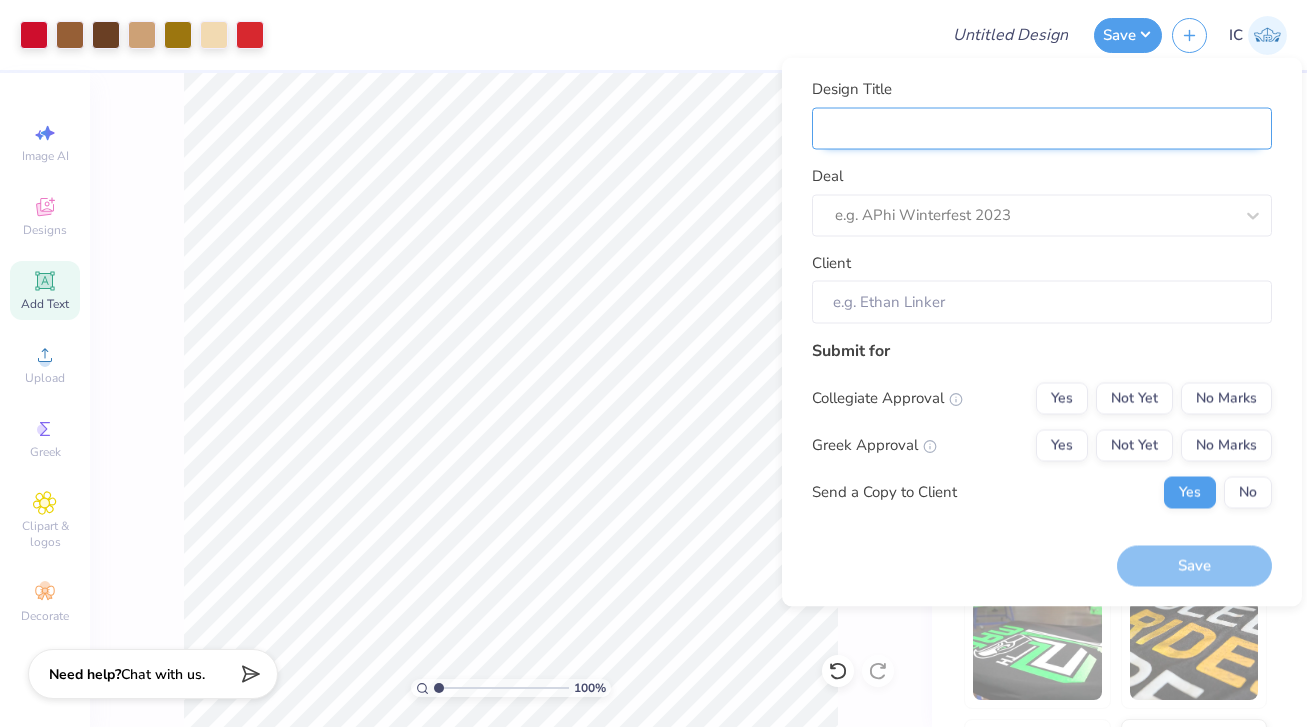 click on "Design Title" at bounding box center (1042, 128) 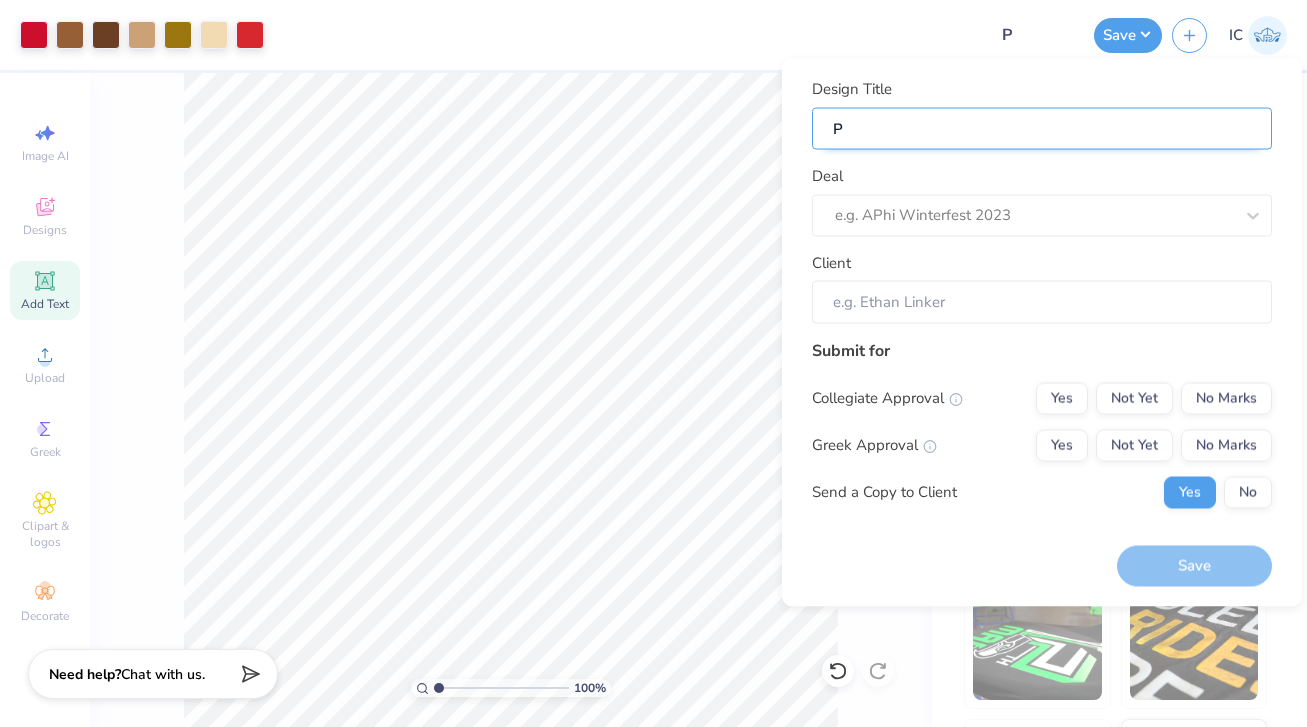 type on "Ph" 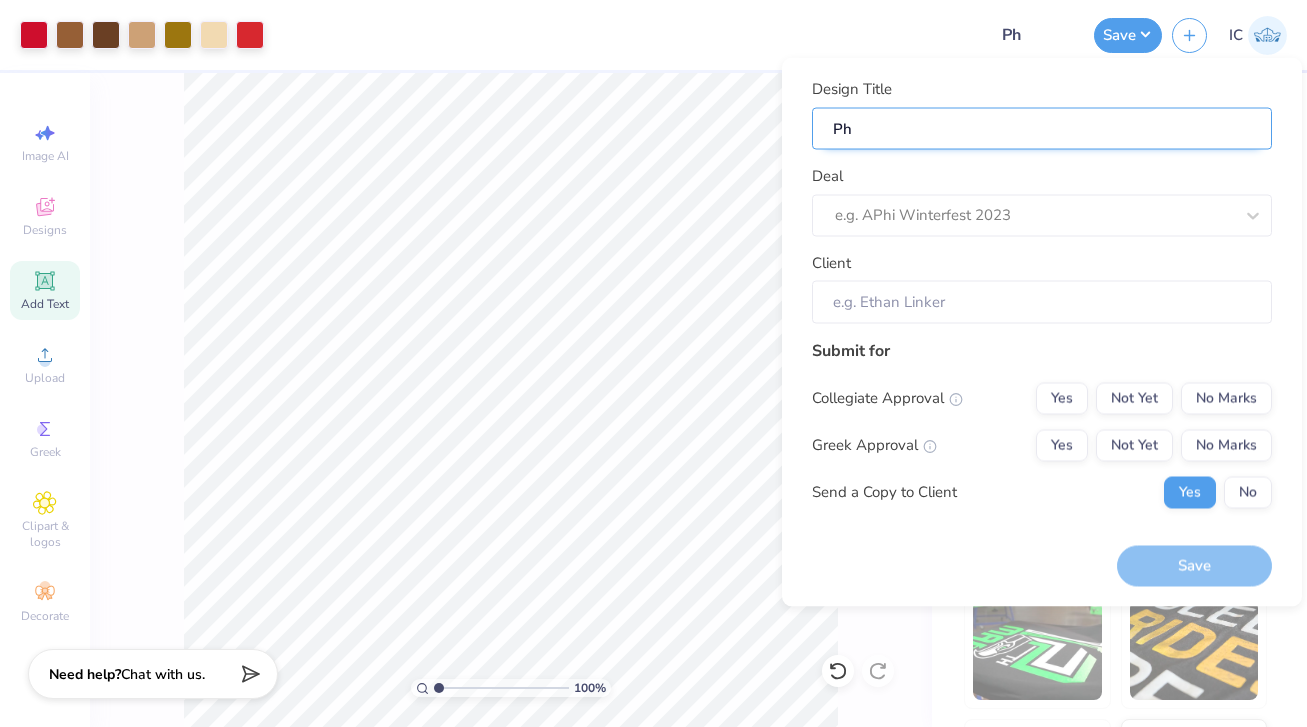 type on "Phi" 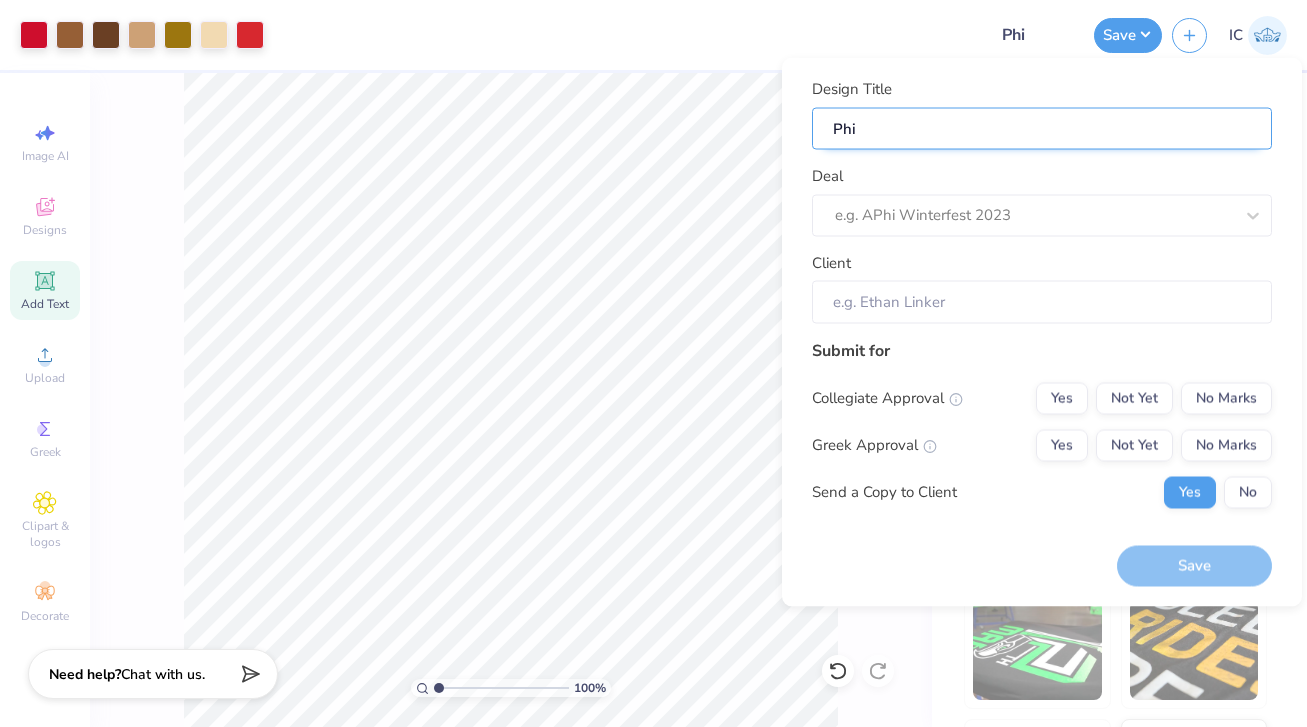 type on "Phi" 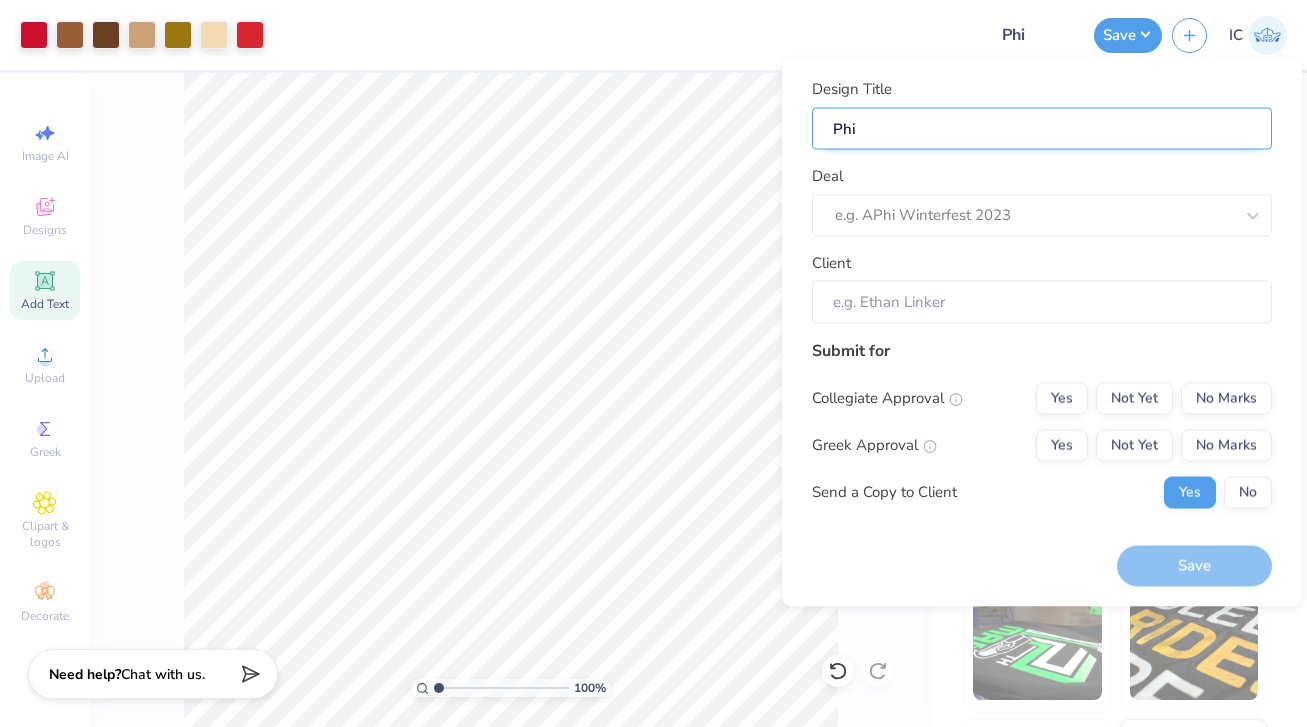 type on "Phi S" 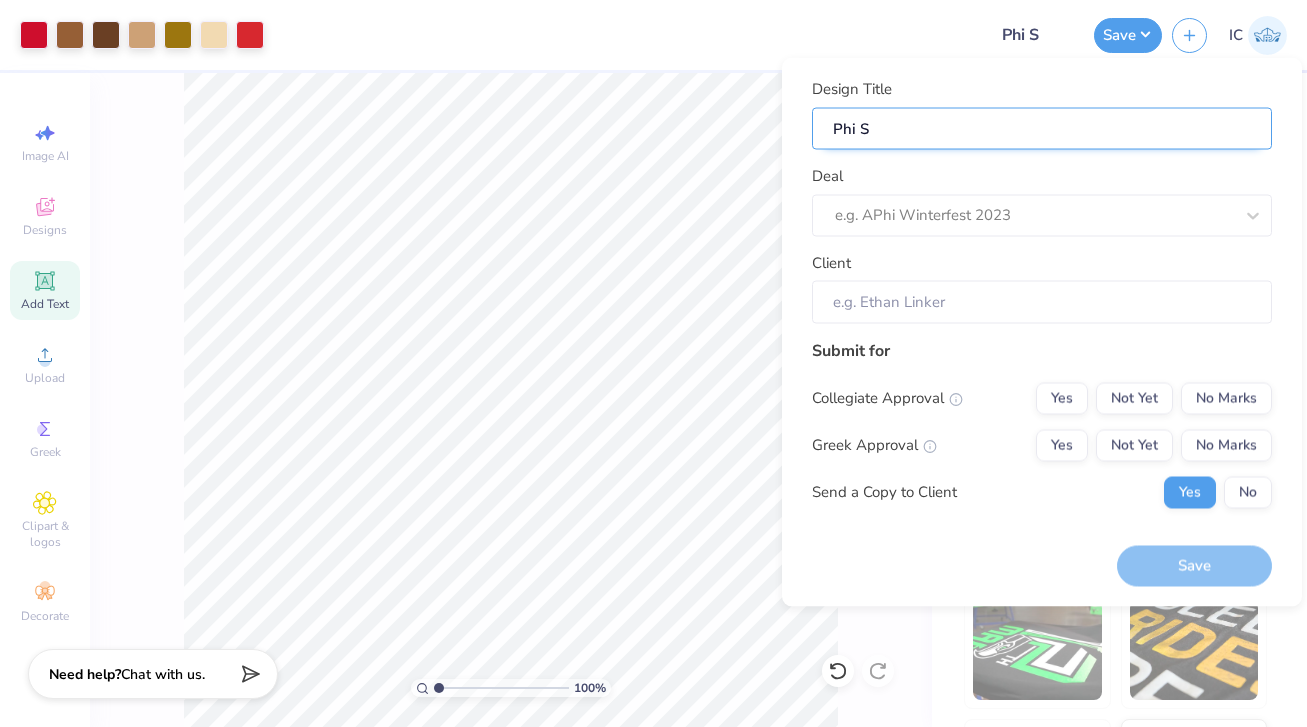 type on "Phi SI" 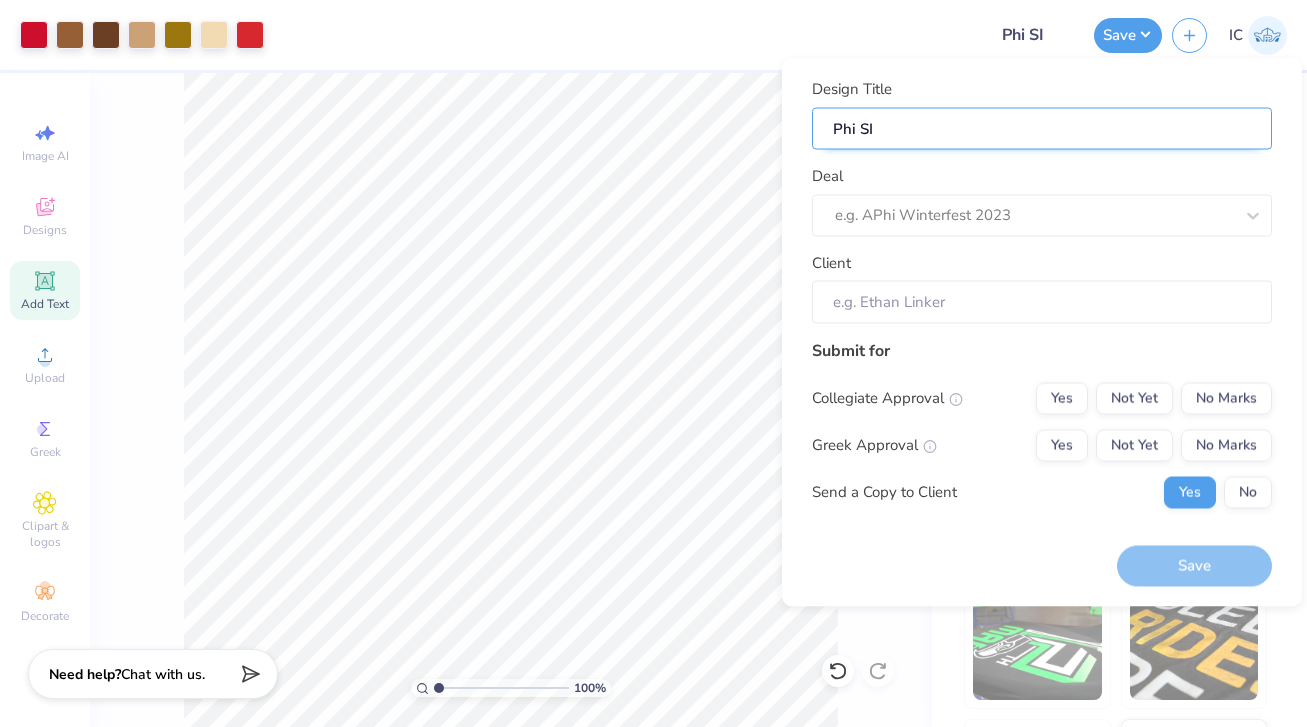 type on "Phi S" 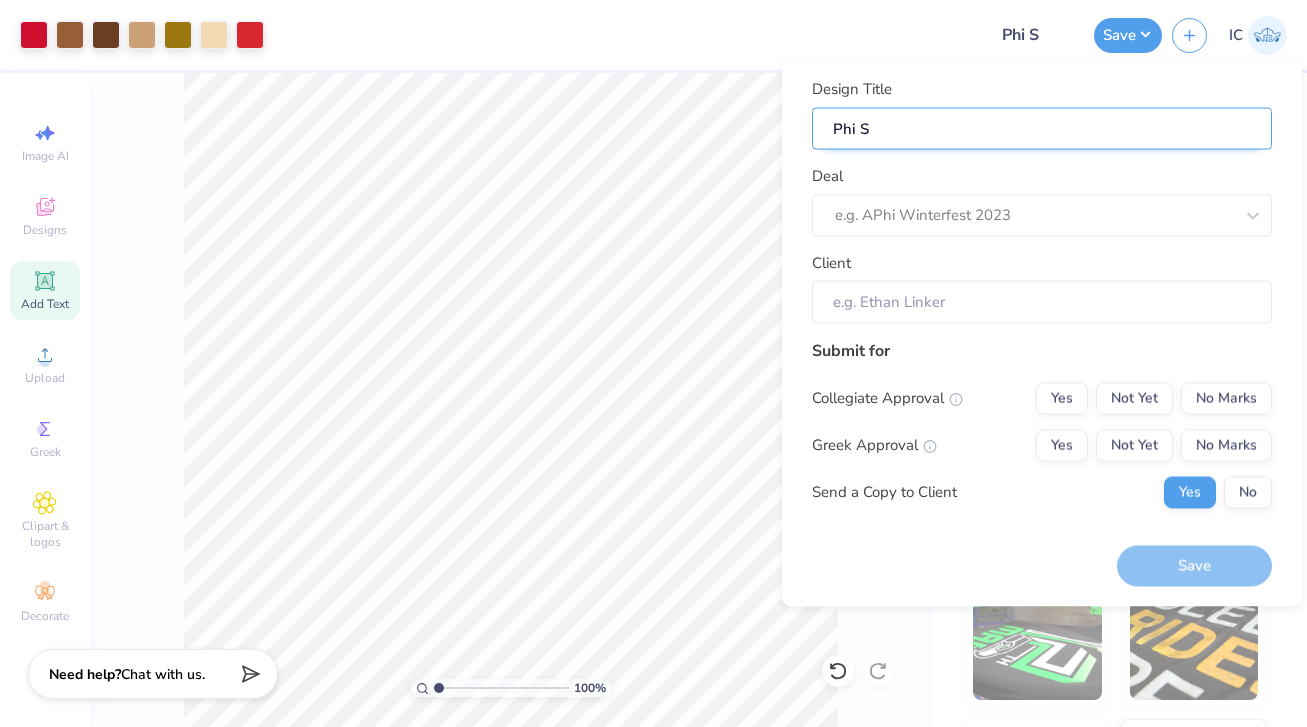 type on "Phi Si" 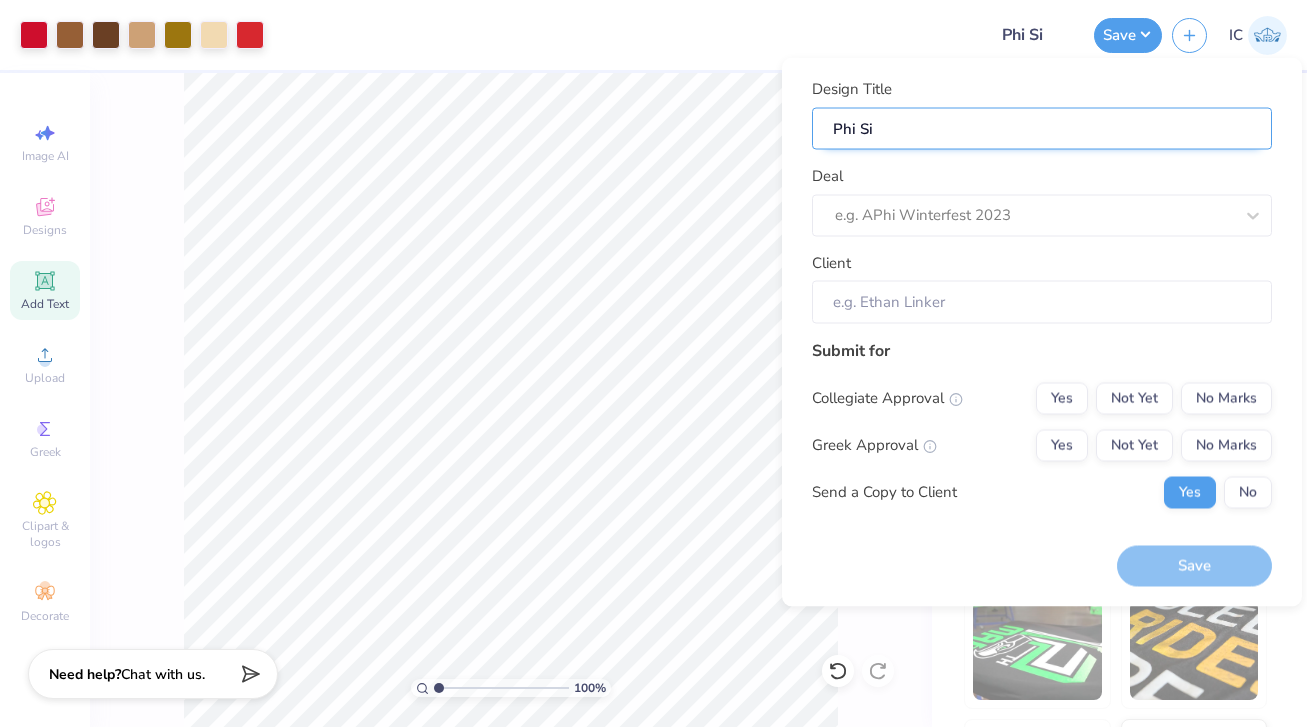 type on "Phi Sig" 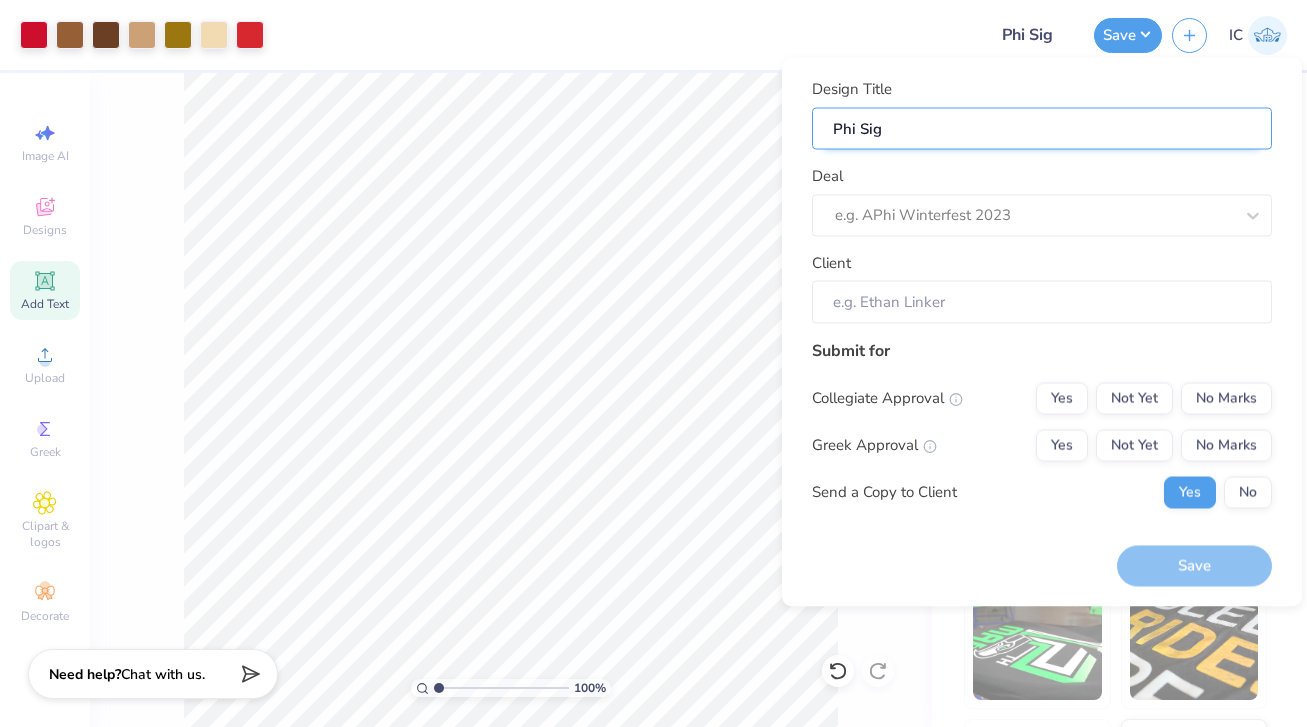 type on "Phi Sig" 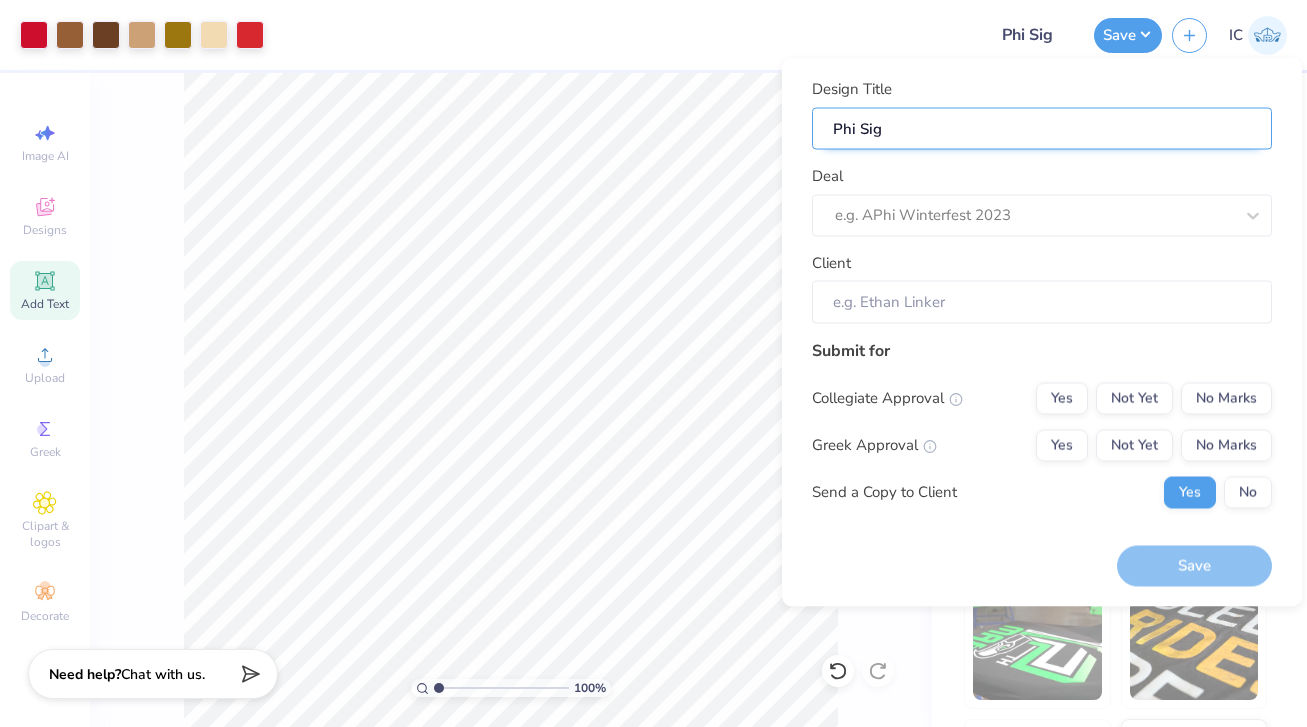 type on "Phi Sig b" 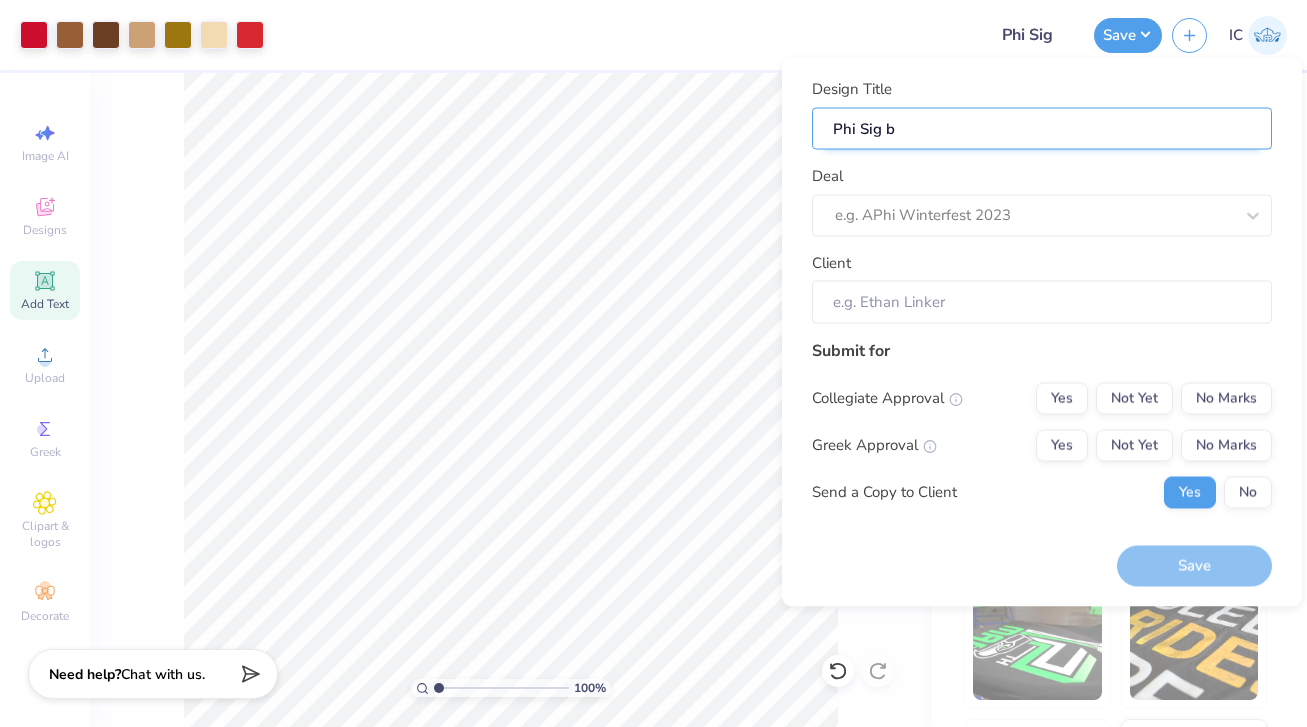 type on "Phi Sig b" 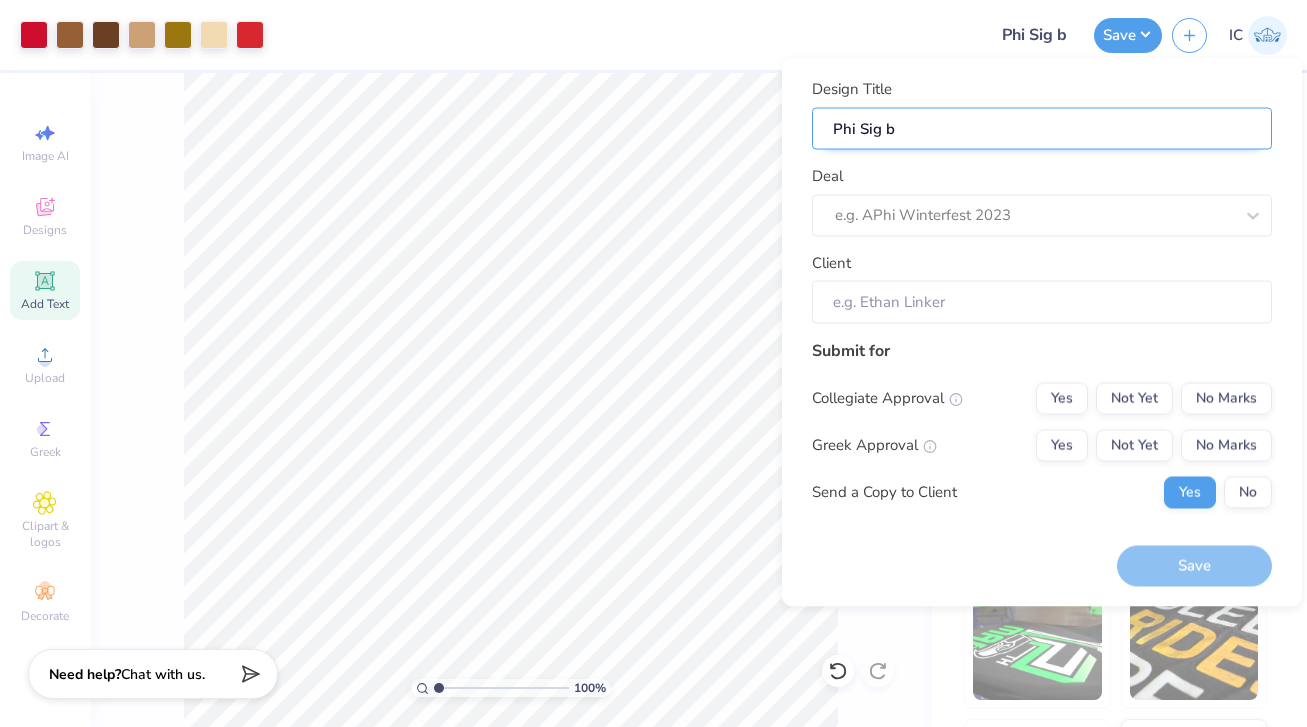 type on "Phi Sig bi" 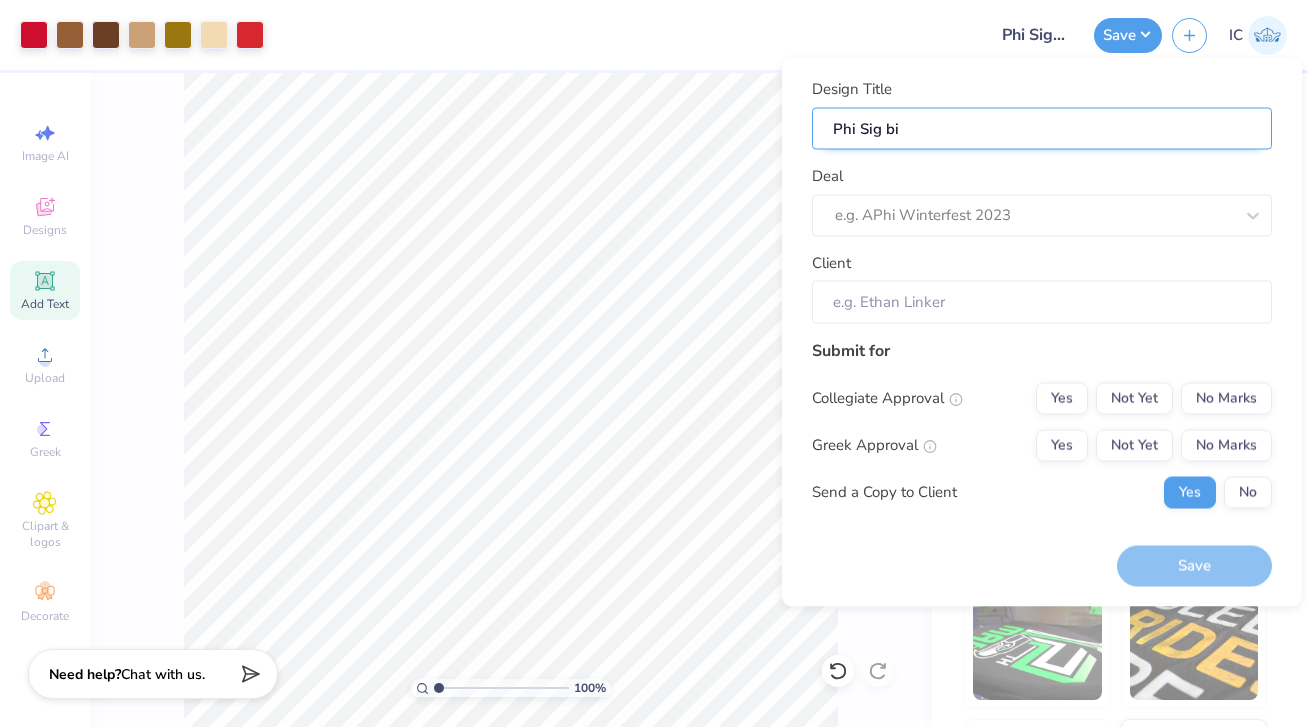 type on "Phi Sig bi" 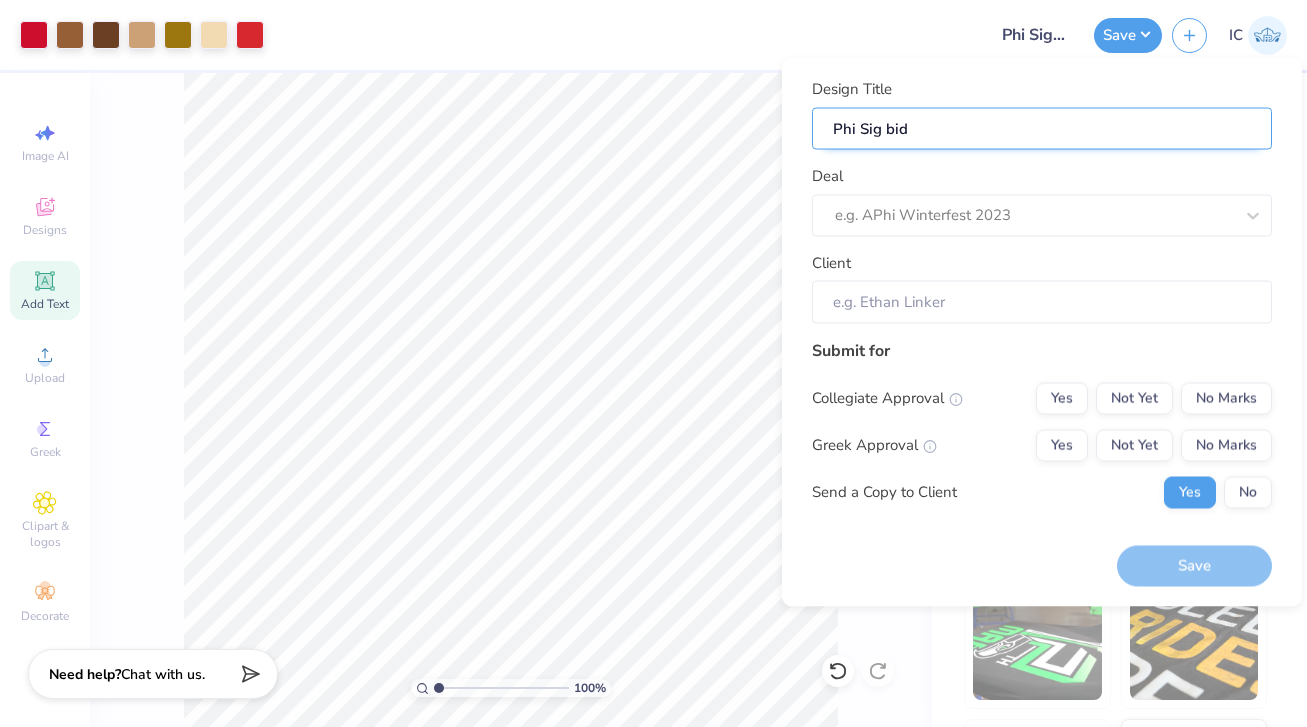 type on "Phi Sig bid" 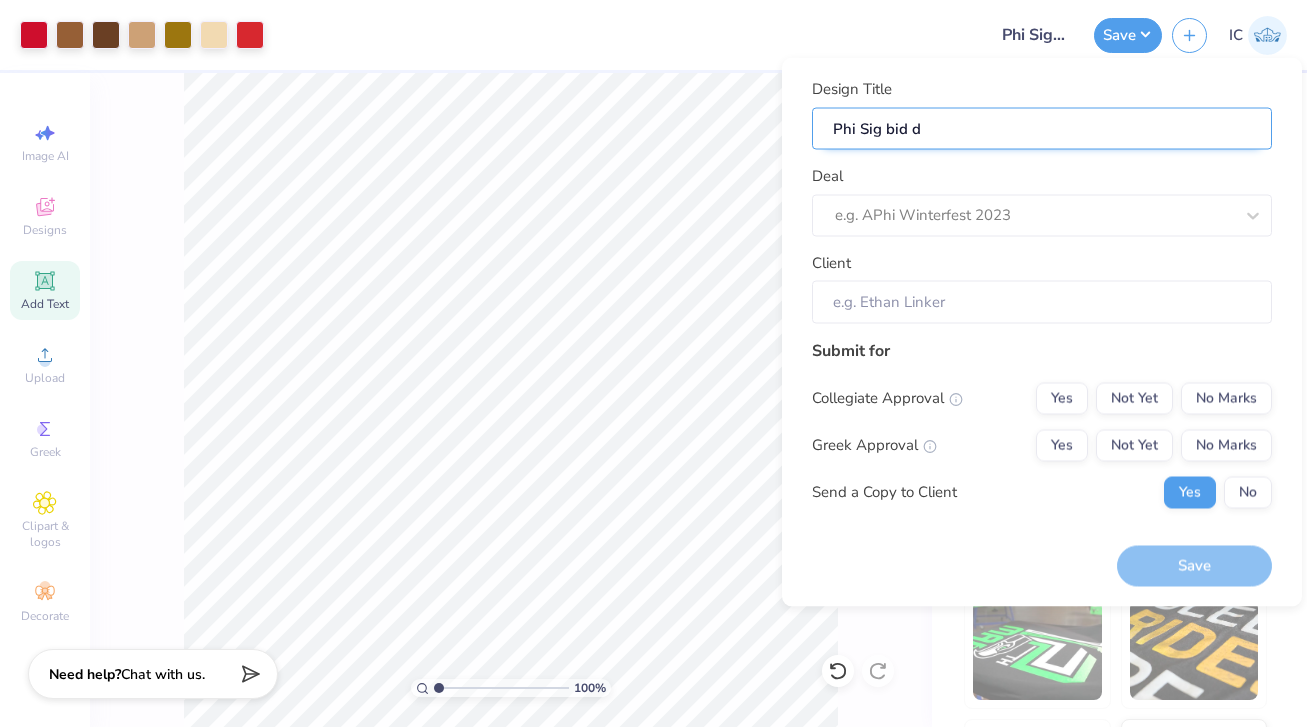 type on "Phi Sig bid da" 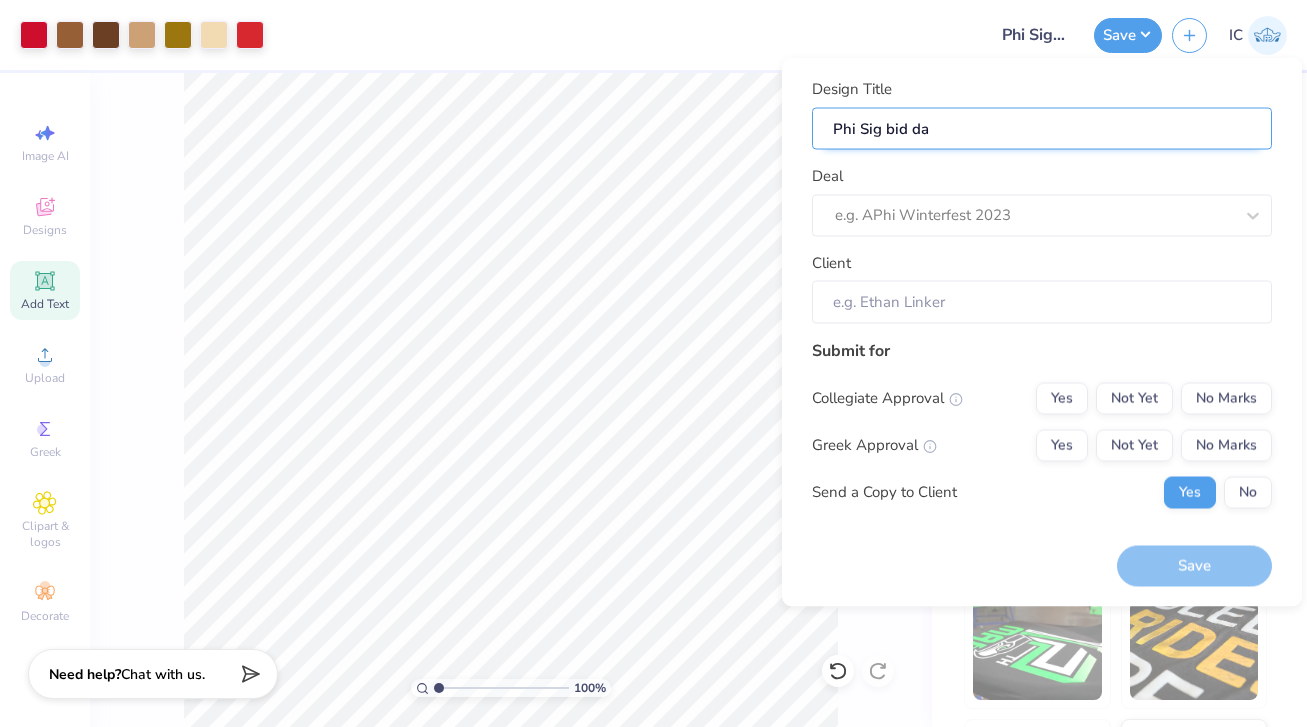 type on "Phi Sig bid day" 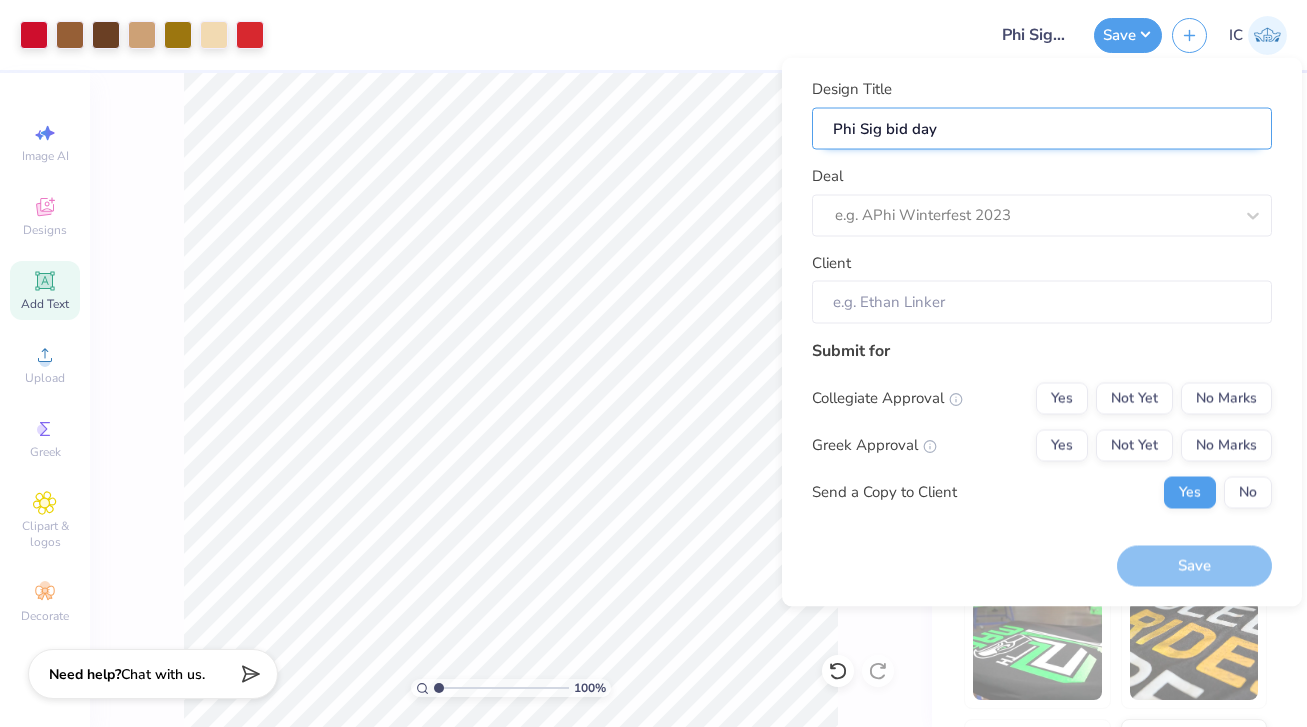 type on "Phi Sig bid day" 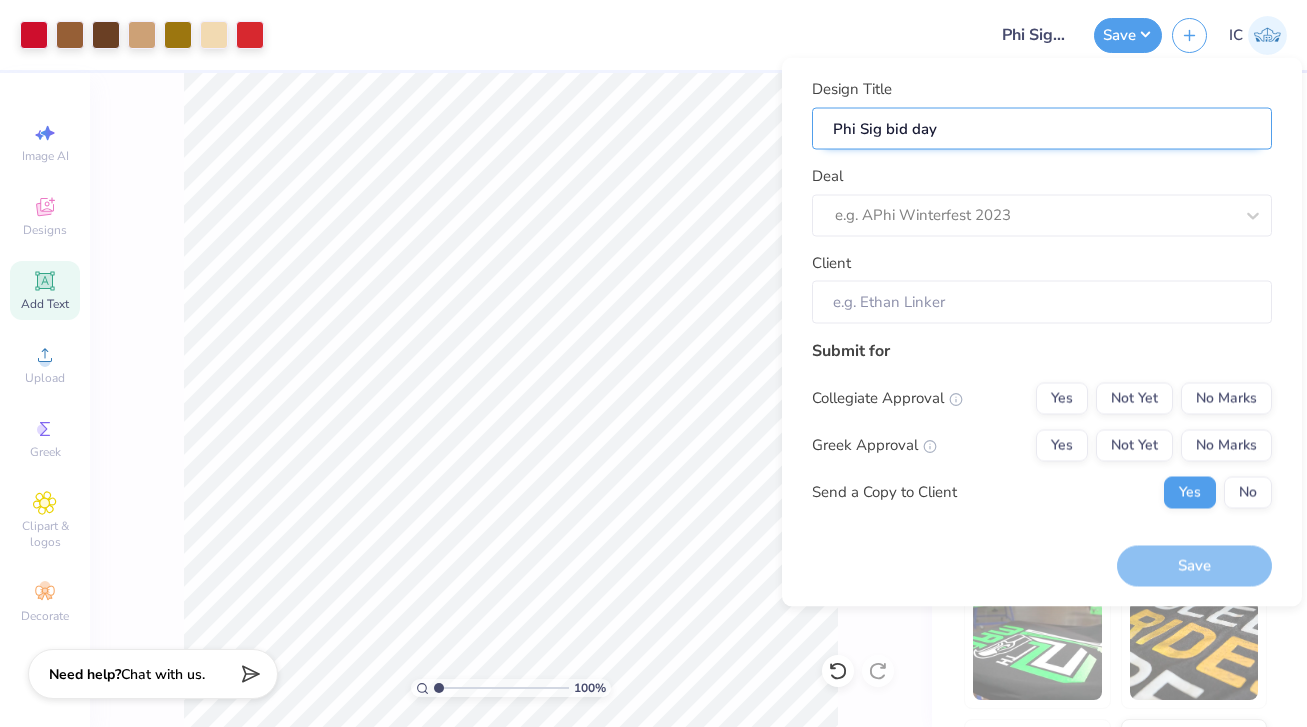 type on "Phi Sig bid day d" 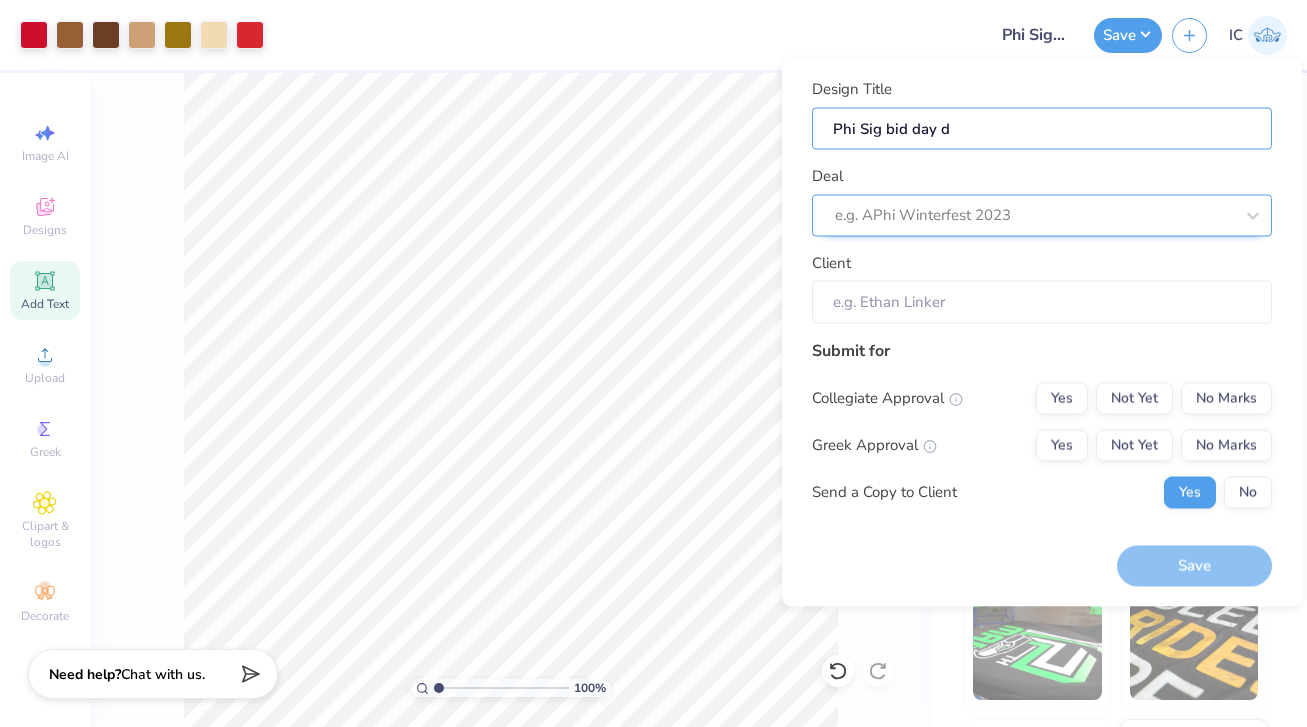 type on "Phi Sig bid day d" 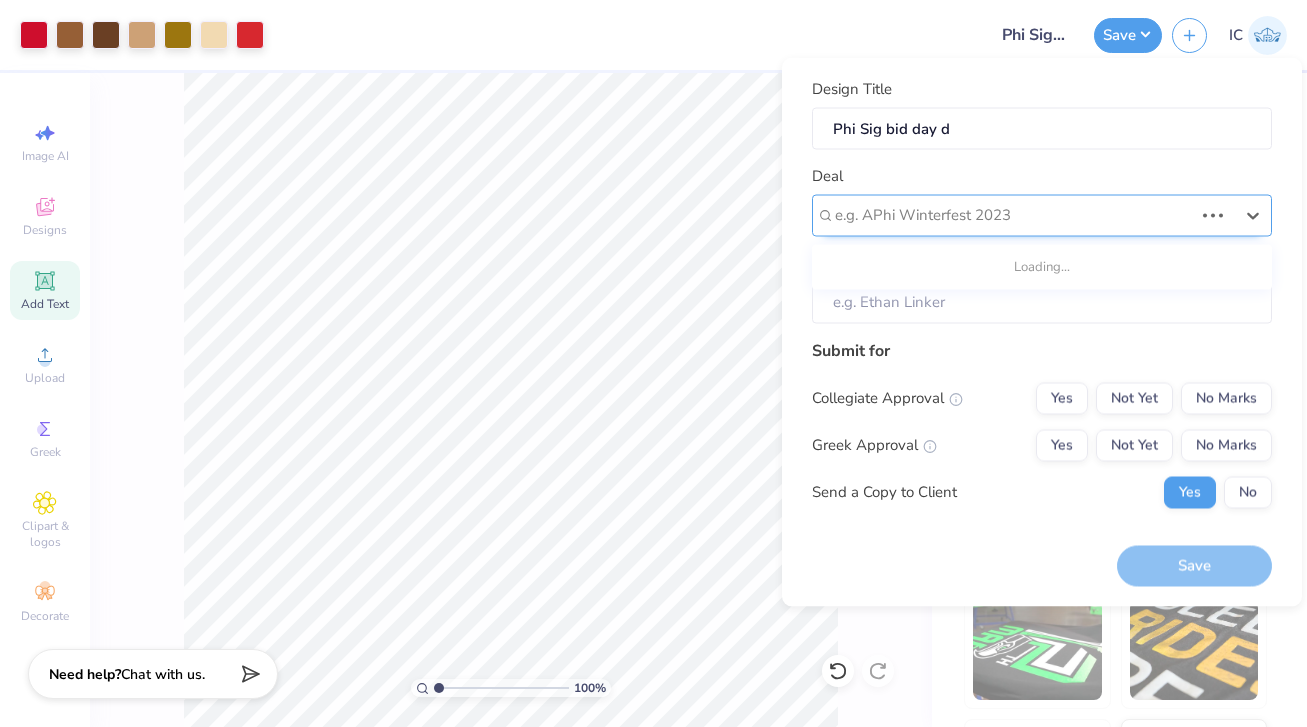 click at bounding box center (1014, 215) 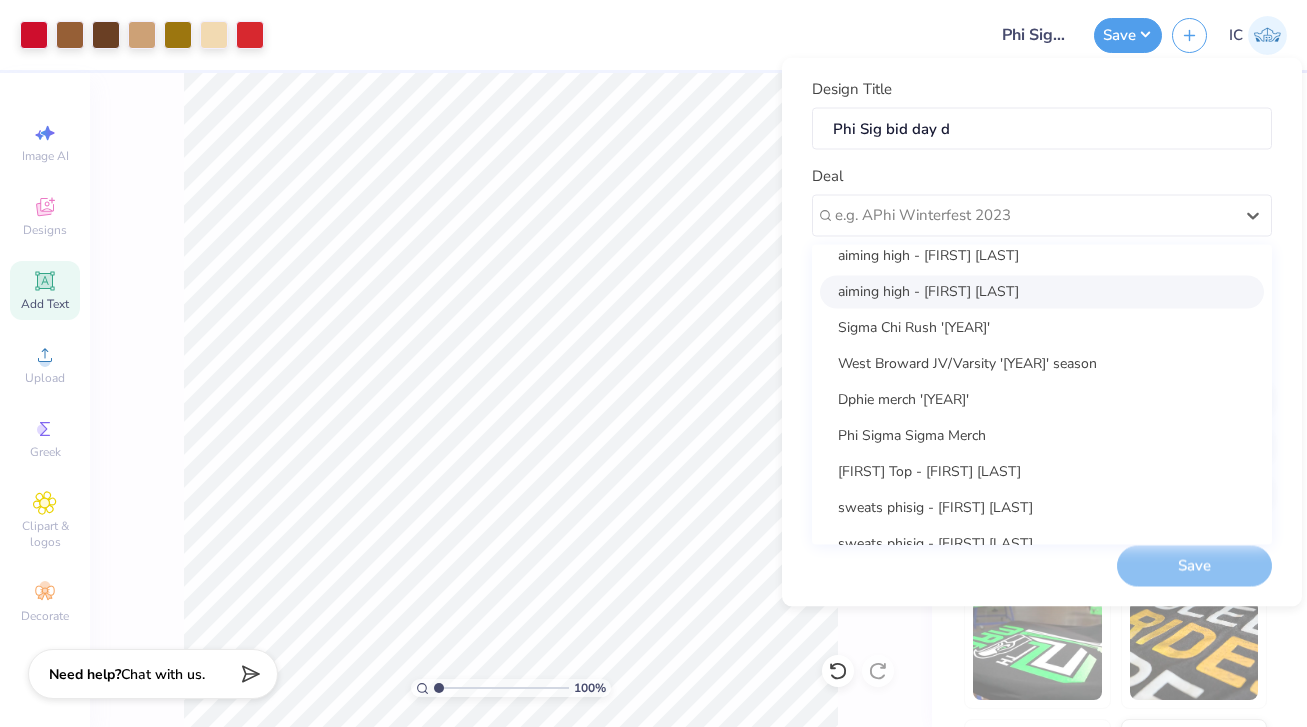 scroll, scrollTop: 289, scrollLeft: 0, axis: vertical 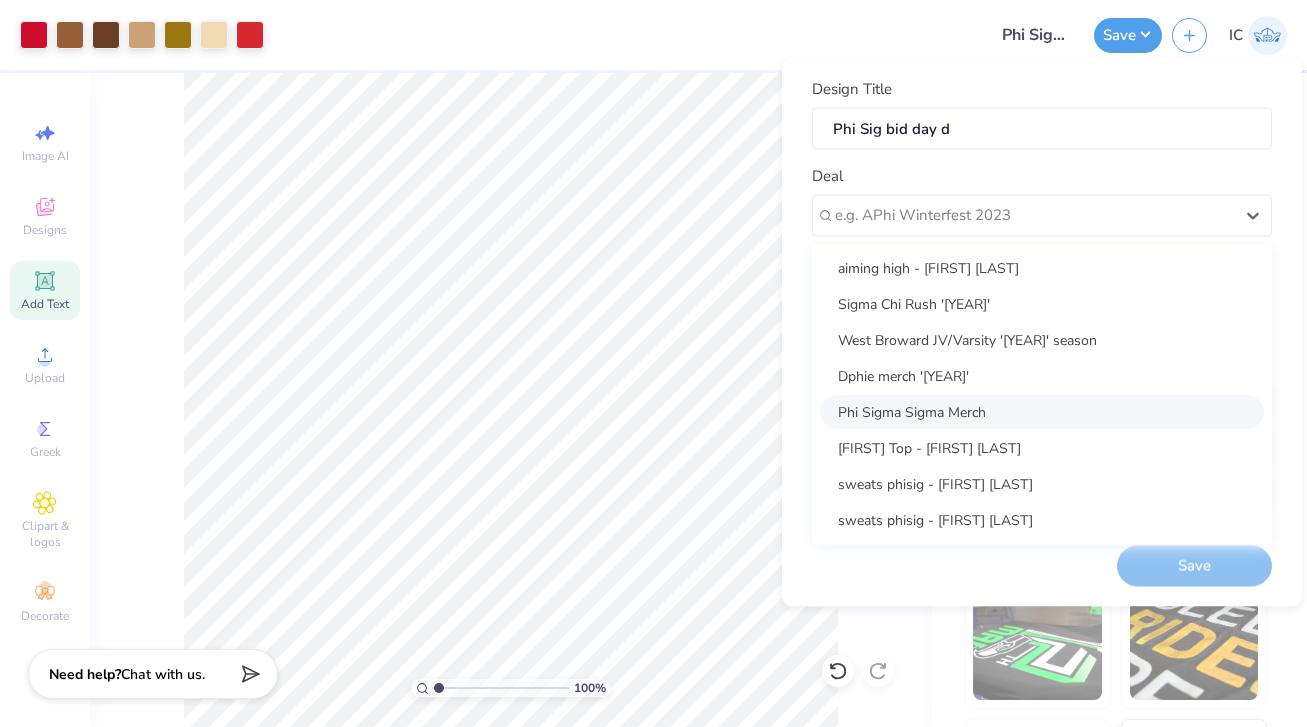 click on "Phi Sigma Sigma Merch" at bounding box center (1042, 411) 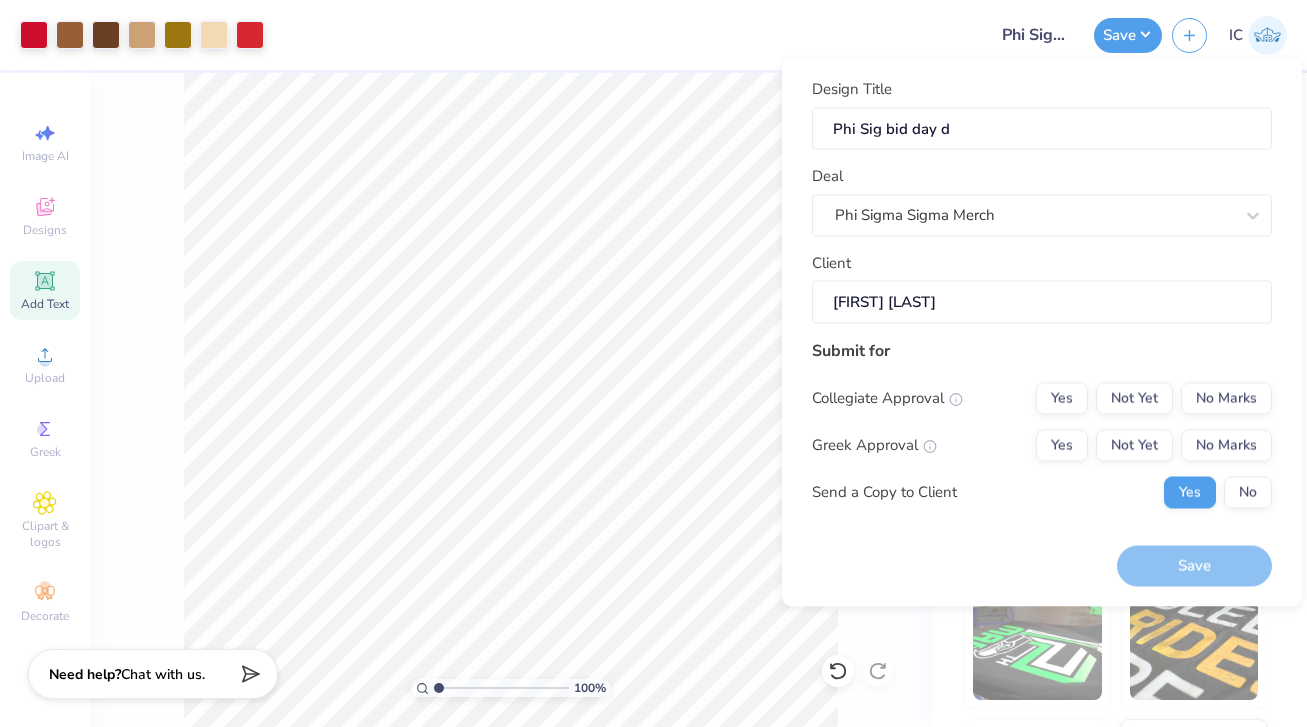 click on "[FIRST] [LAST]" at bounding box center (1042, 302) 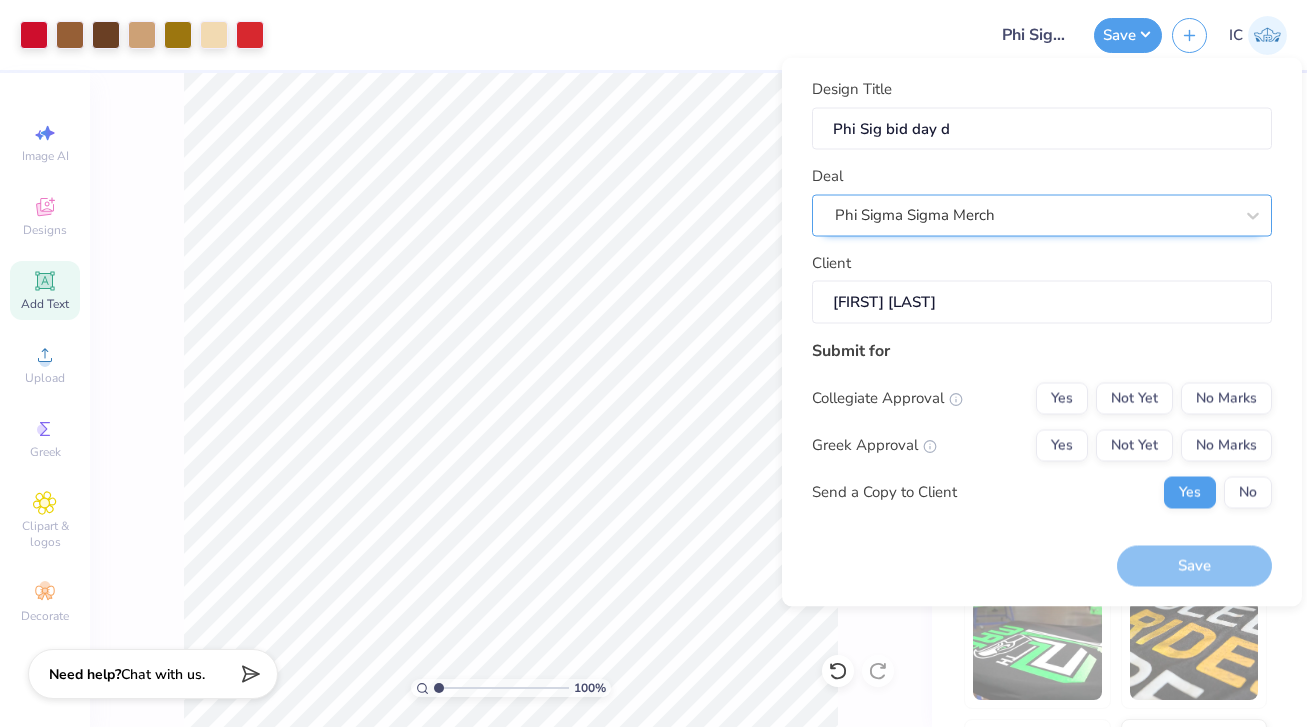 click at bounding box center (1034, 215) 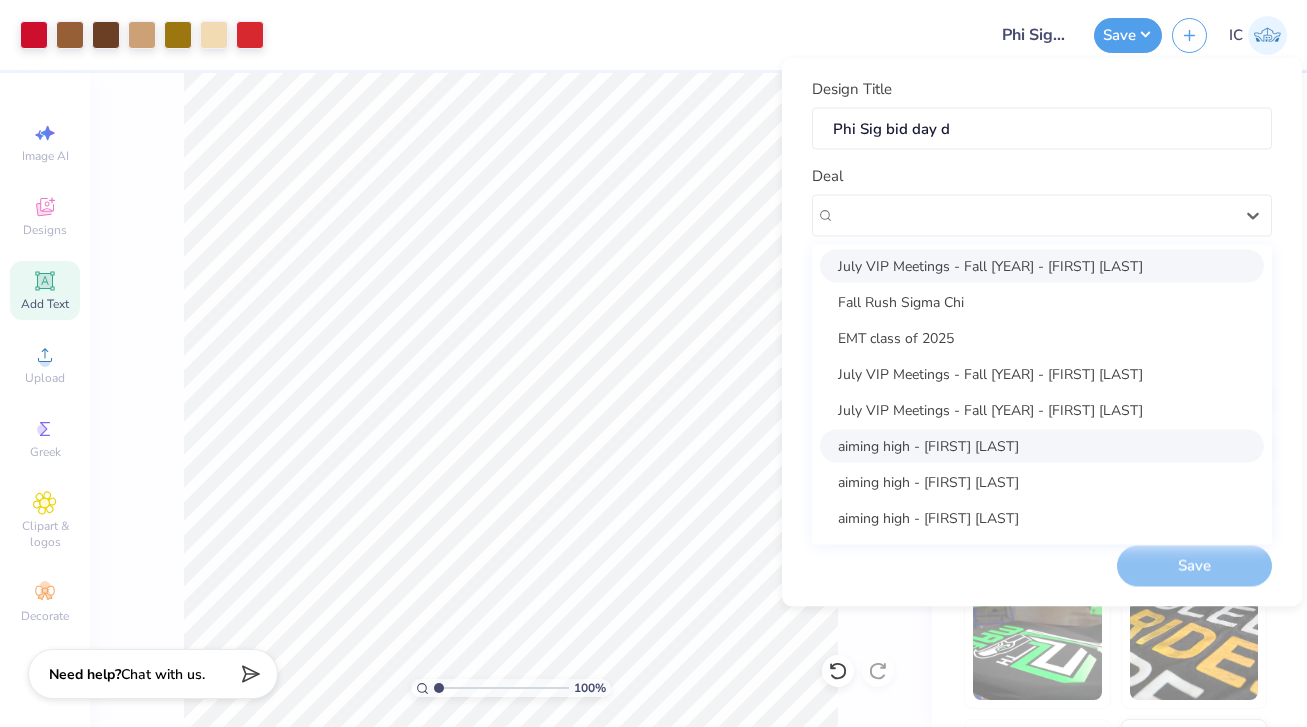 scroll, scrollTop: 0, scrollLeft: 0, axis: both 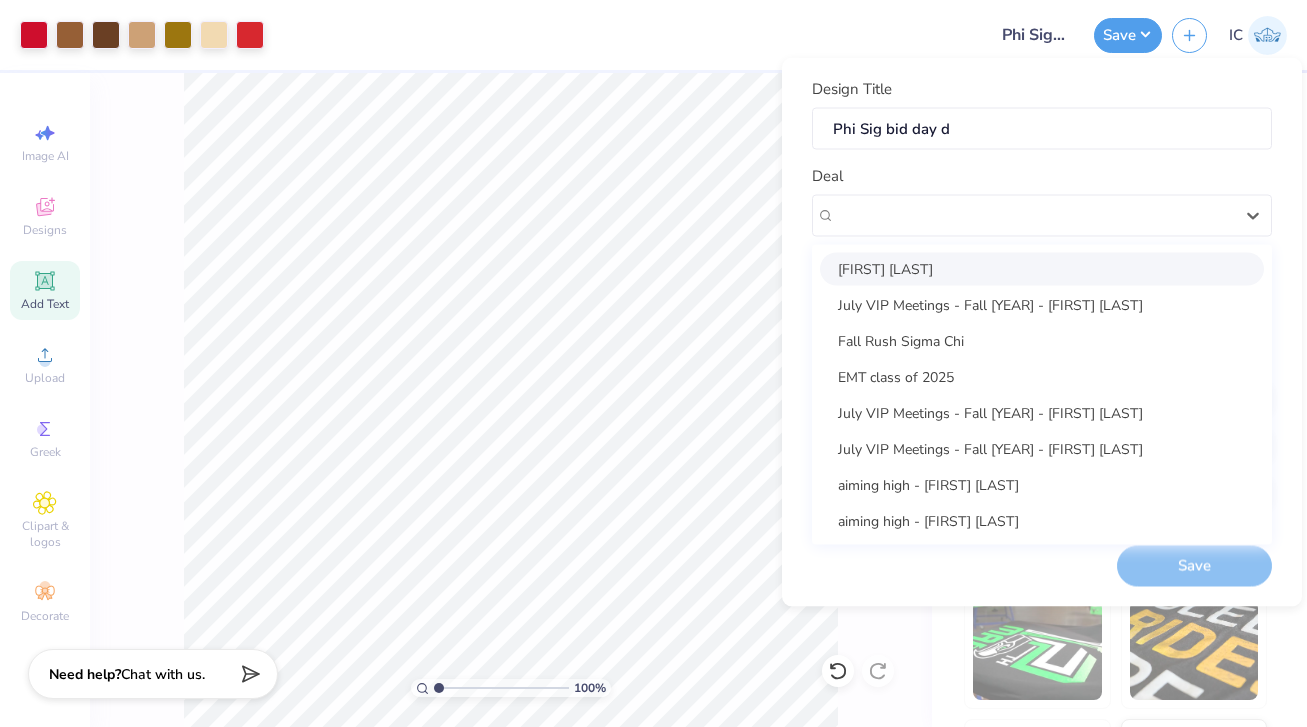 click on "[FIRST] [LAST]" at bounding box center [1042, 268] 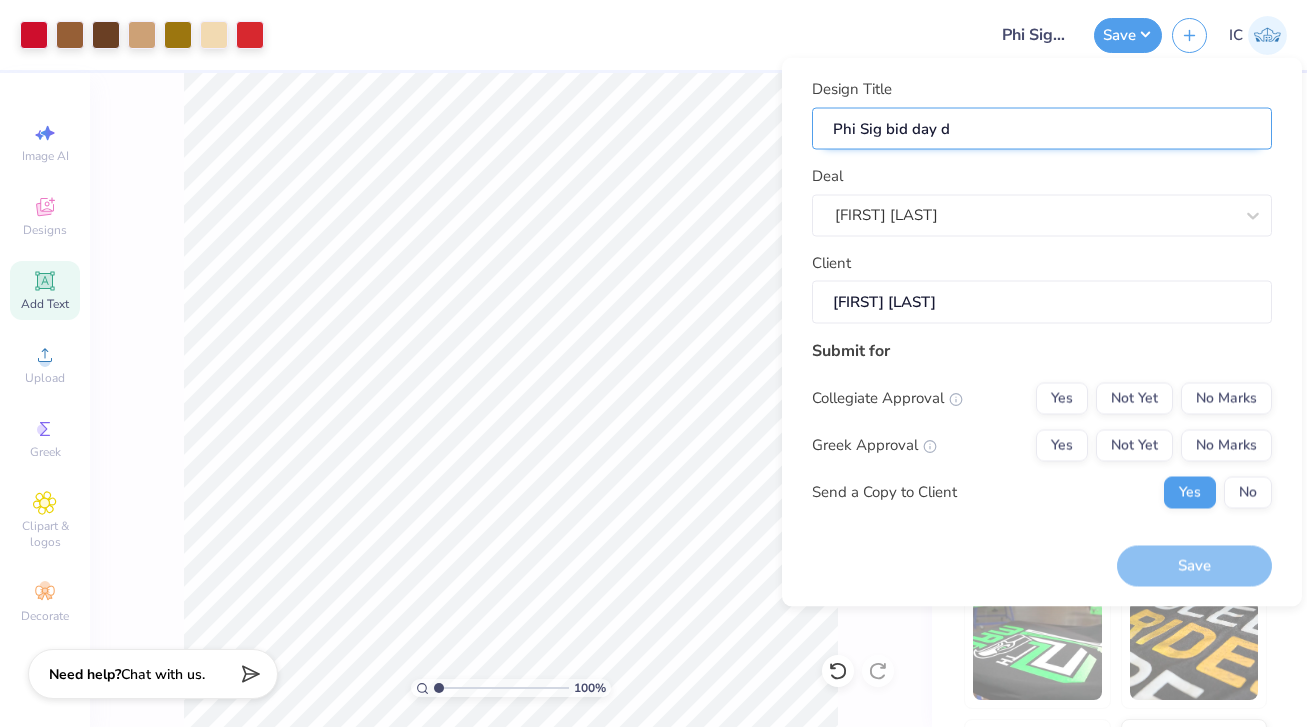click on "Phi Sig bid day d" at bounding box center [1042, 128] 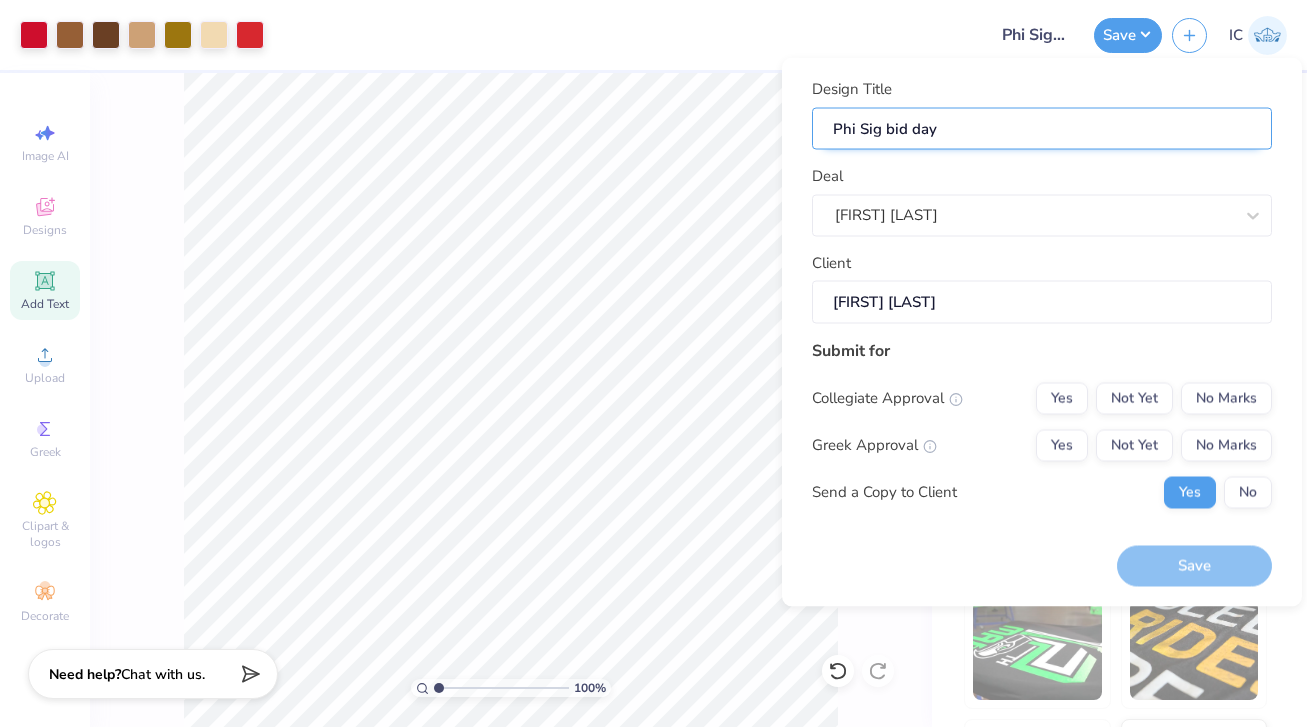 type on "Phi Sig bid day m" 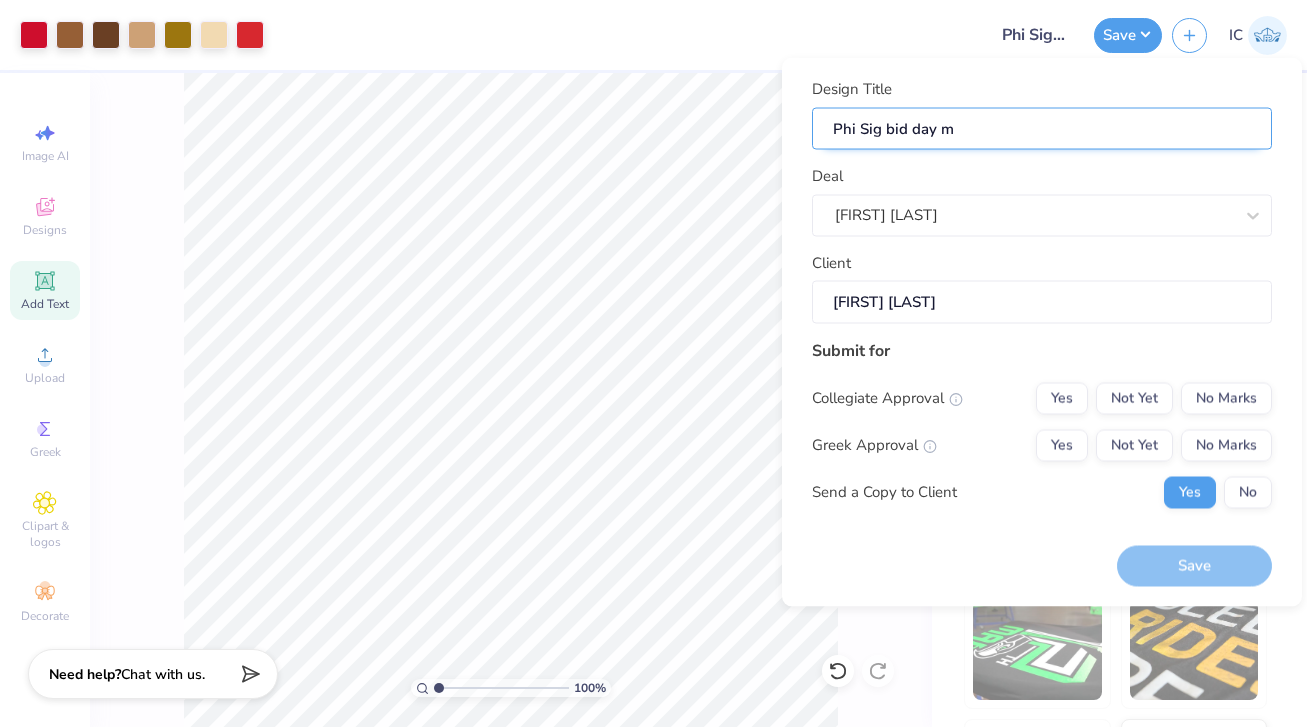 type on "Phi Sig bid day me" 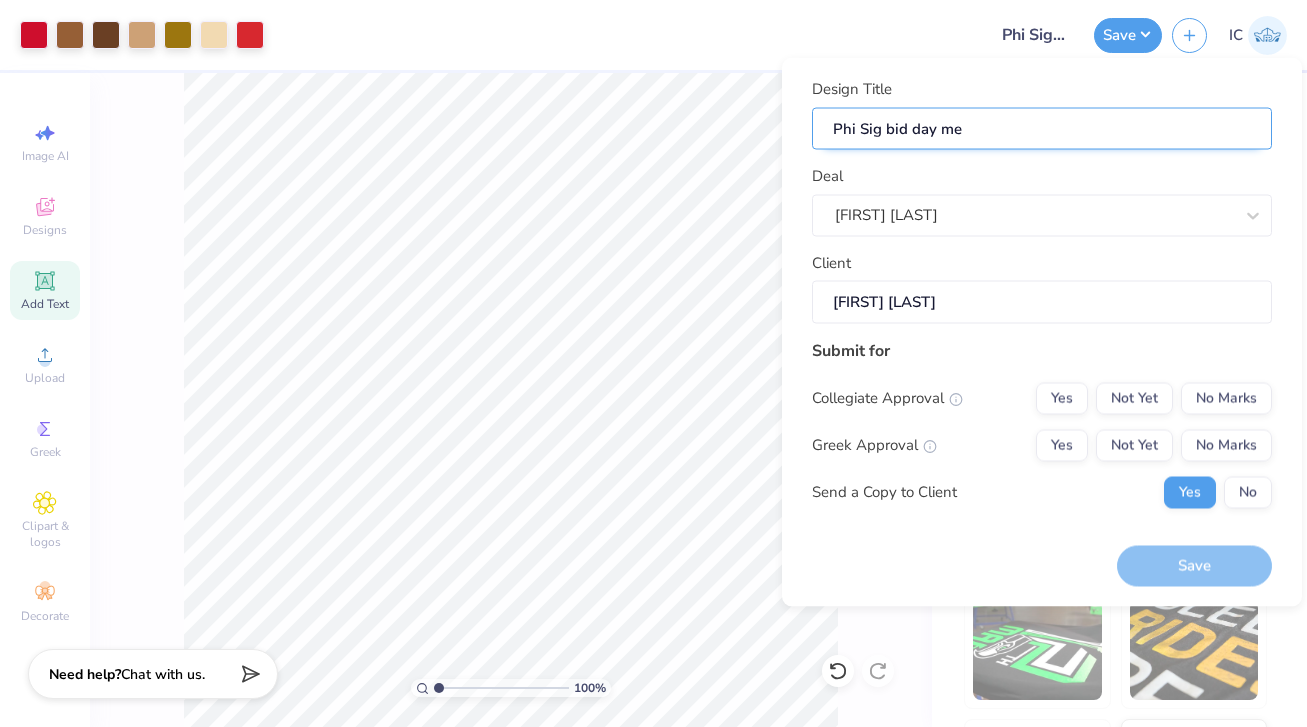 type on "Phi Sig bid day mer" 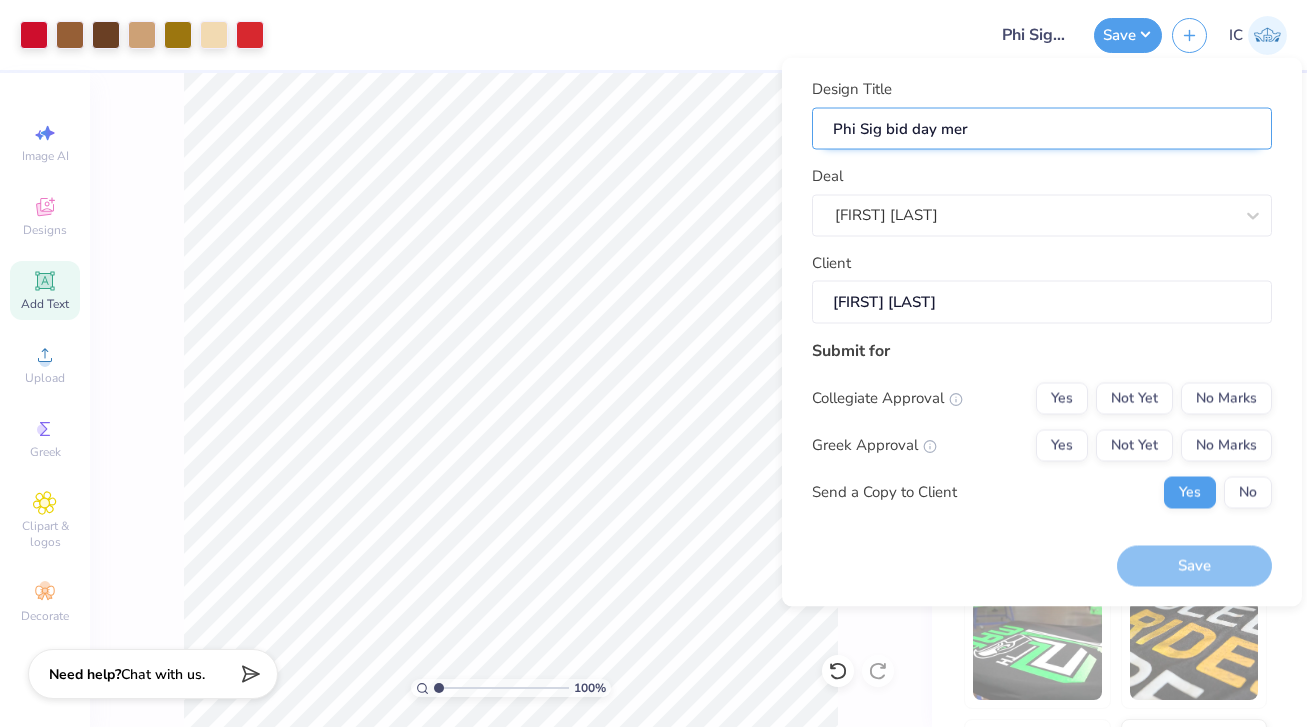 type on "Phi Sig bid day merc" 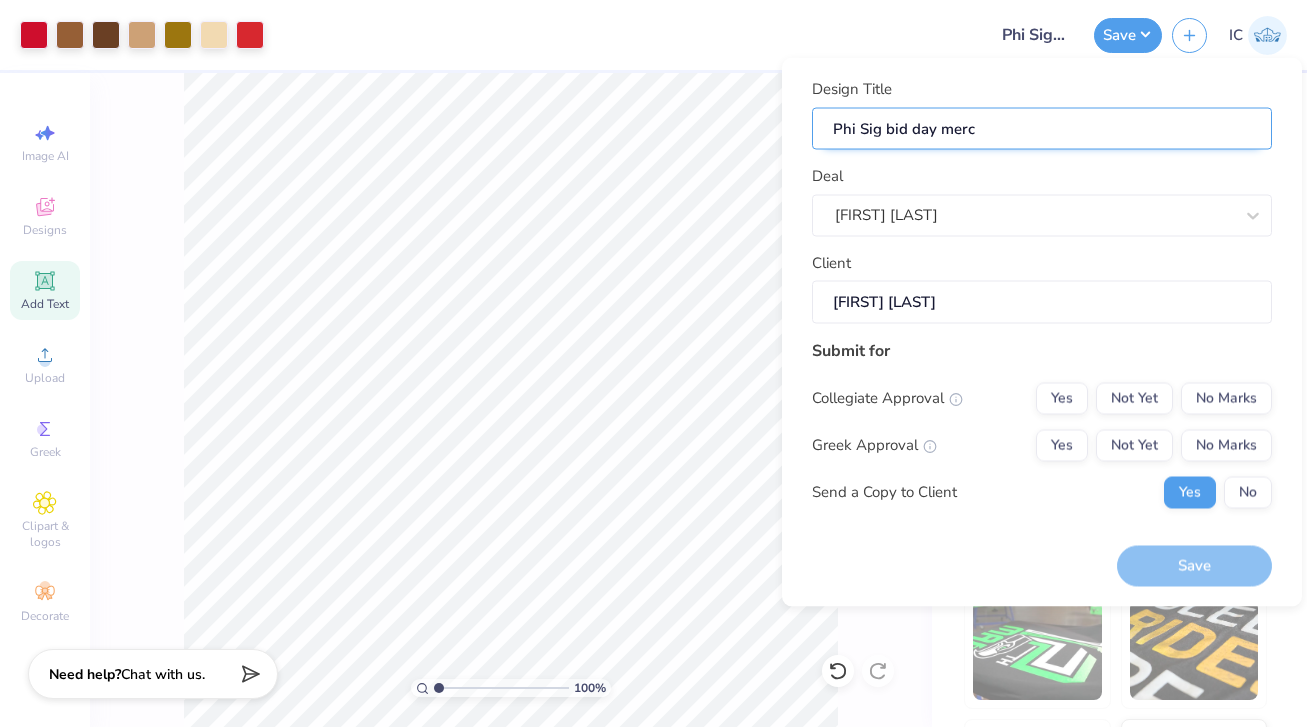 type on "Phi Sig bid day merch" 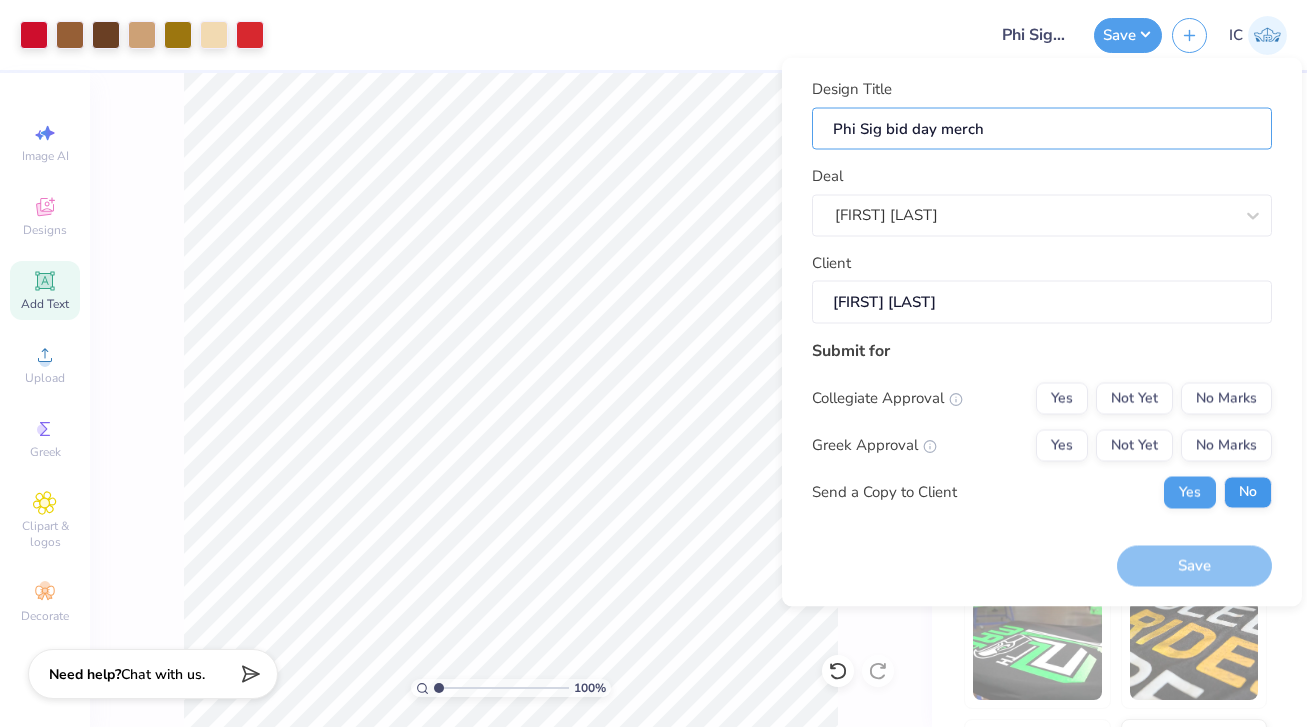 type on "Phi Sig bid day merch" 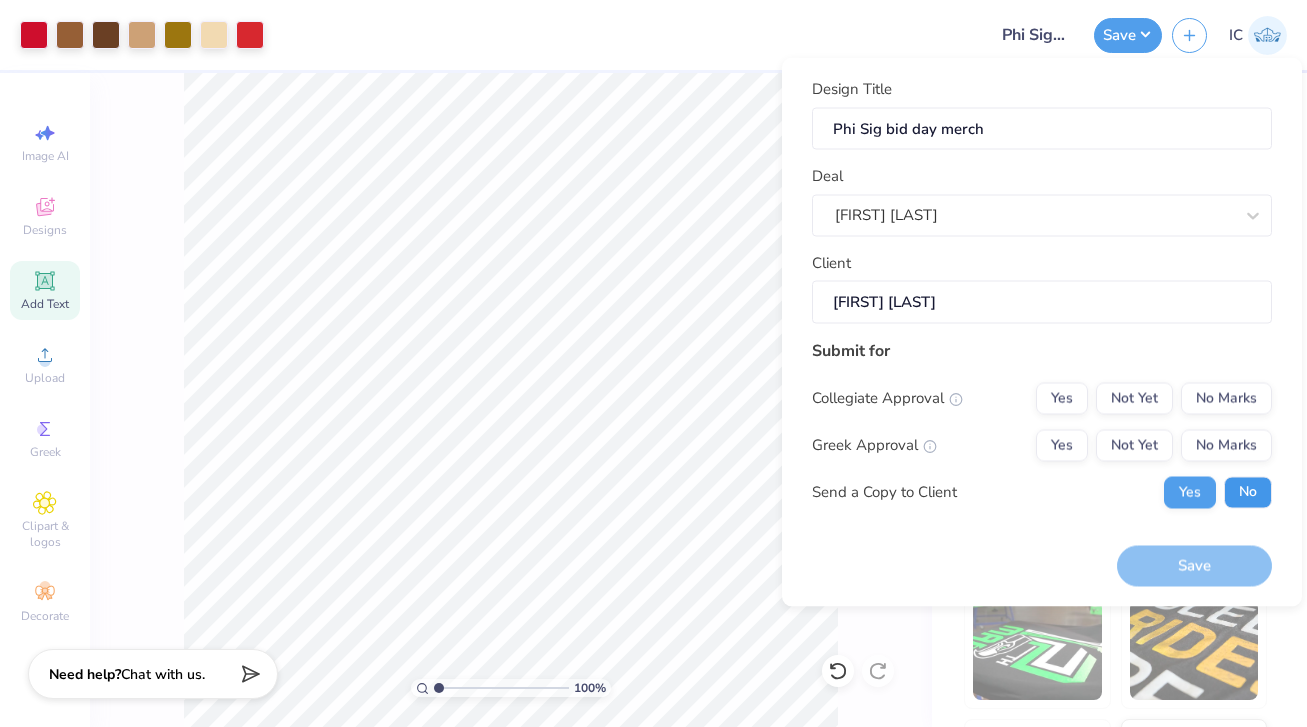 click on "No" at bounding box center [1248, 492] 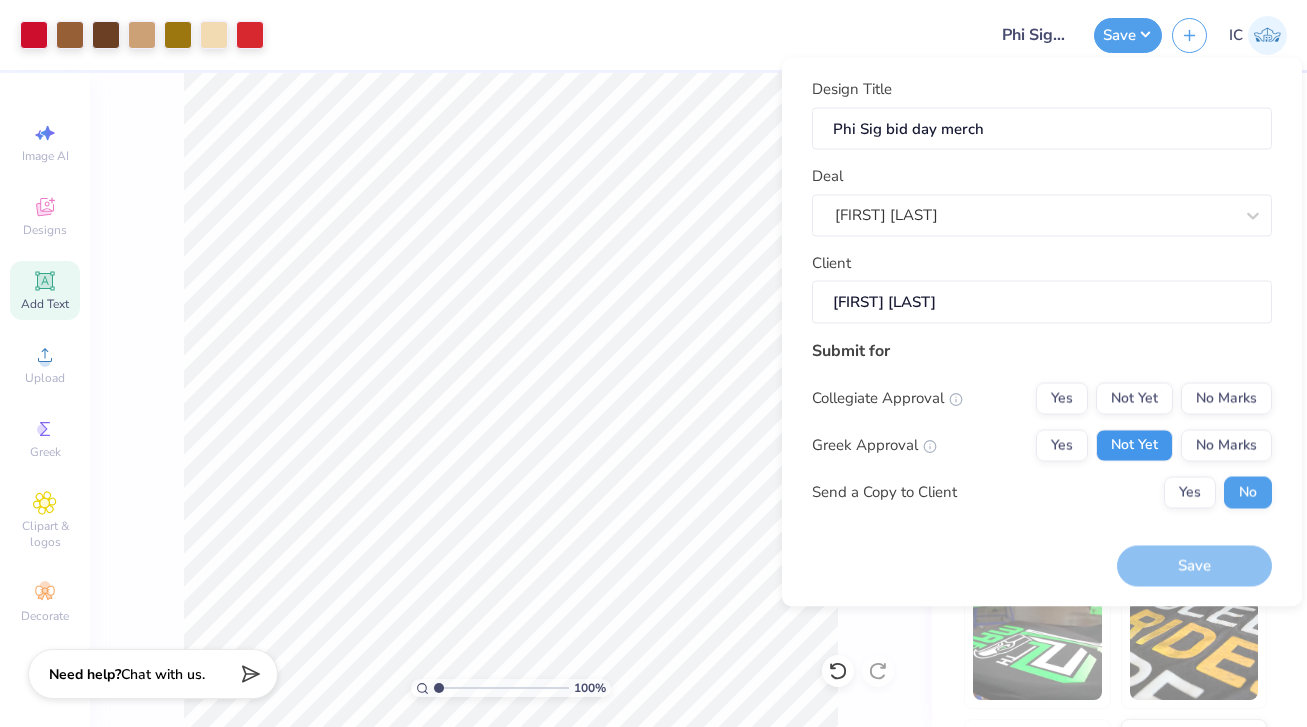 click on "Not Yet" at bounding box center [1134, 445] 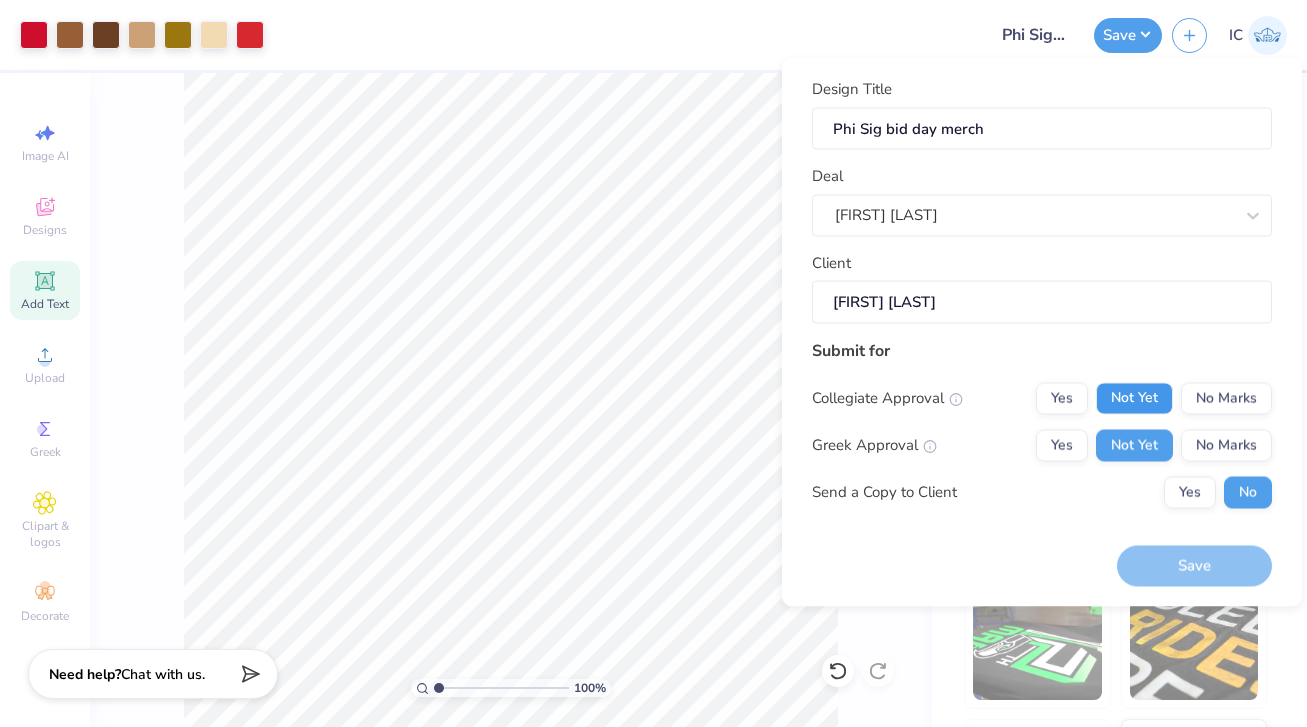 click on "Not Yet" at bounding box center (1134, 398) 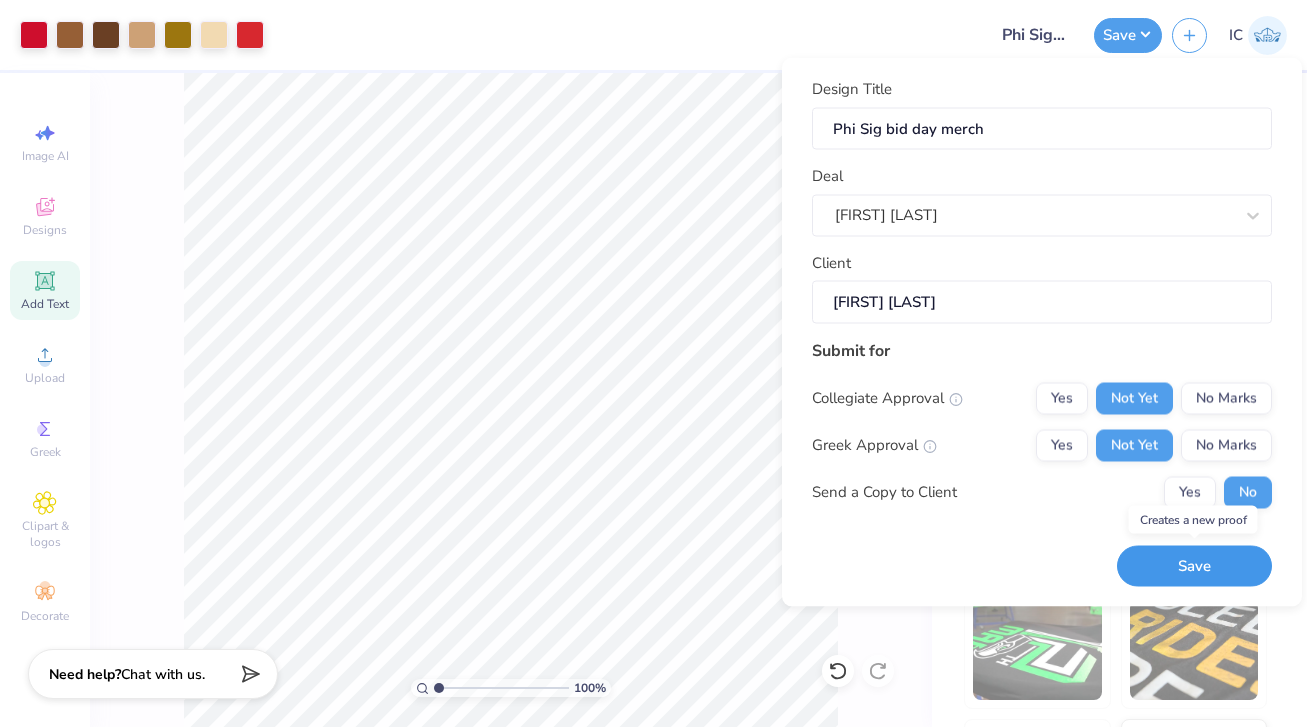 click on "Save" at bounding box center [1194, 566] 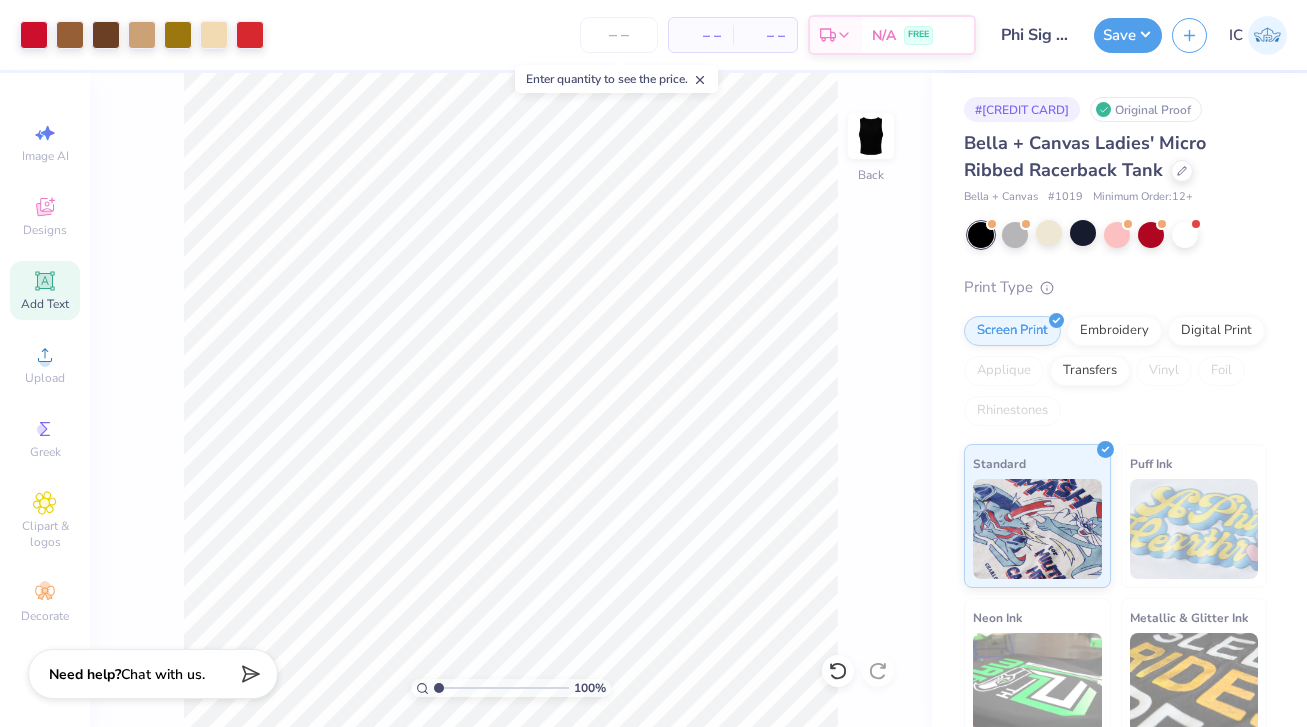 click 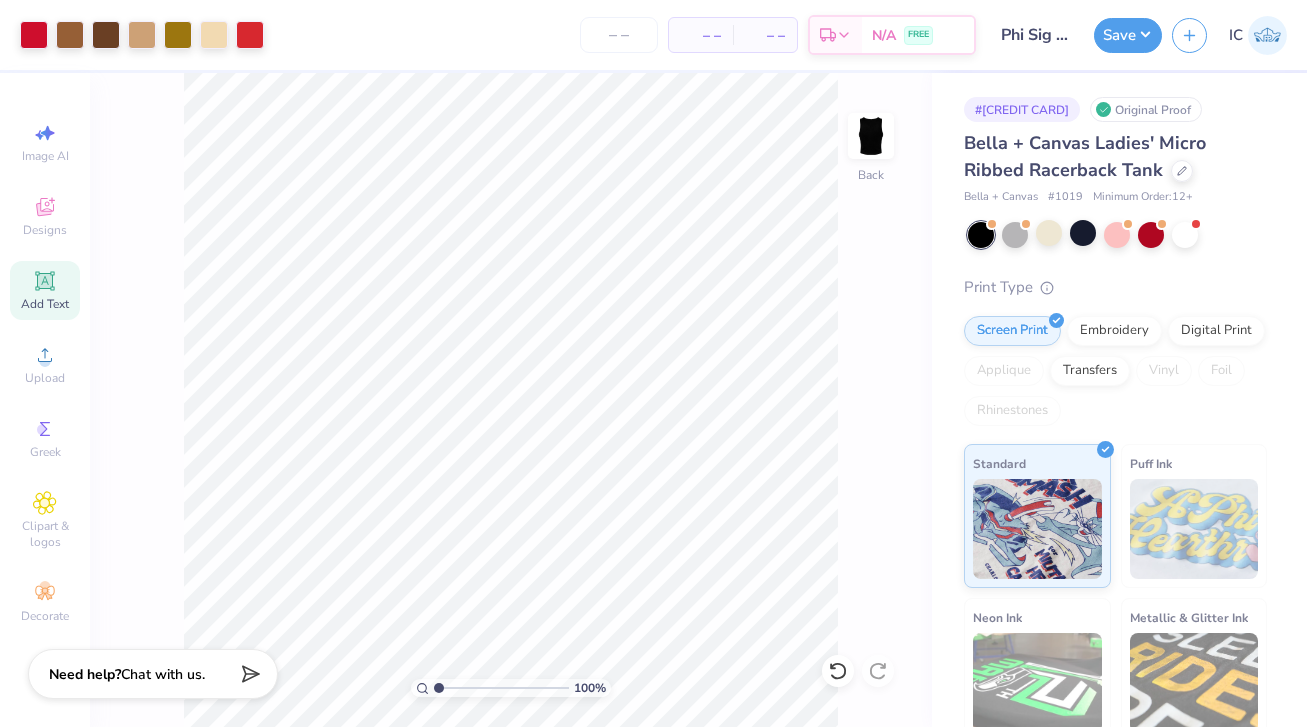 click on "– – Total" at bounding box center (765, 35) 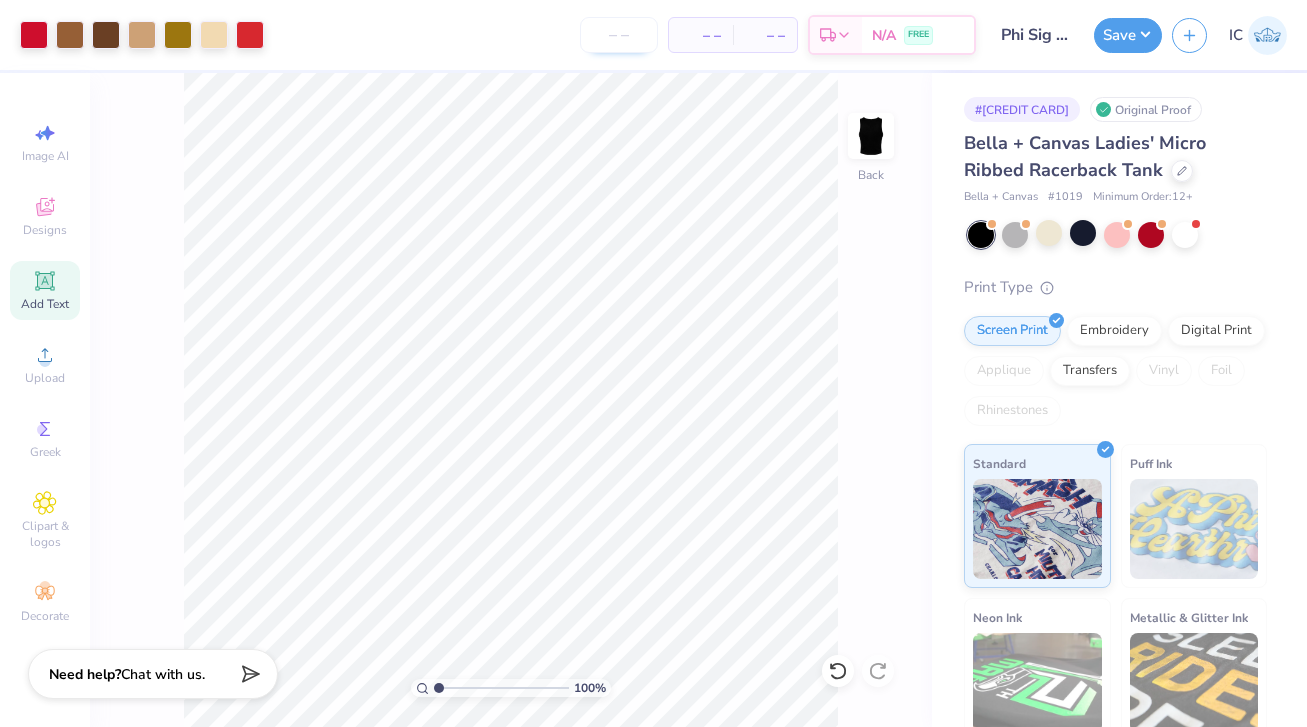 click at bounding box center [619, 35] 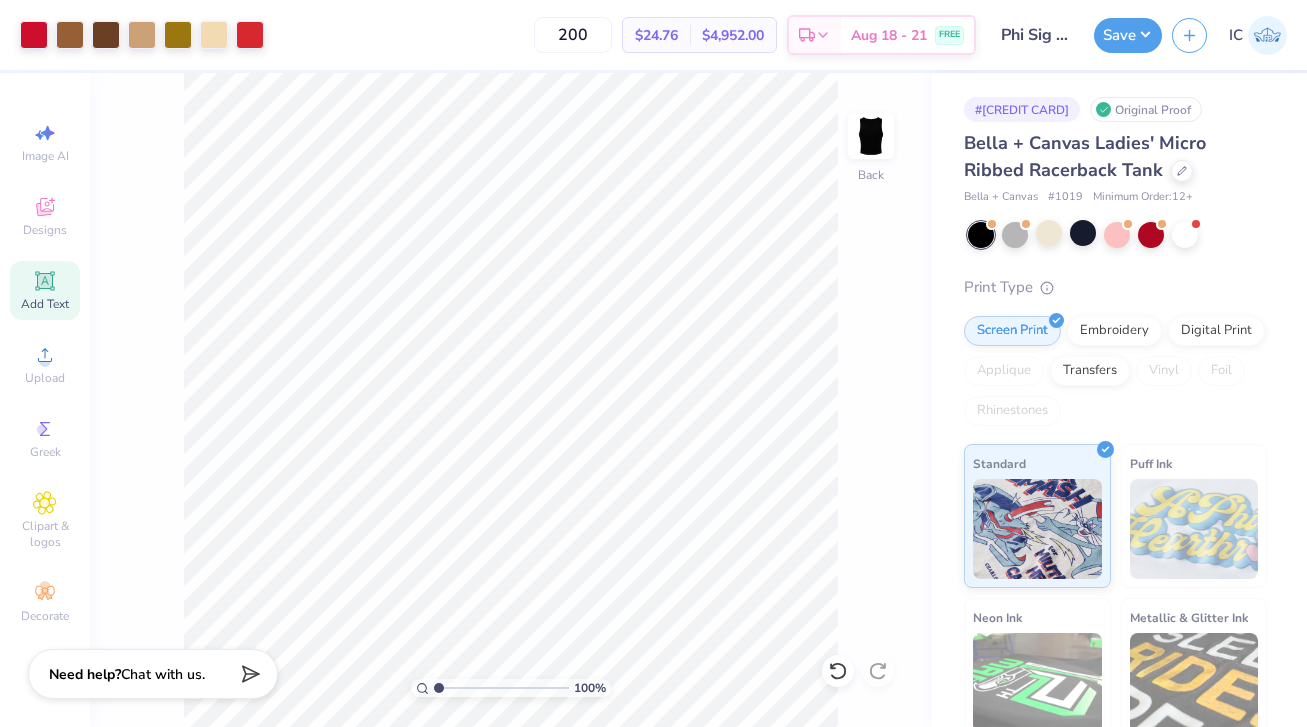 type on "200" 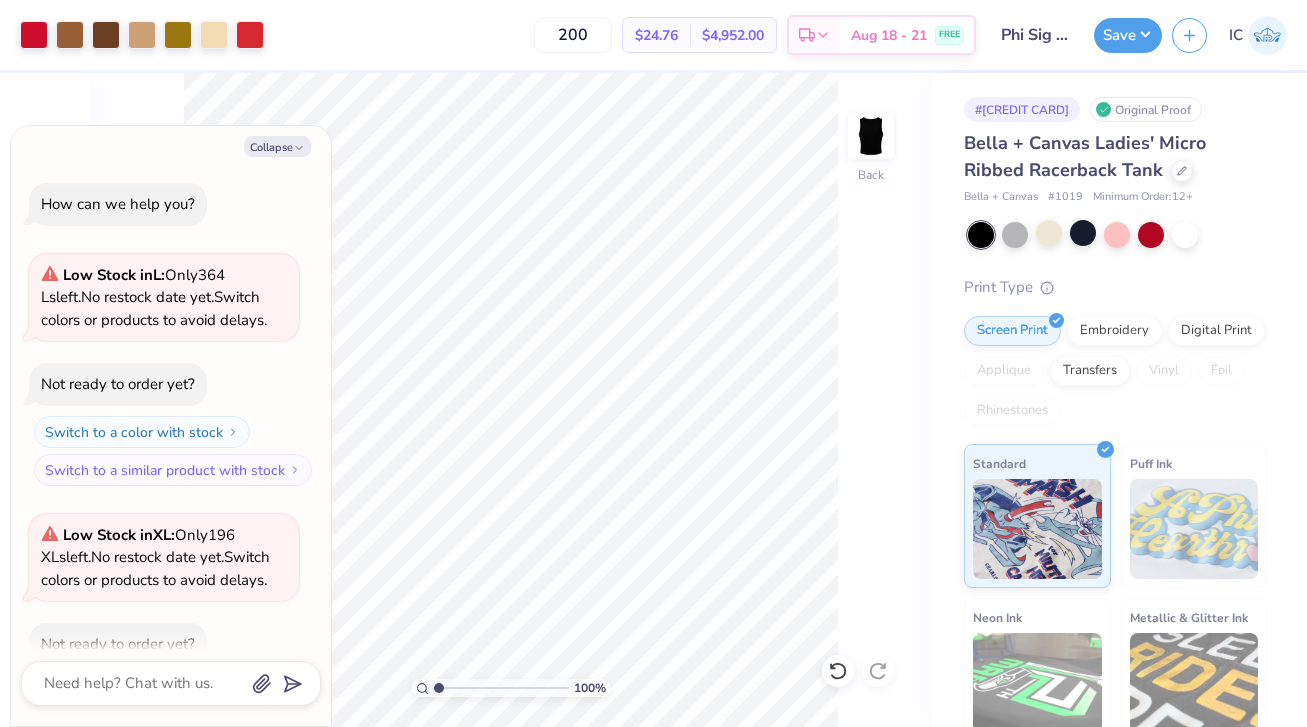 scroll, scrollTop: 737, scrollLeft: 0, axis: vertical 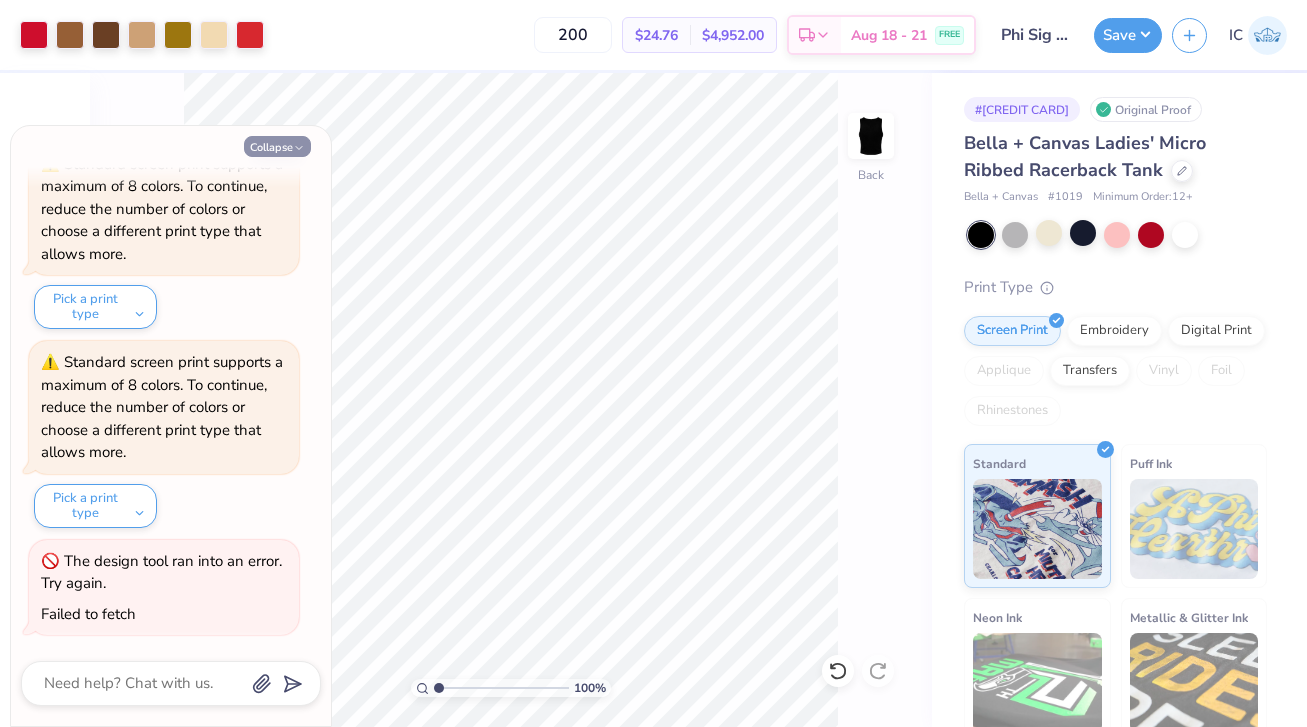 click on "Collapse" at bounding box center [277, 146] 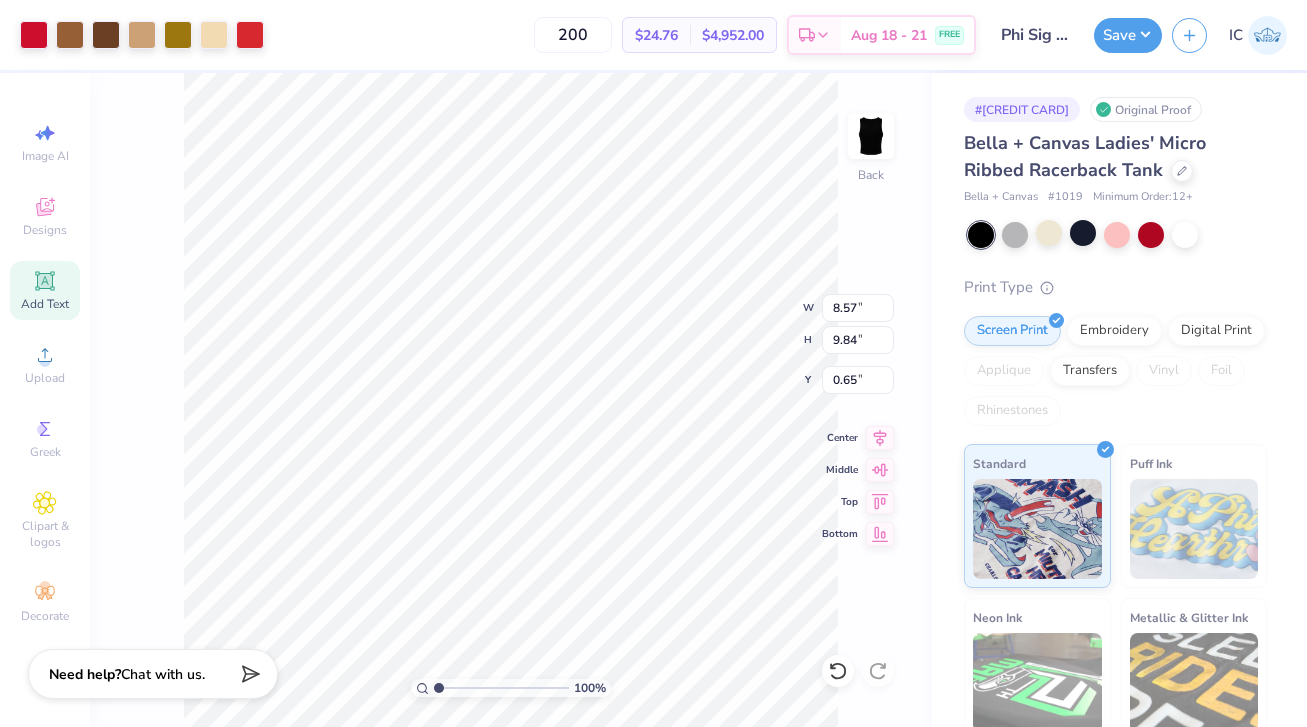 click on "100  % Back W 8.57 8.57 " H 9.84 9.84 " Y 0.65 0.65 " Center Middle Top Bottom" at bounding box center [511, 400] 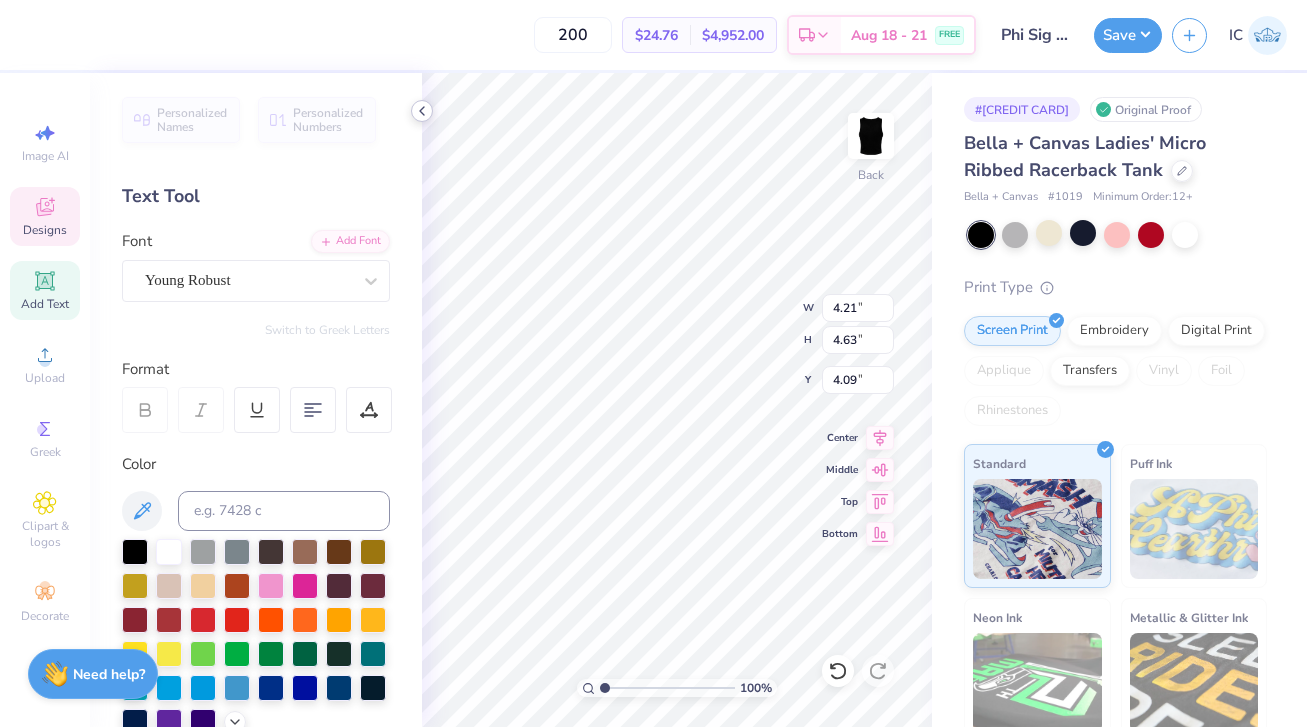 click 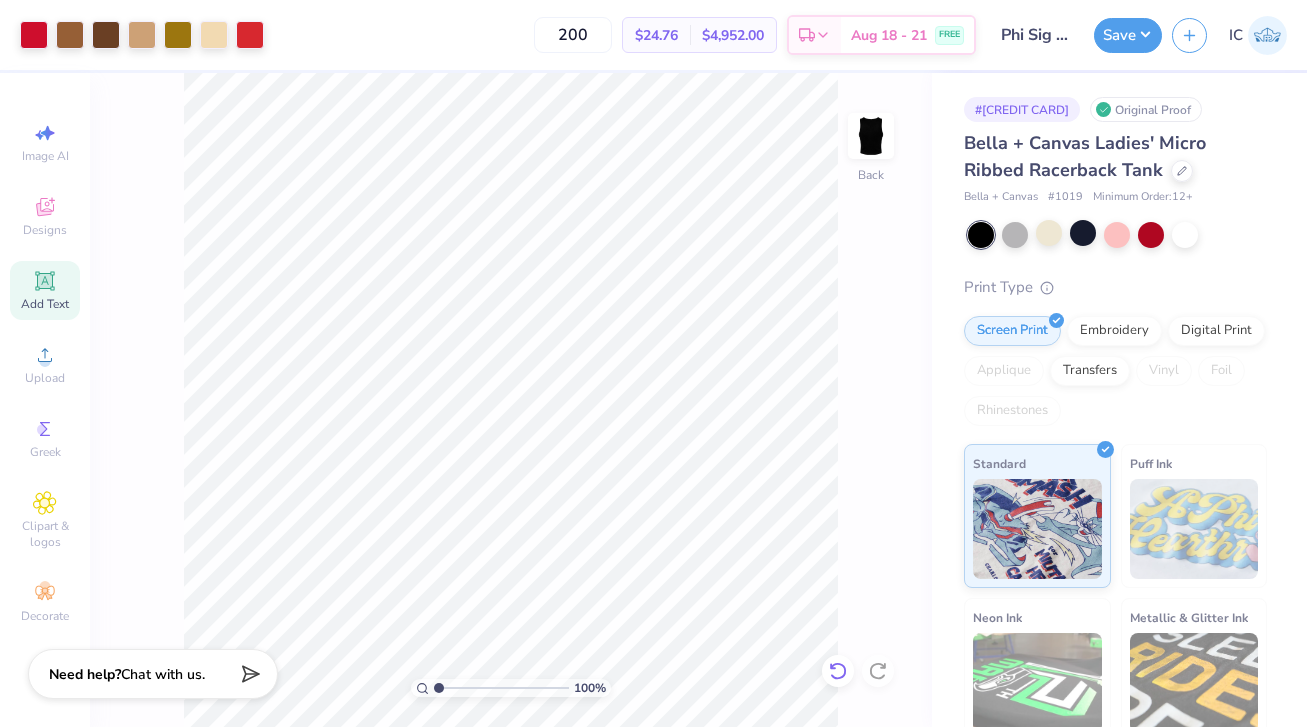 click 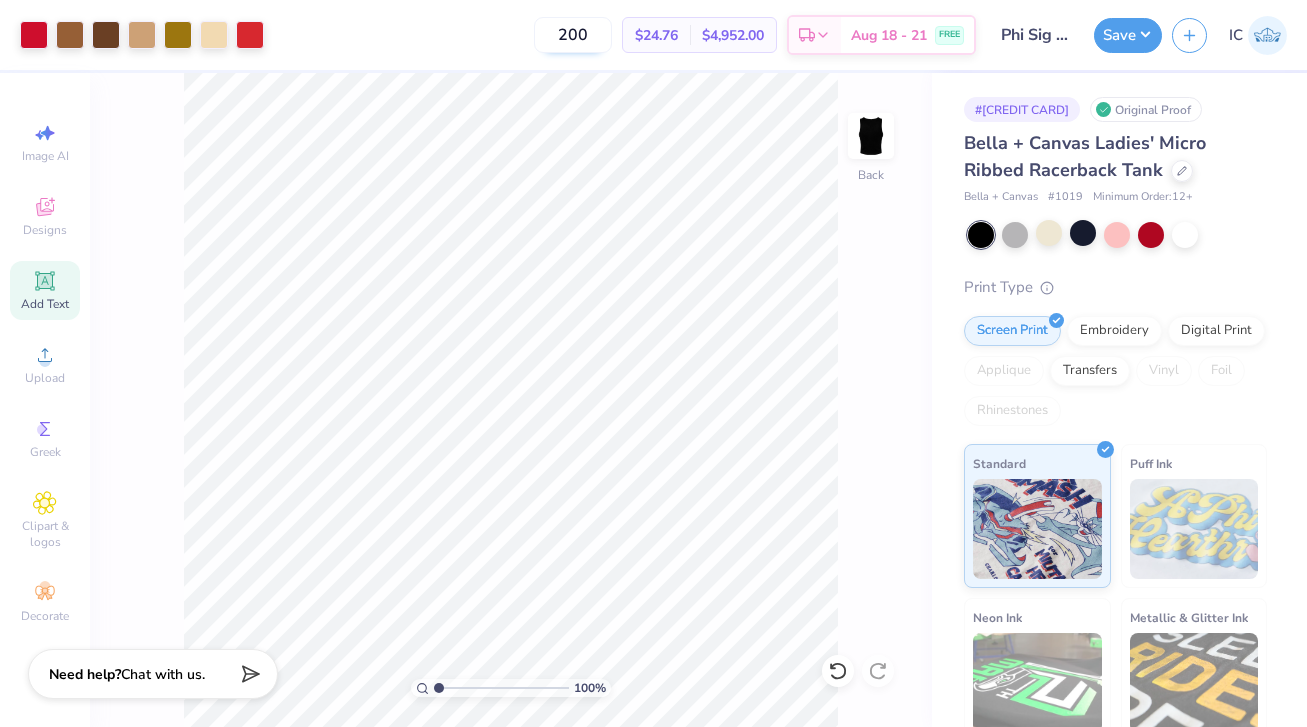 click on "200" at bounding box center [573, 35] 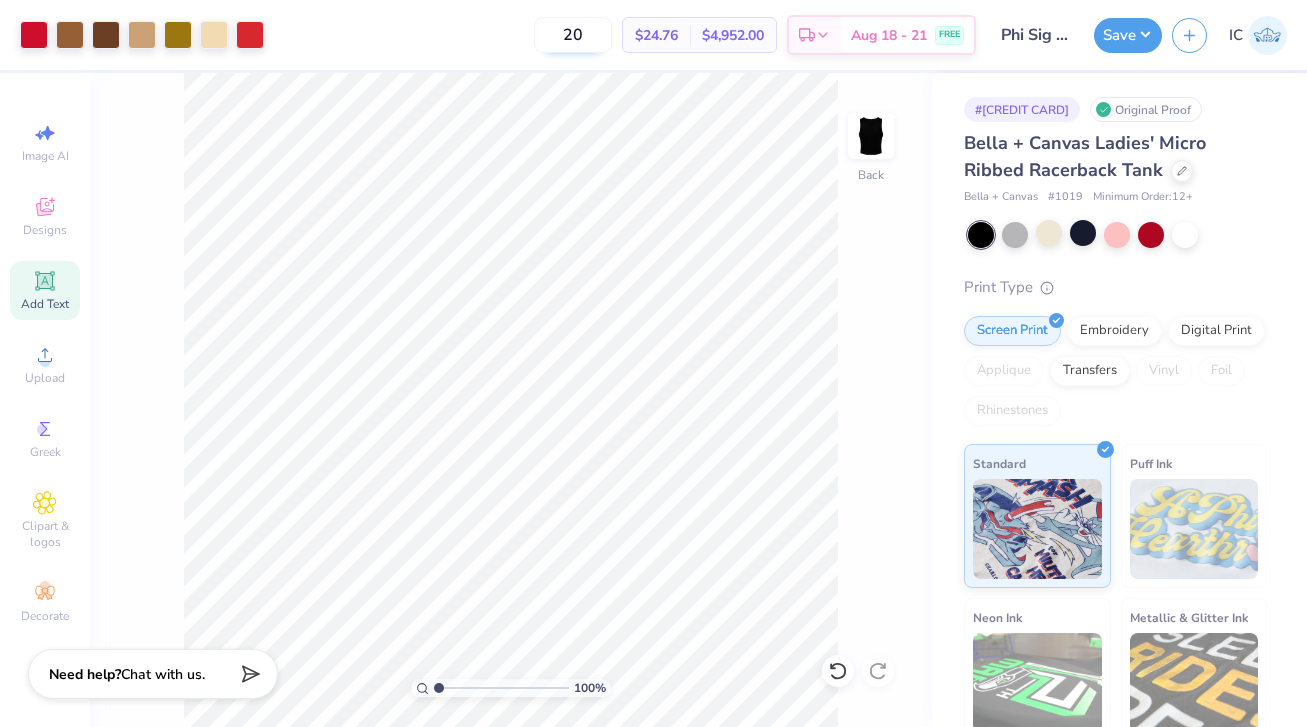 type on "2" 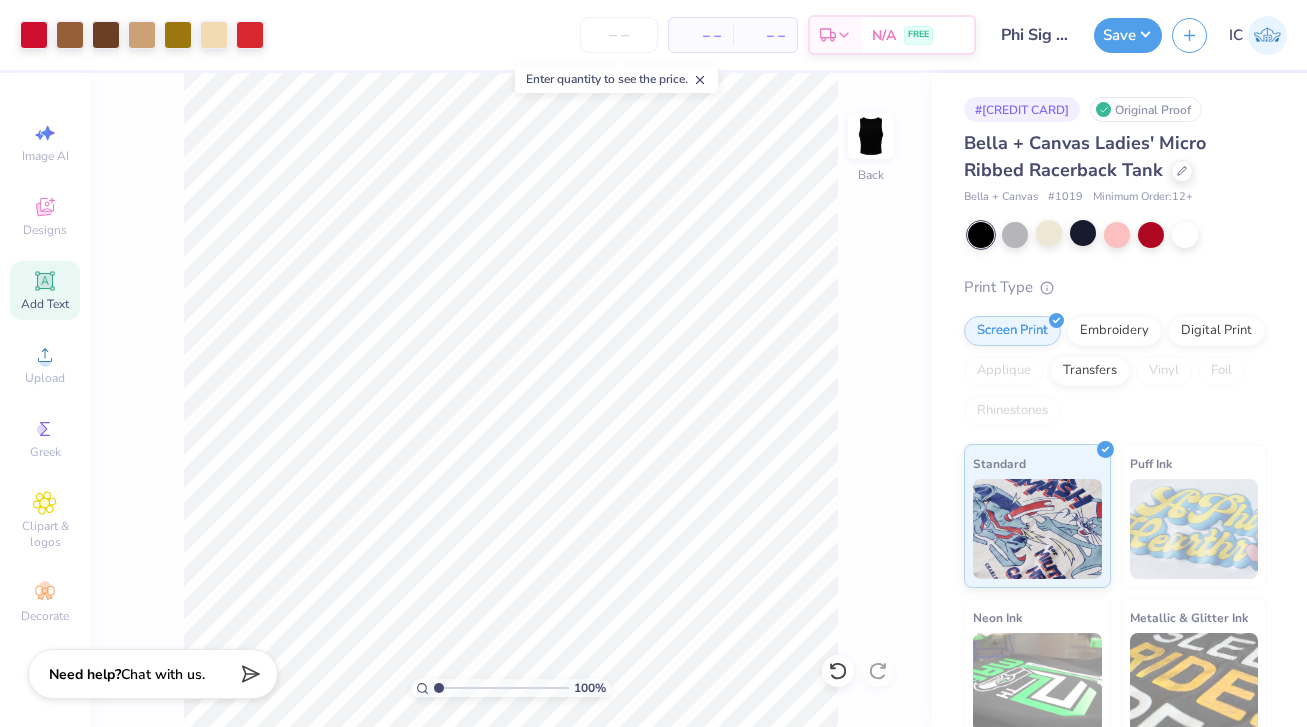 type 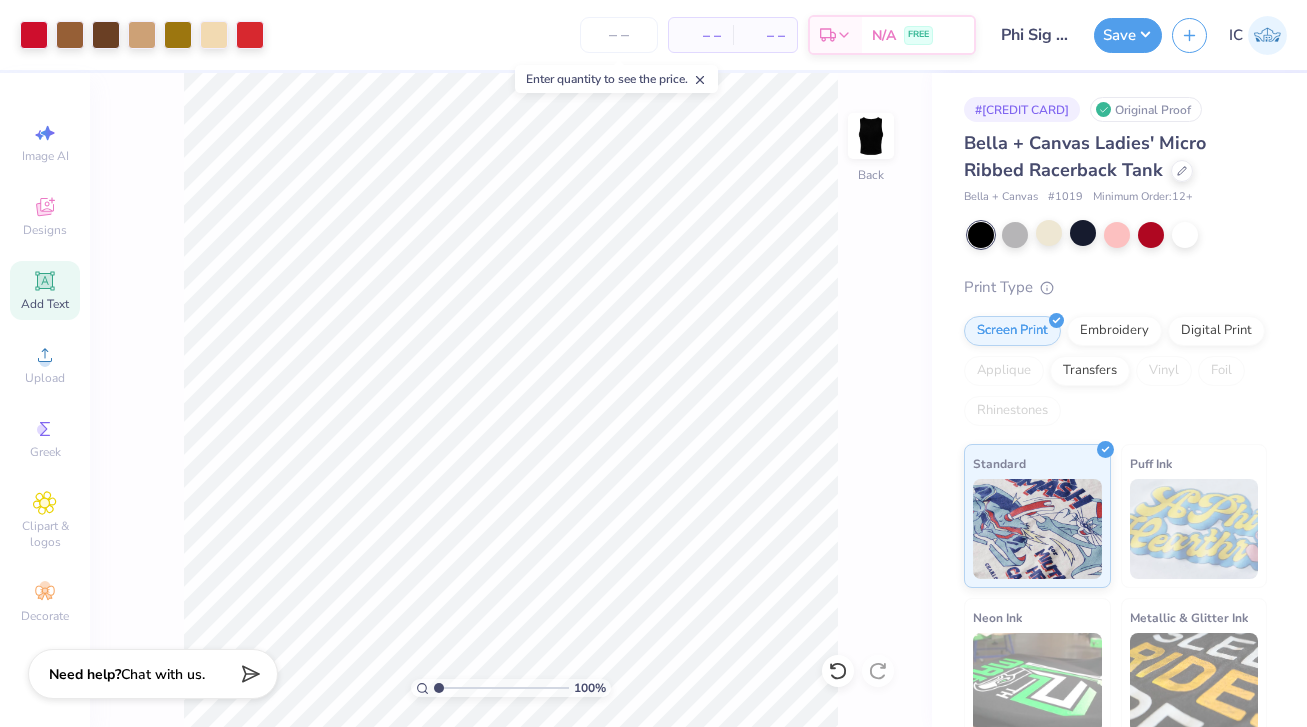 click on "– – Per Item – – Total Est.  Delivery N/A FREE" at bounding box center (625, 35) 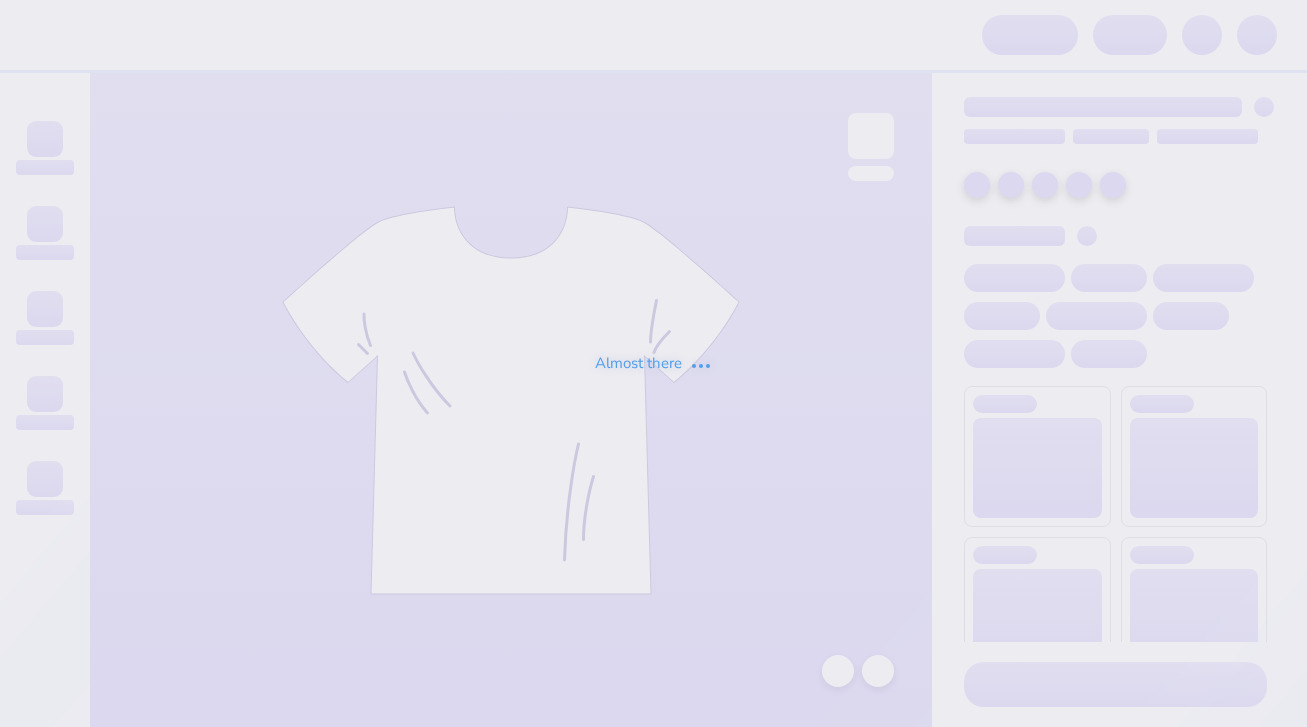 scroll, scrollTop: 0, scrollLeft: 0, axis: both 